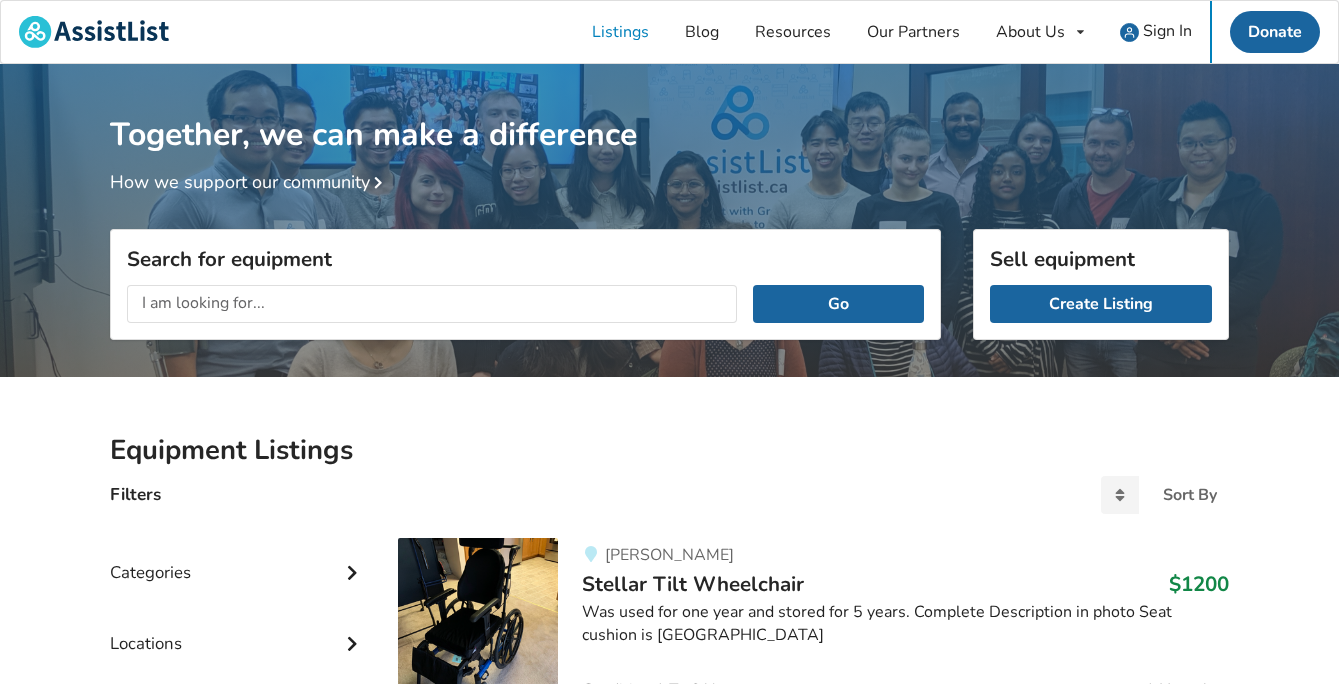 scroll, scrollTop: 0, scrollLeft: 0, axis: both 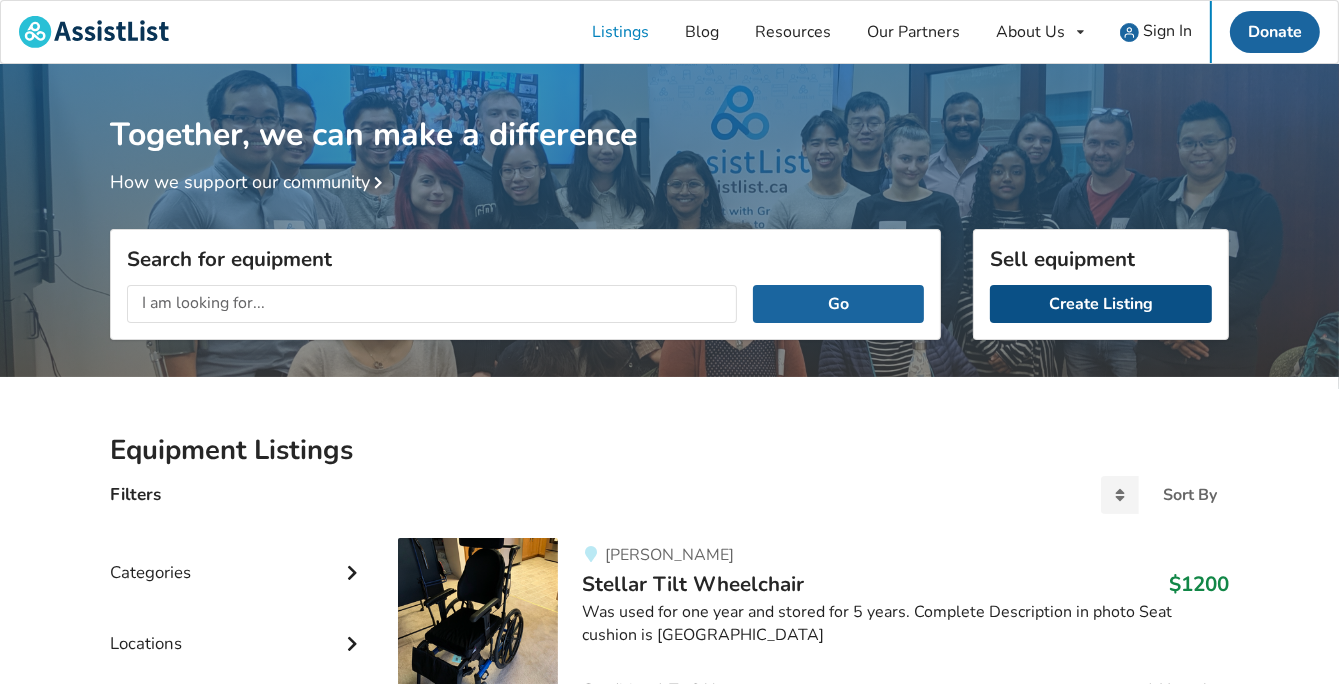 click on "Create Listing" at bounding box center [1101, 304] 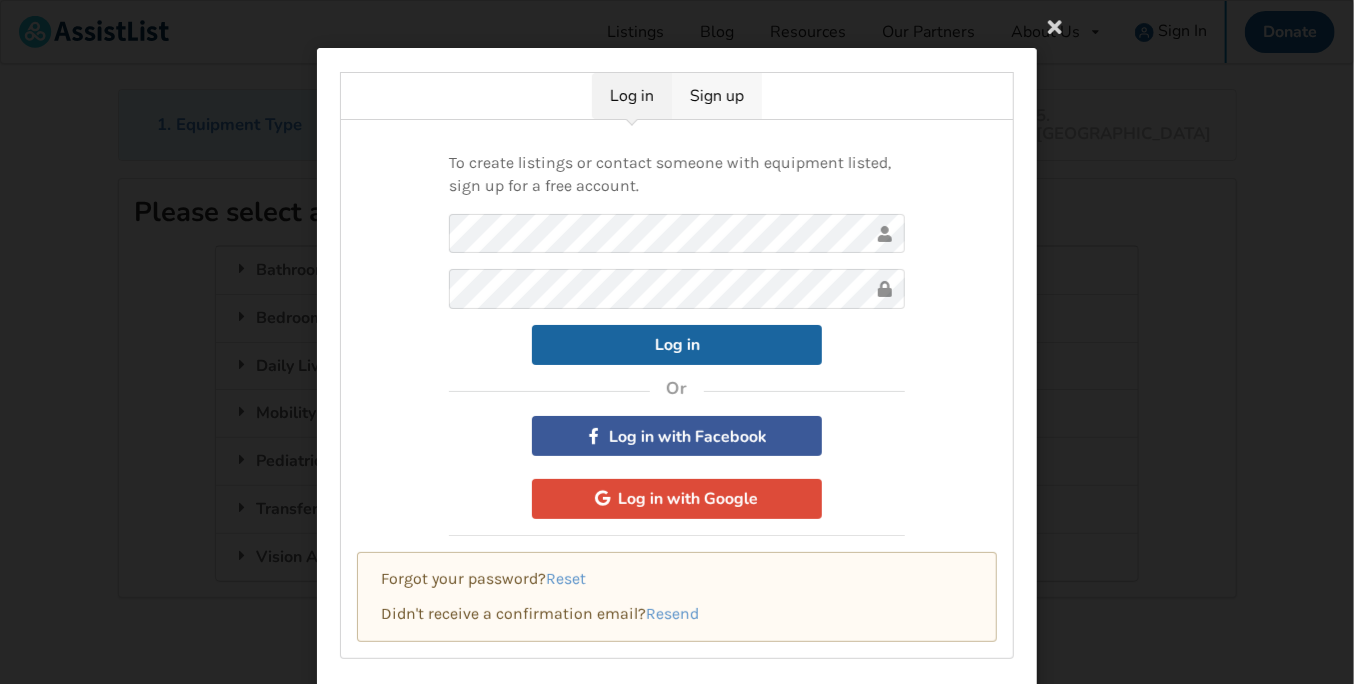 click on "Sign up" at bounding box center [717, 96] 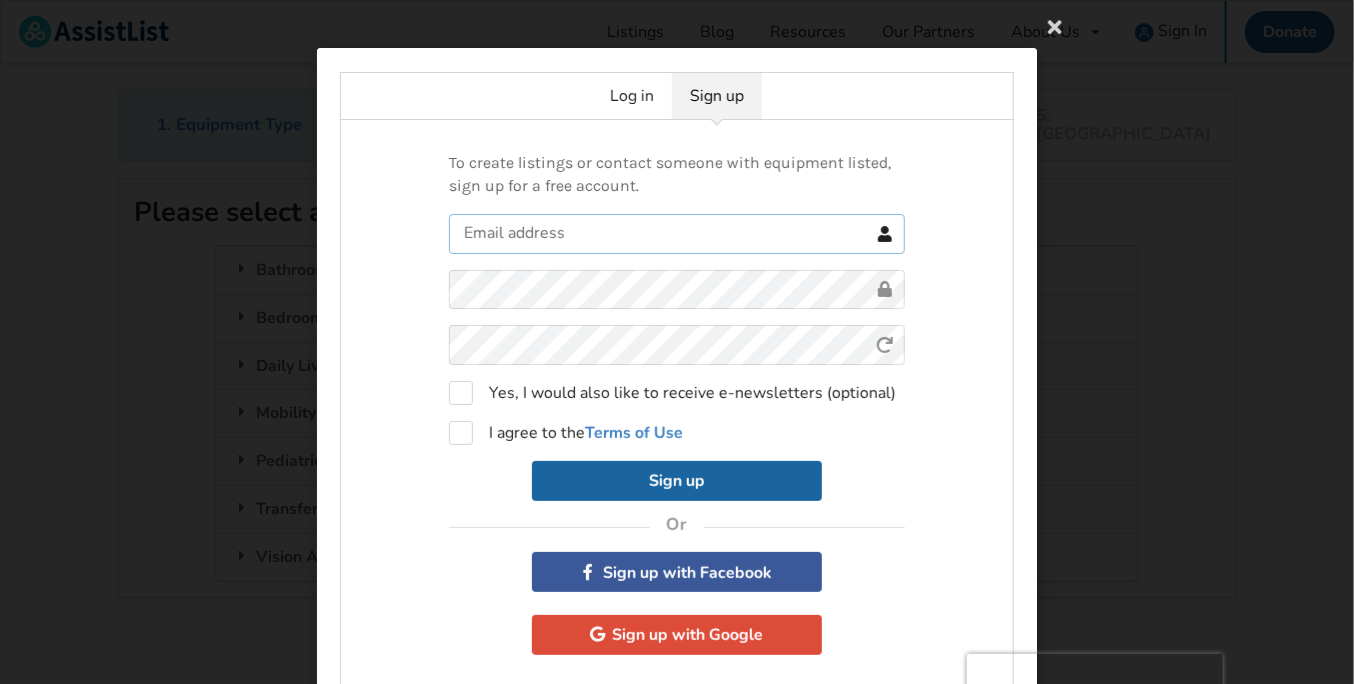 click at bounding box center [677, 234] 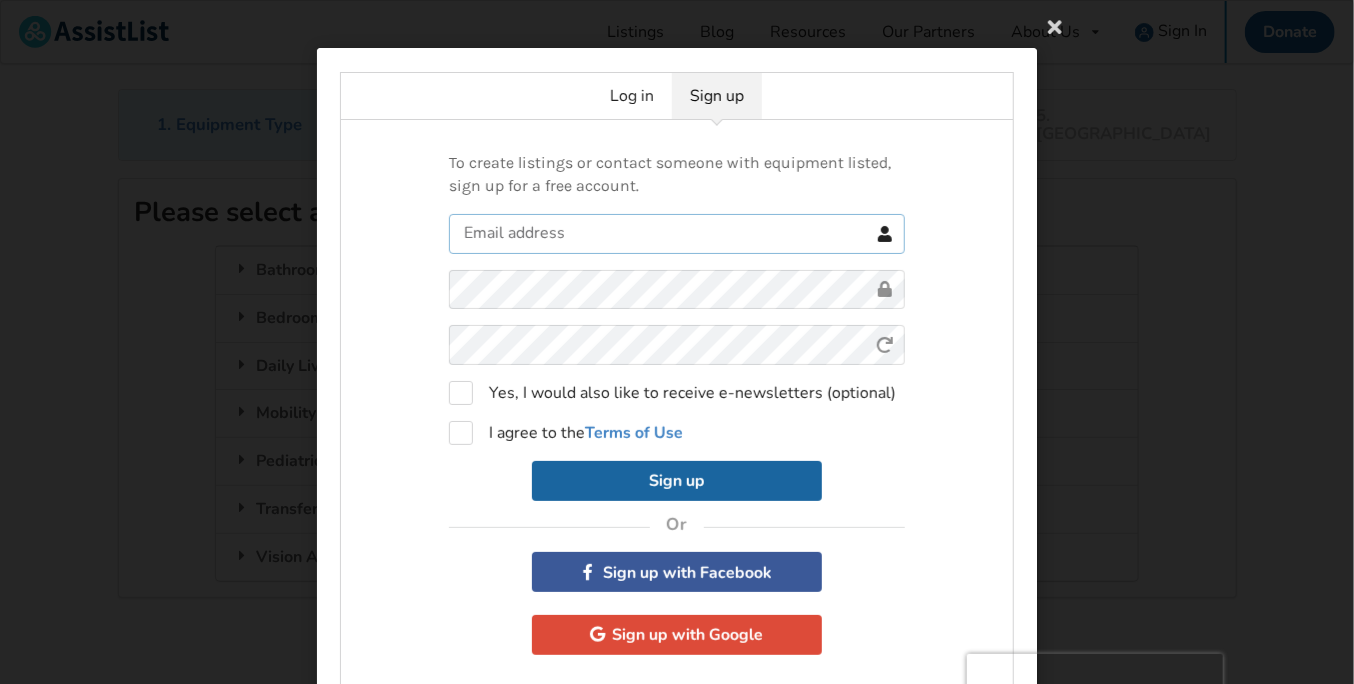 type on "[EMAIL_ADDRESS][DOMAIN_NAME]" 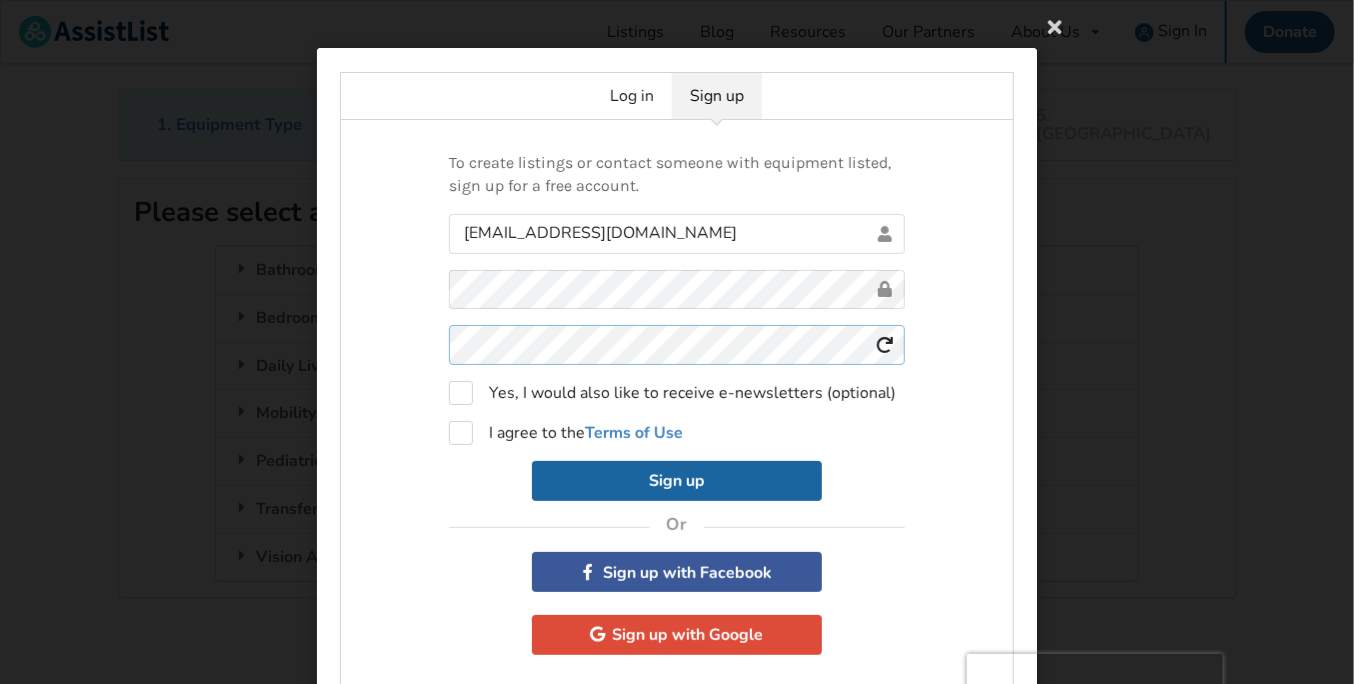 click on "[EMAIL_ADDRESS][DOMAIN_NAME] Yes, I would also like to receive e-newsletters (optional) I agree to the  Terms of Use Sign up" at bounding box center [677, 357] 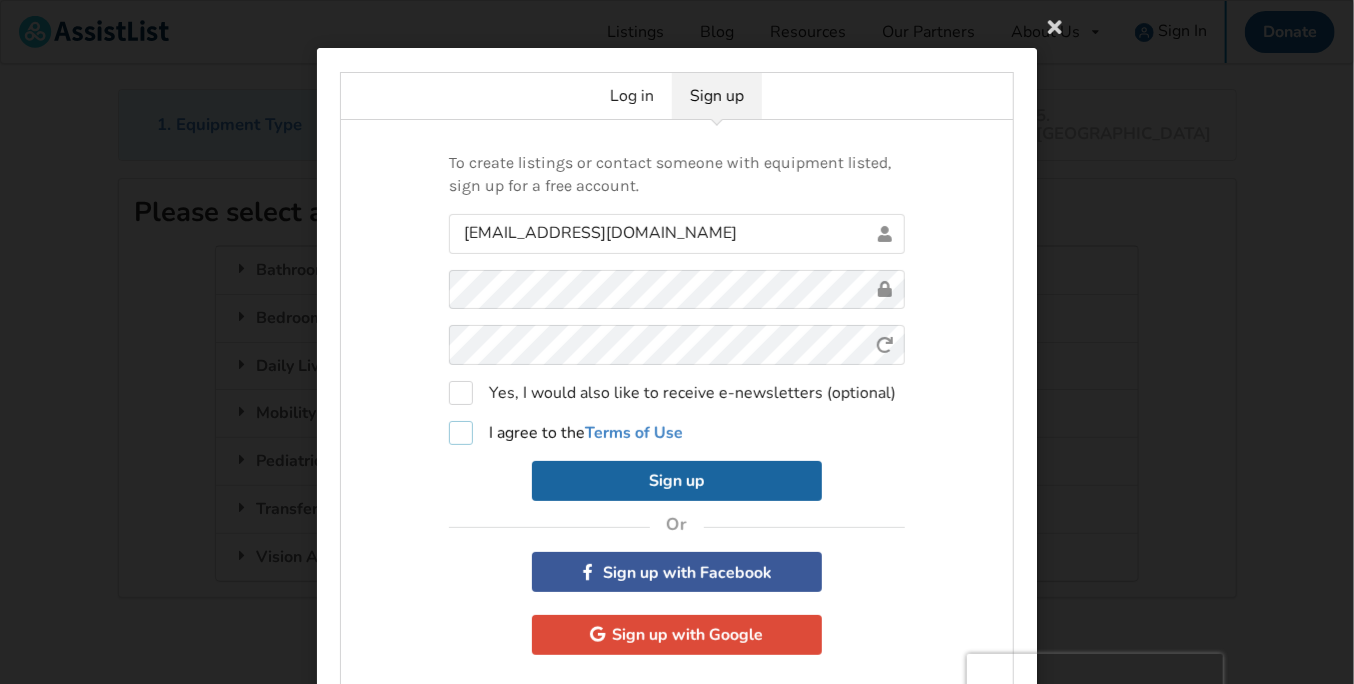click on "I agree to the  Terms of Use" at bounding box center [566, 433] 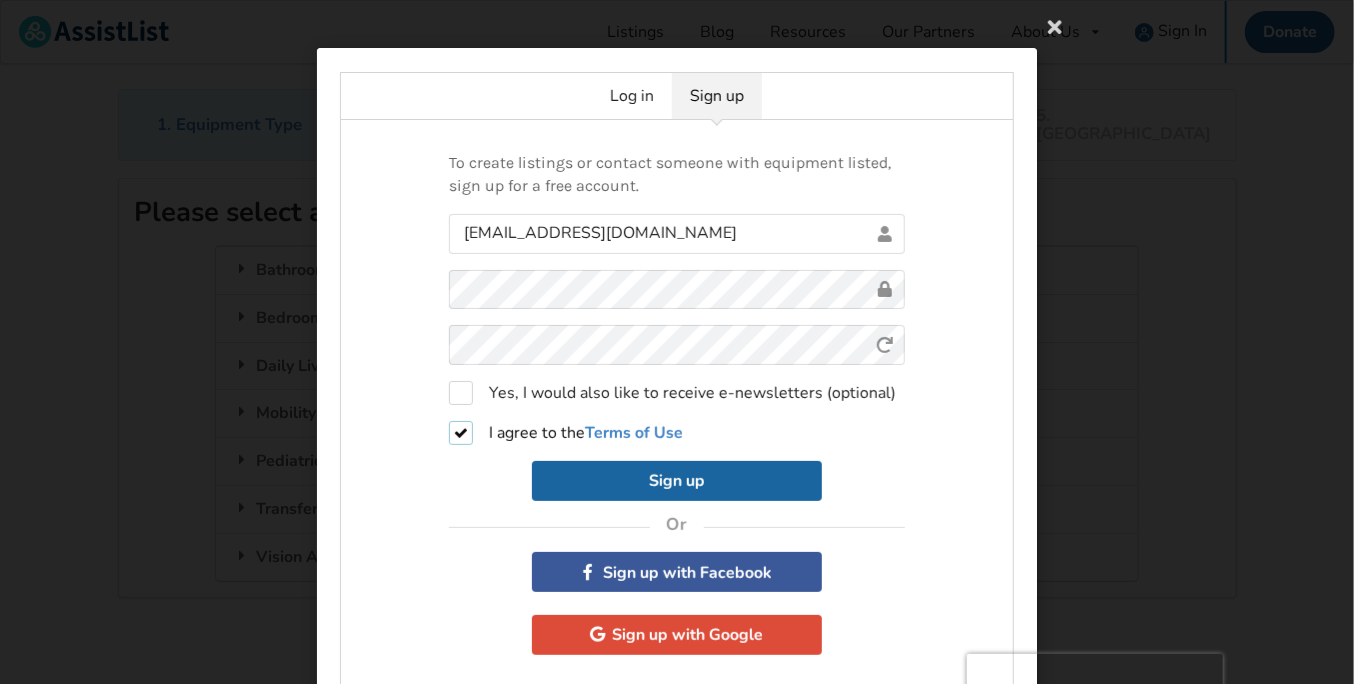checkbox on "true" 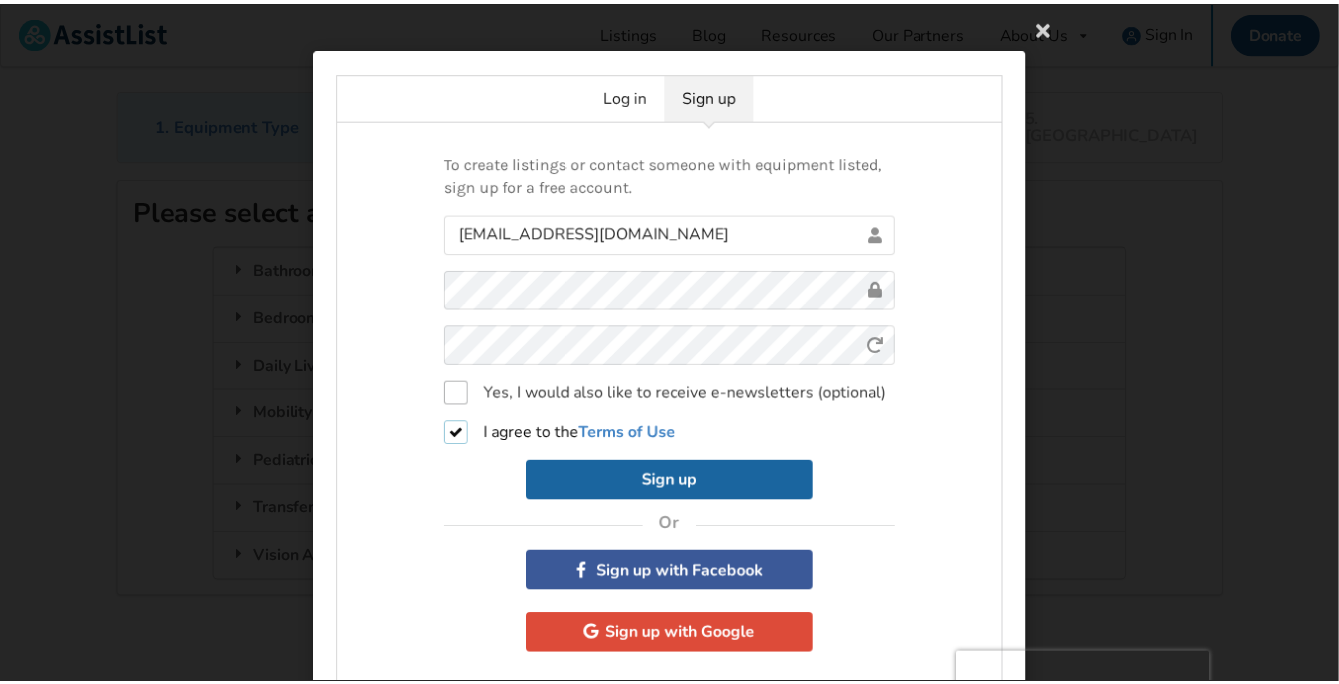 scroll, scrollTop: 75, scrollLeft: 0, axis: vertical 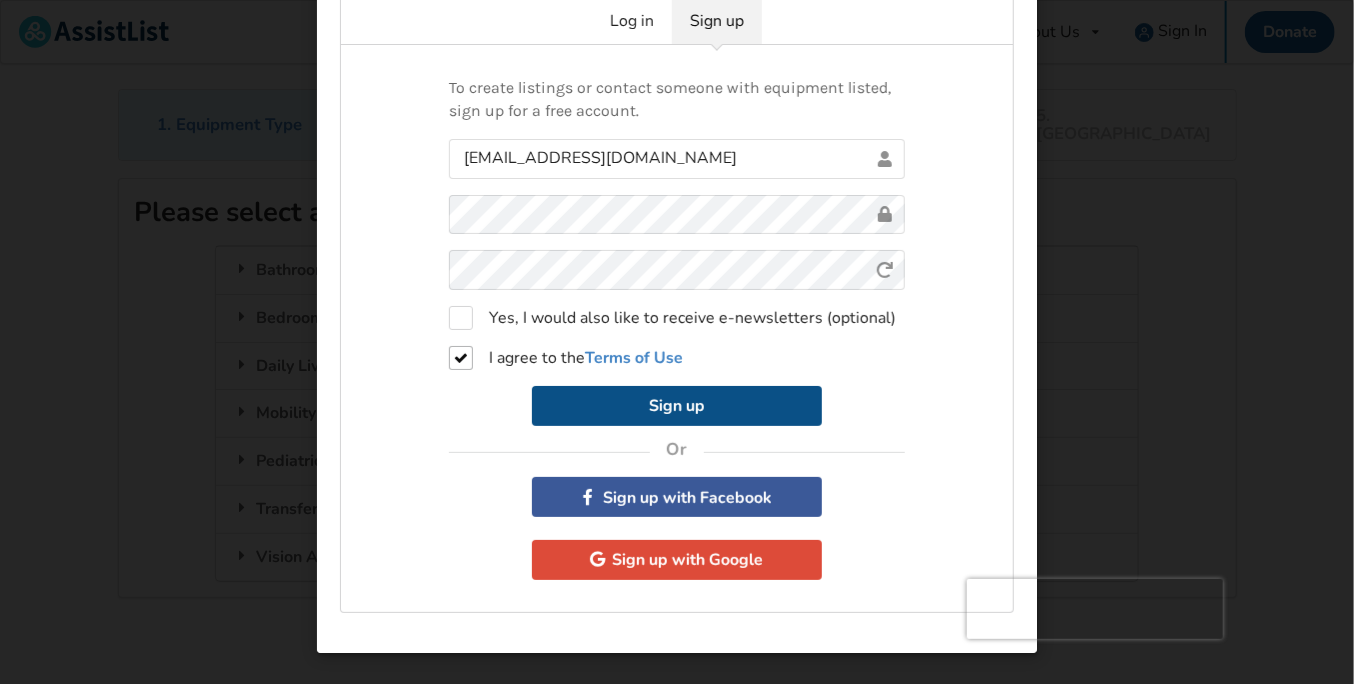 click on "Sign up" at bounding box center (677, 406) 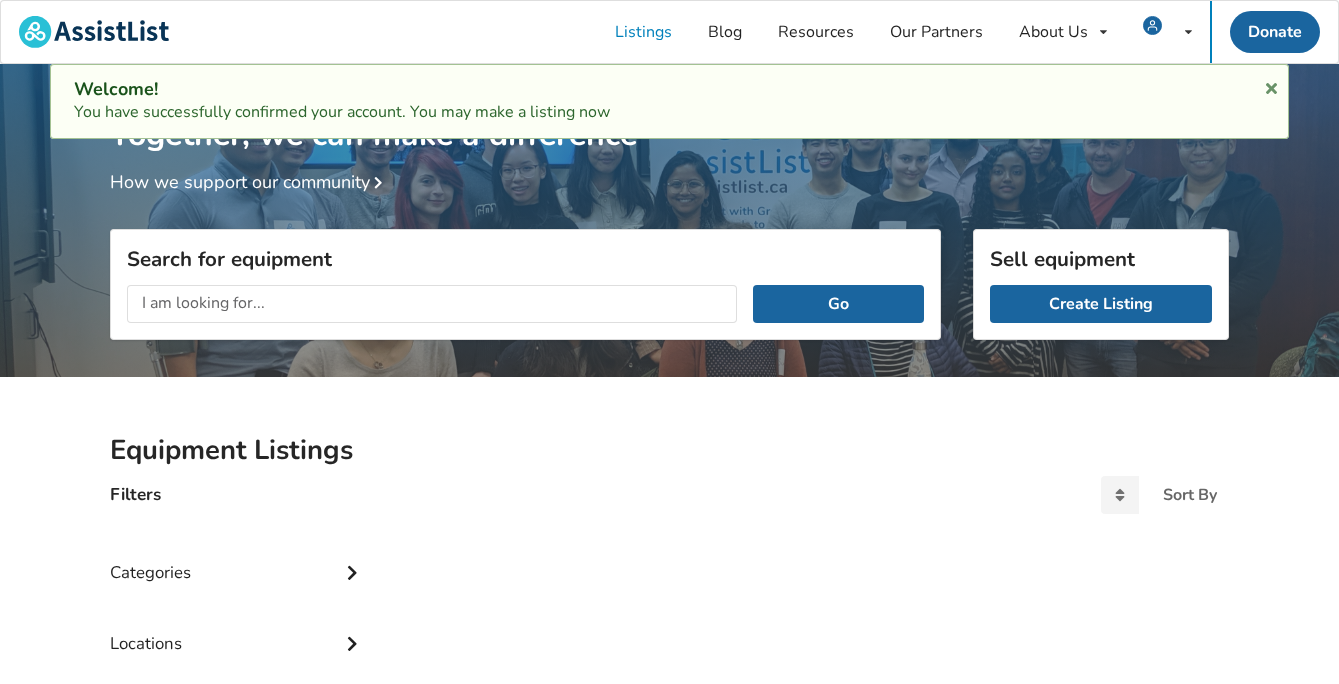 scroll, scrollTop: 0, scrollLeft: 0, axis: both 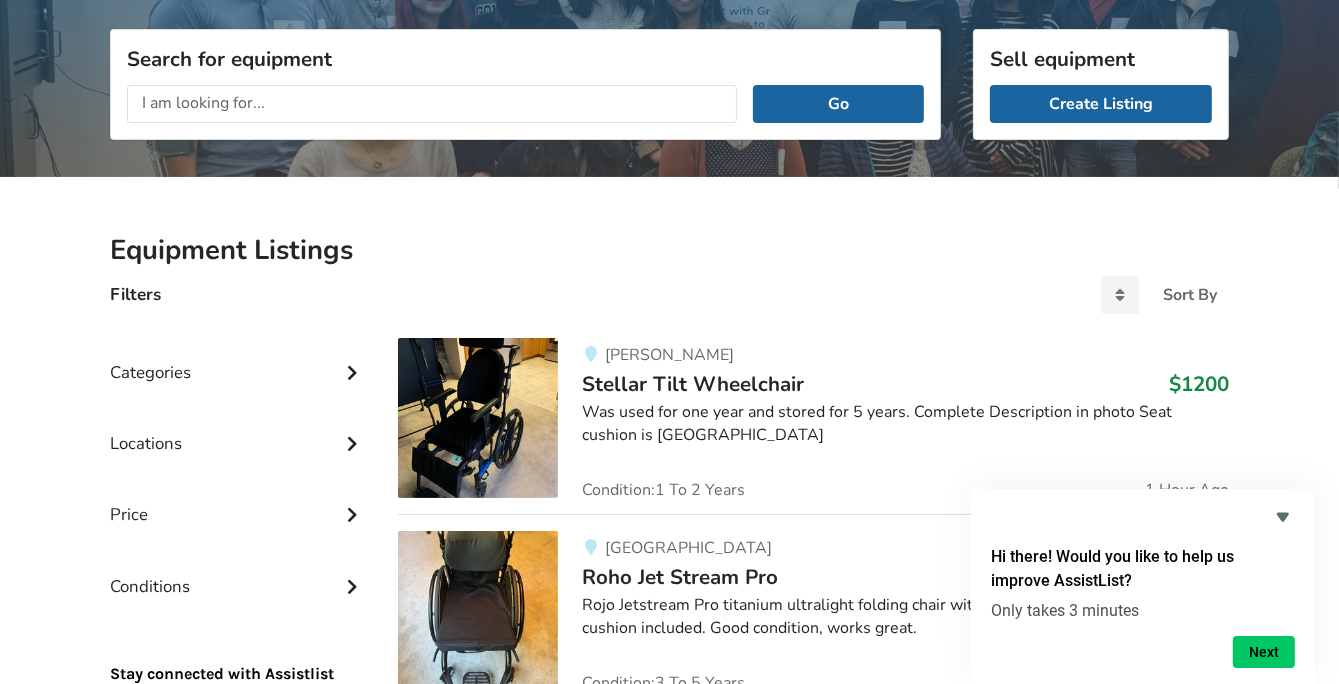 click at bounding box center [478, 418] 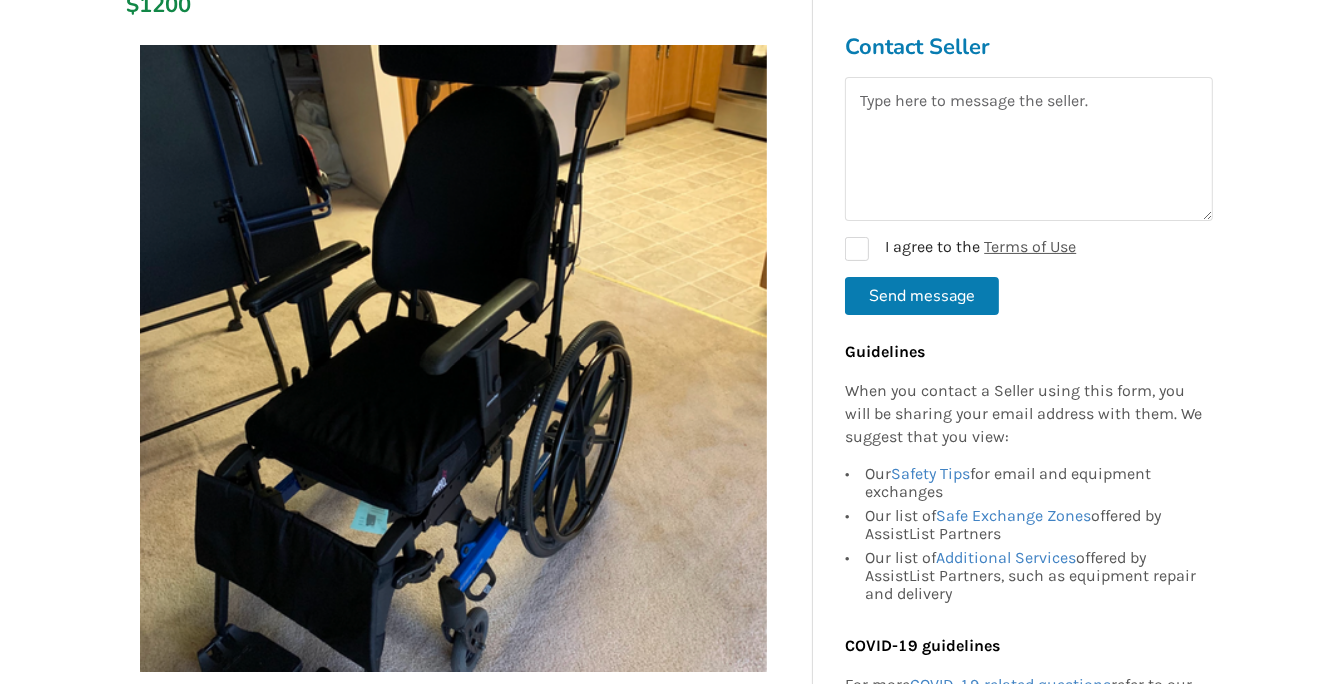 scroll, scrollTop: 300, scrollLeft: 0, axis: vertical 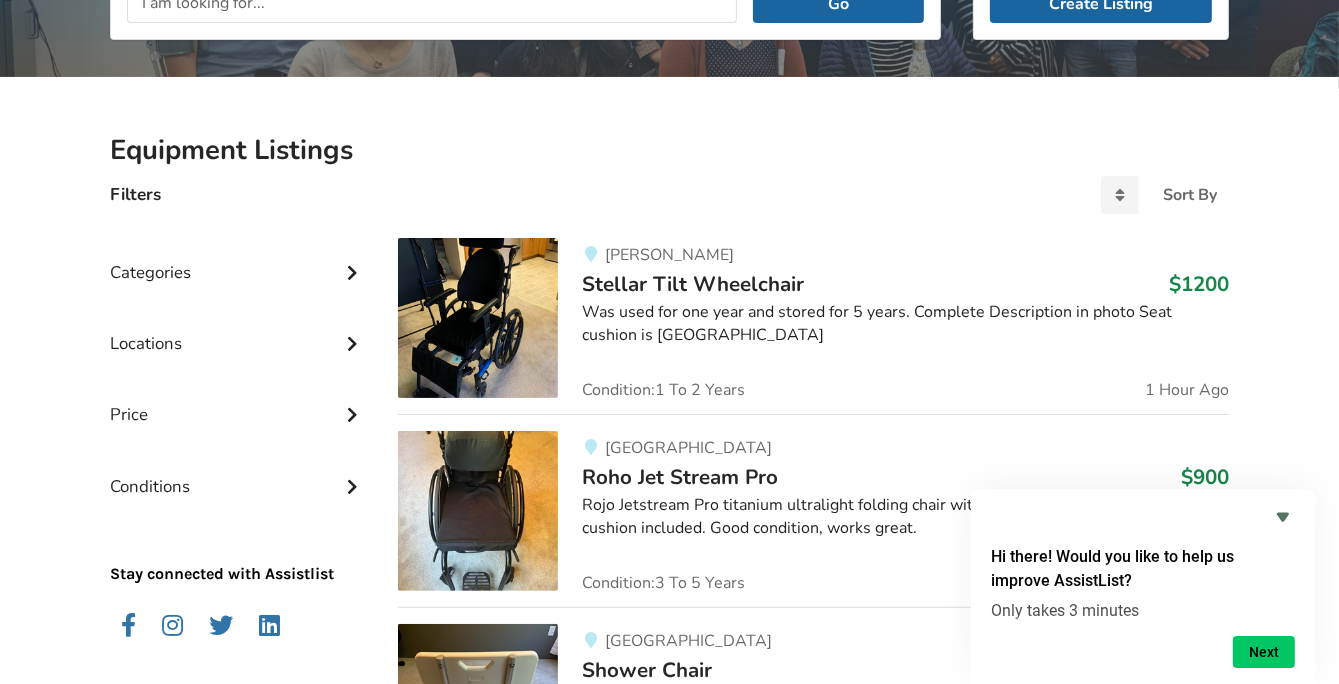 click on "Categories" at bounding box center [238, 257] 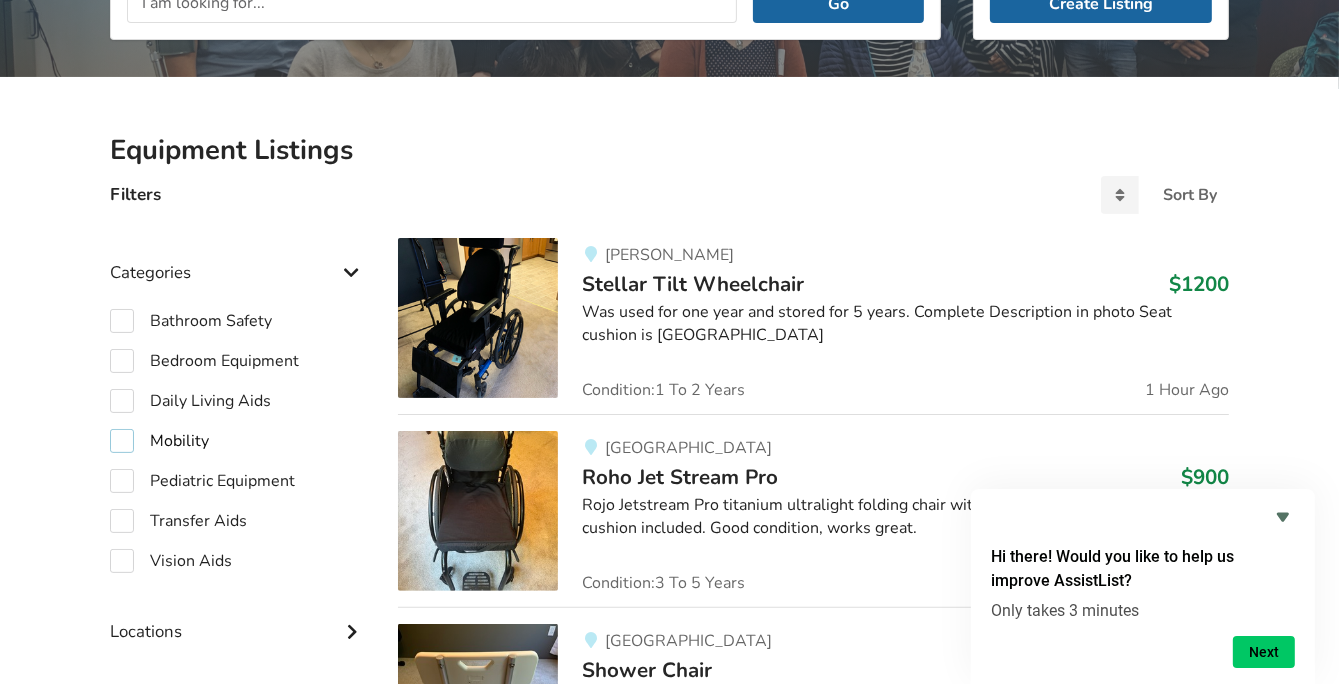 click on "Mobility" at bounding box center [159, 441] 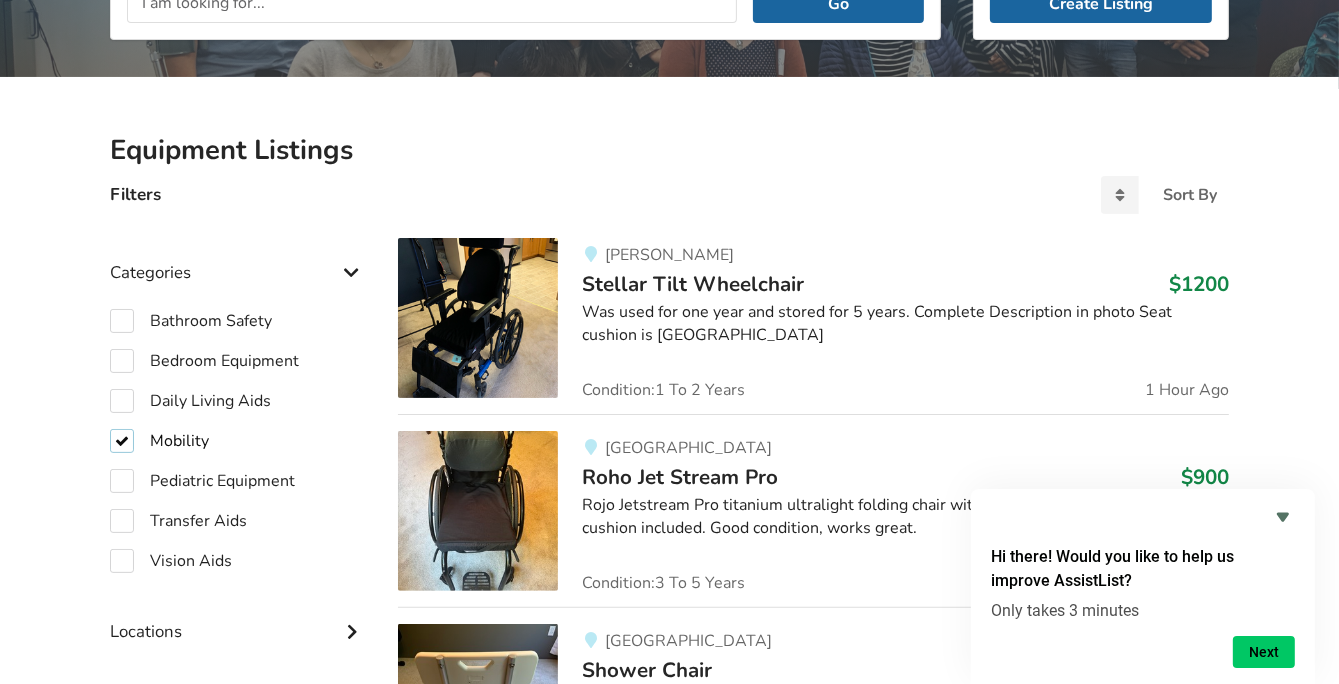 checkbox on "true" 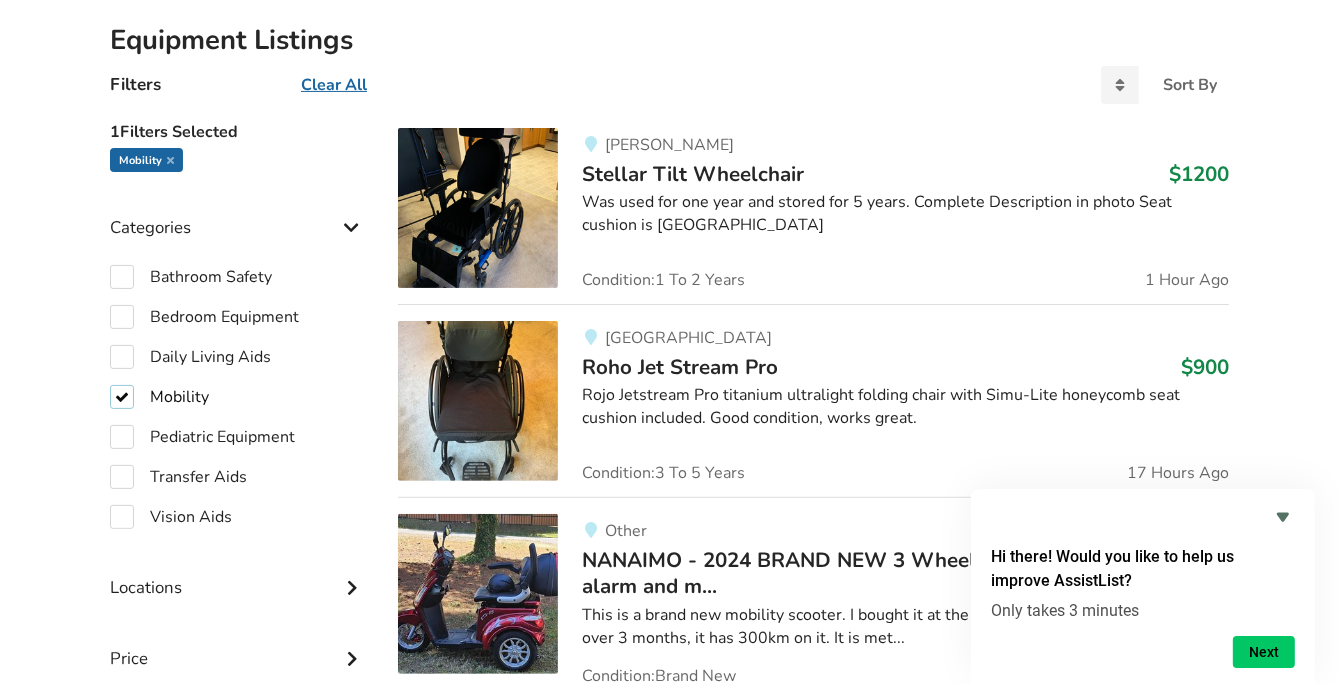 scroll, scrollTop: 500, scrollLeft: 0, axis: vertical 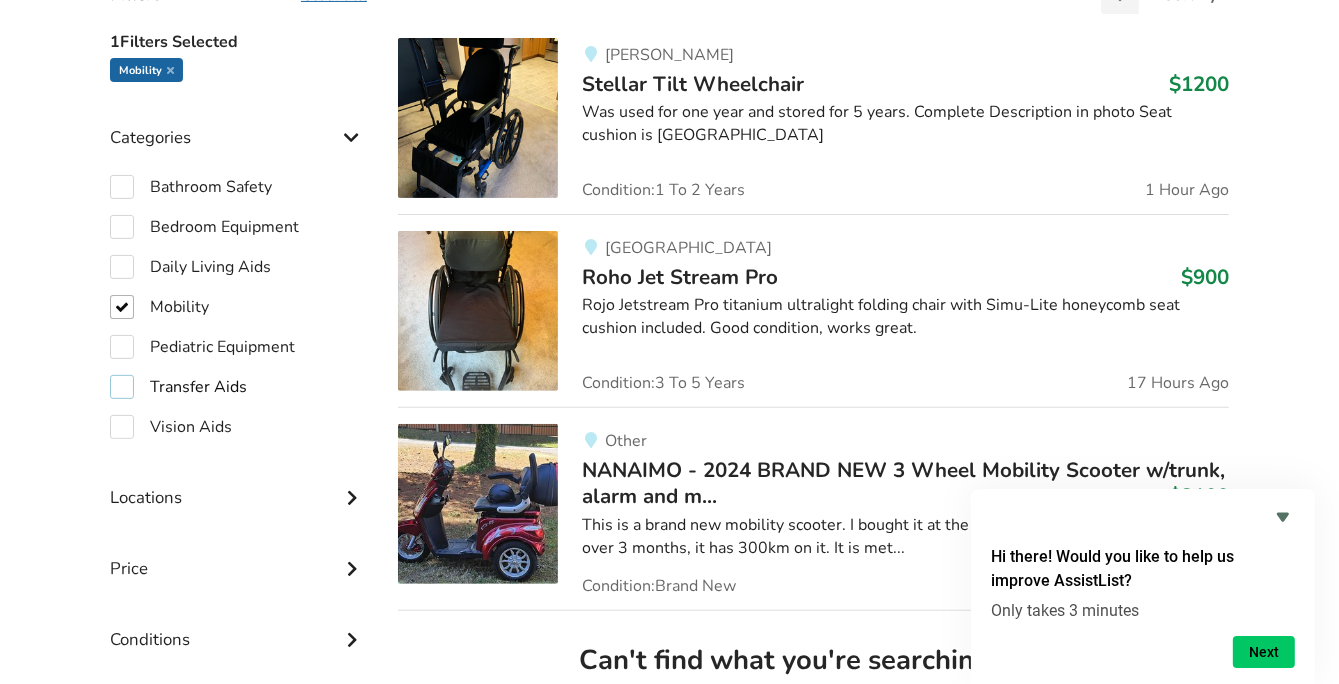 click on "Transfer Aids" at bounding box center [178, 387] 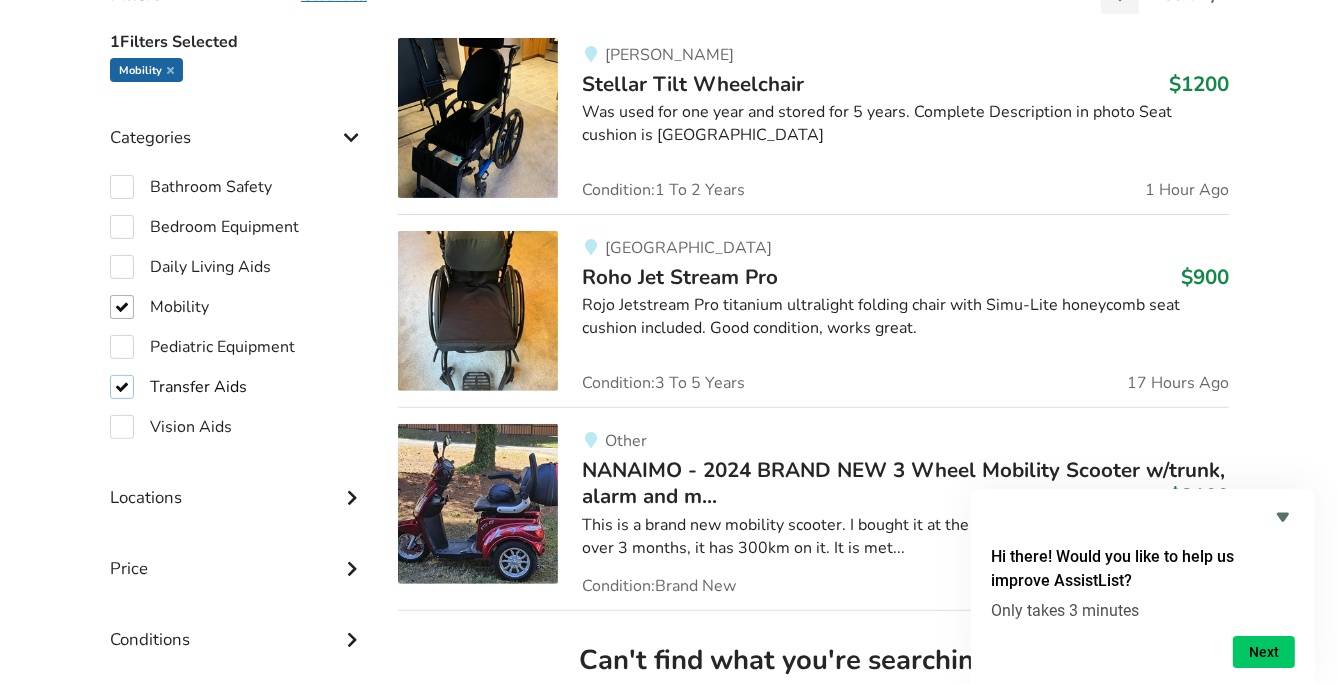 checkbox on "true" 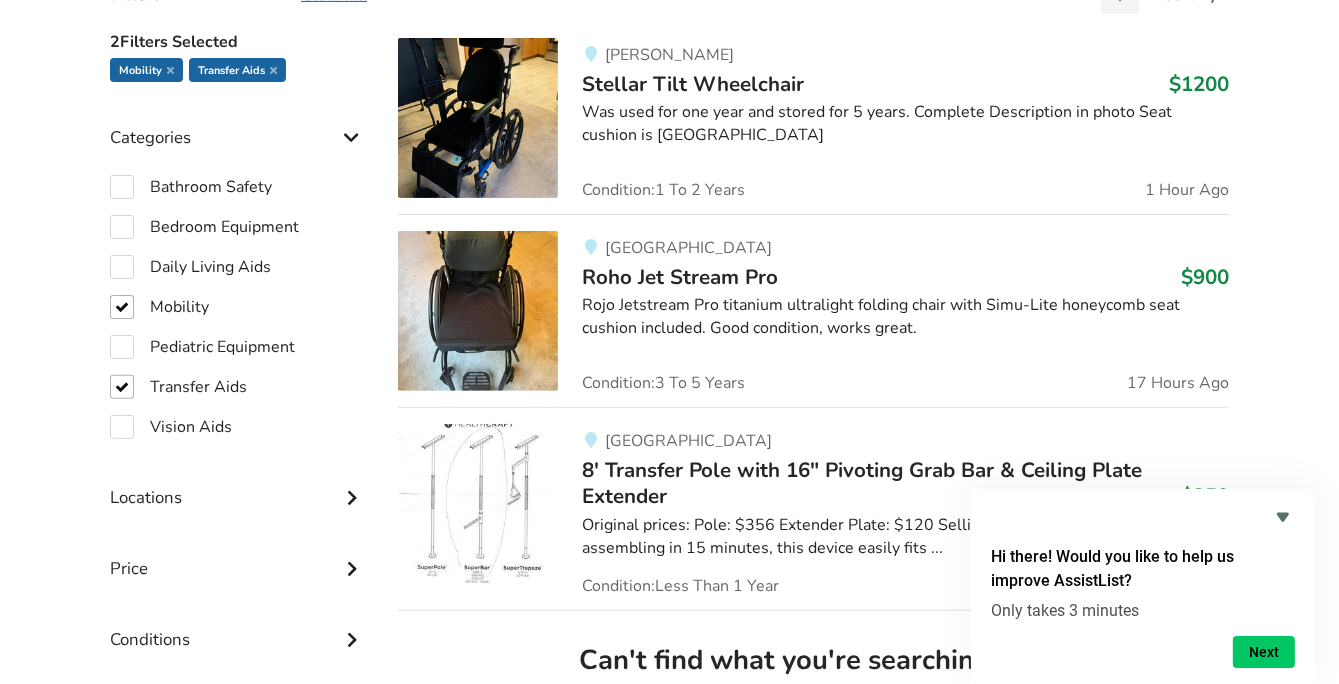 click on "Locations" at bounding box center [238, 482] 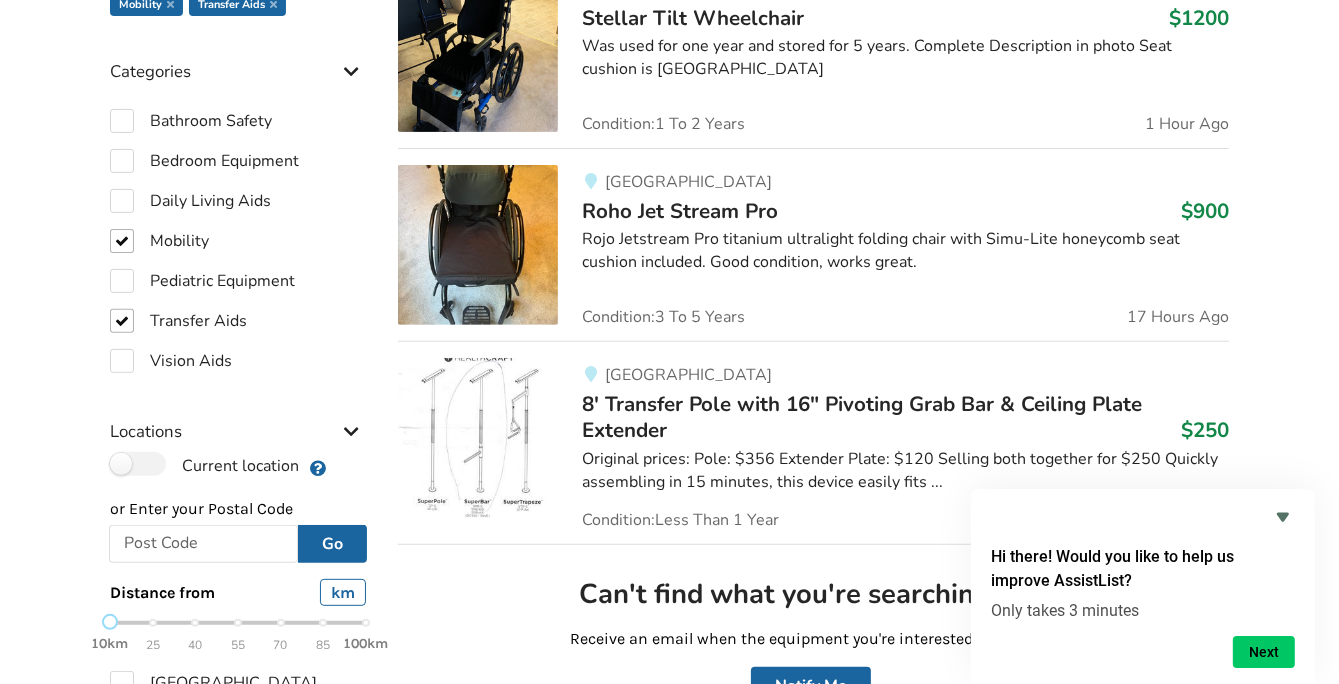 scroll, scrollTop: 600, scrollLeft: 0, axis: vertical 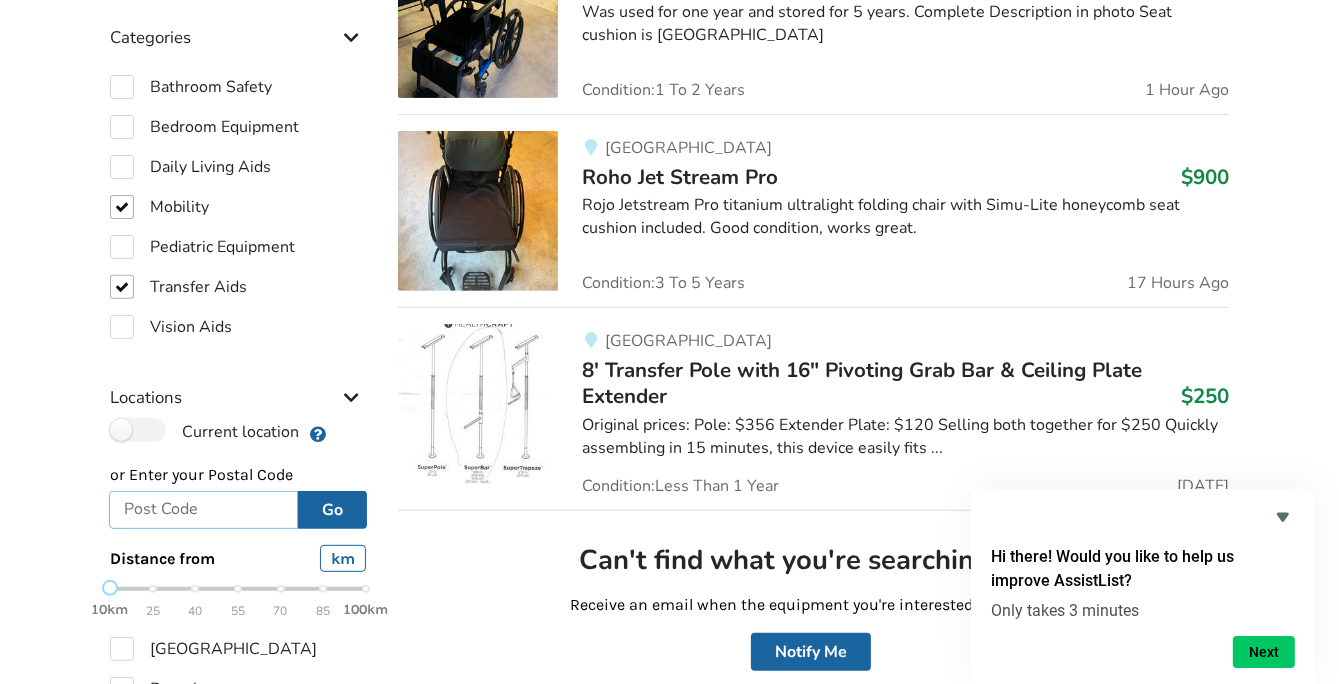 click at bounding box center [203, 510] 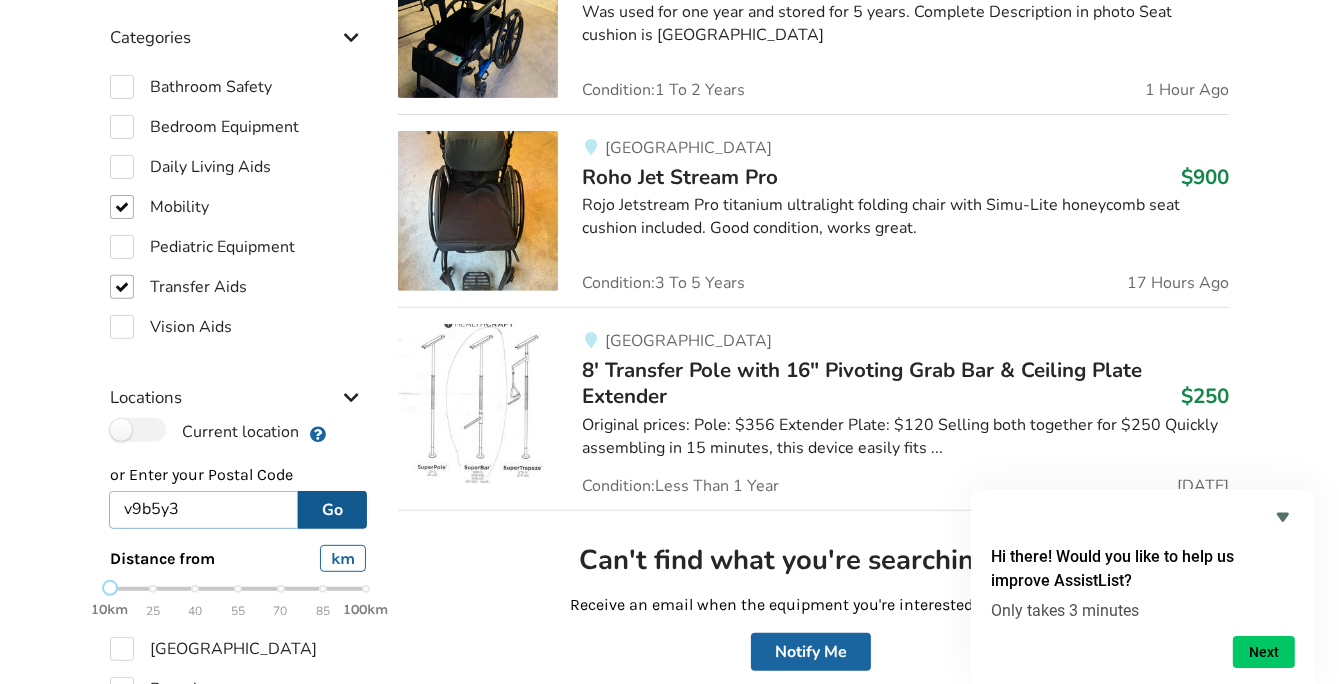type on "v9b5y3" 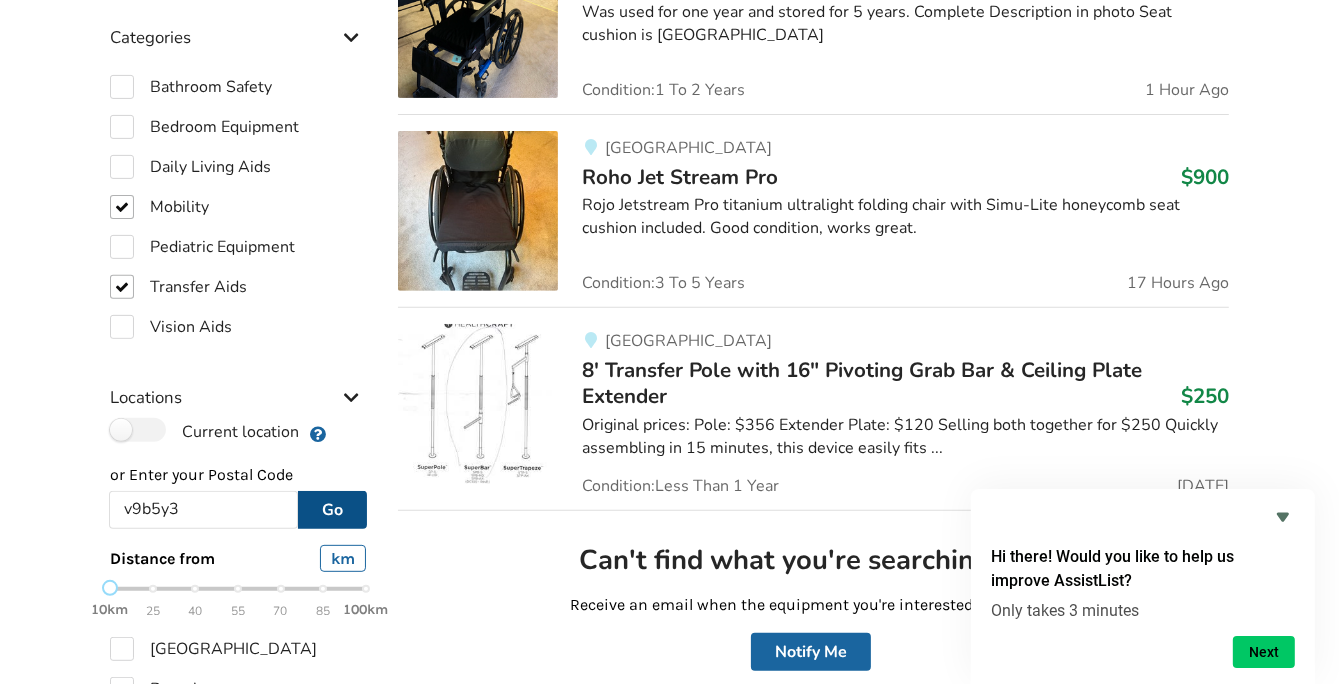 click on "Go" at bounding box center [332, 510] 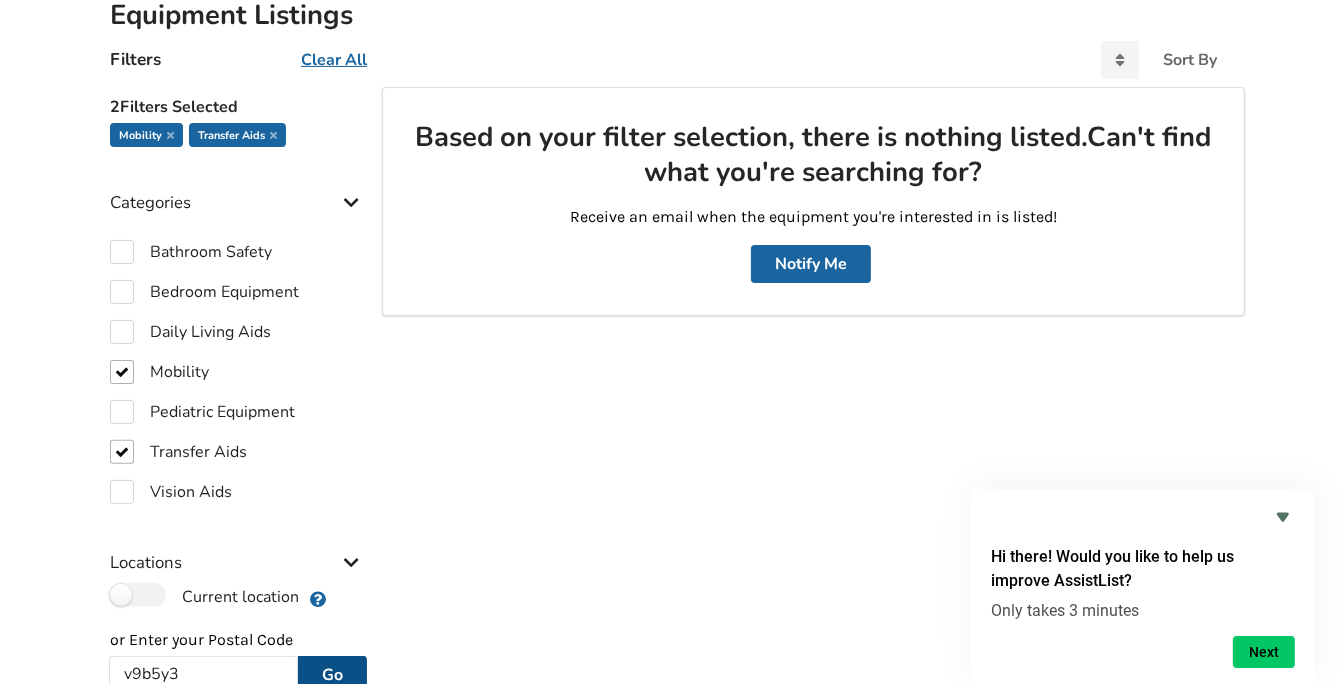 scroll, scrollTop: 300, scrollLeft: 0, axis: vertical 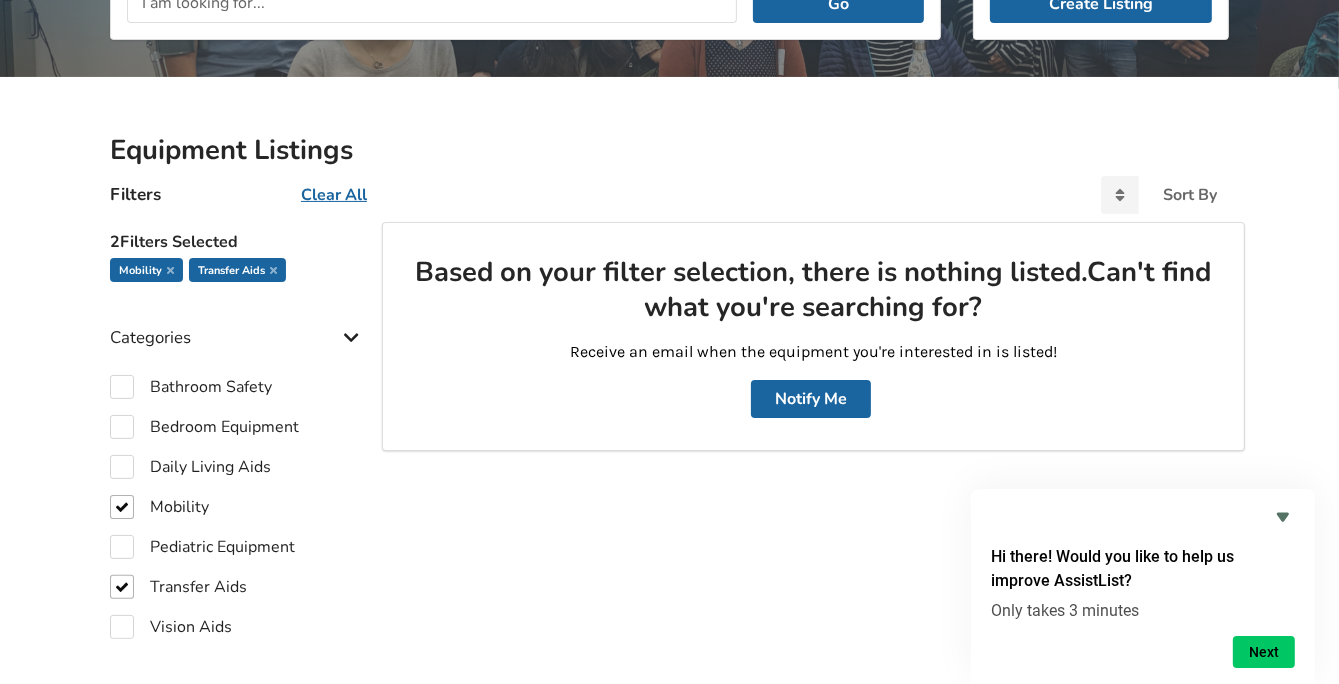 click on "Clear All" at bounding box center (334, 195) 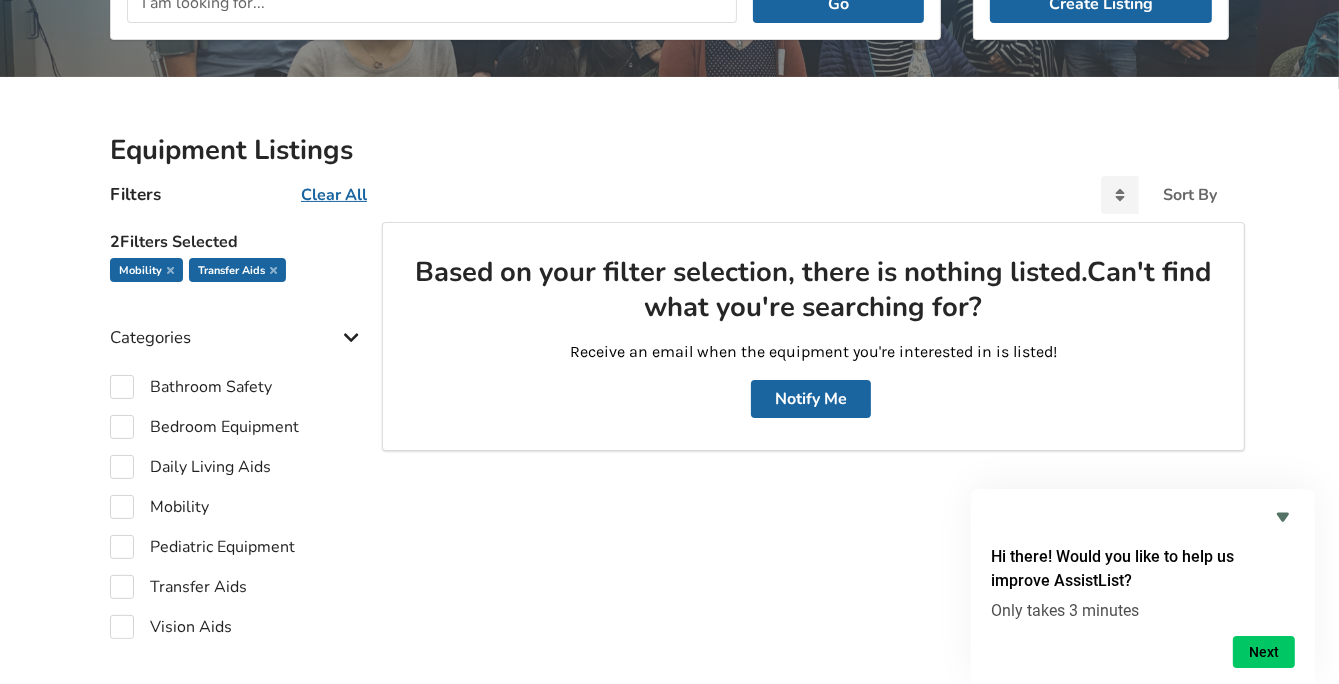 checkbox on "false" 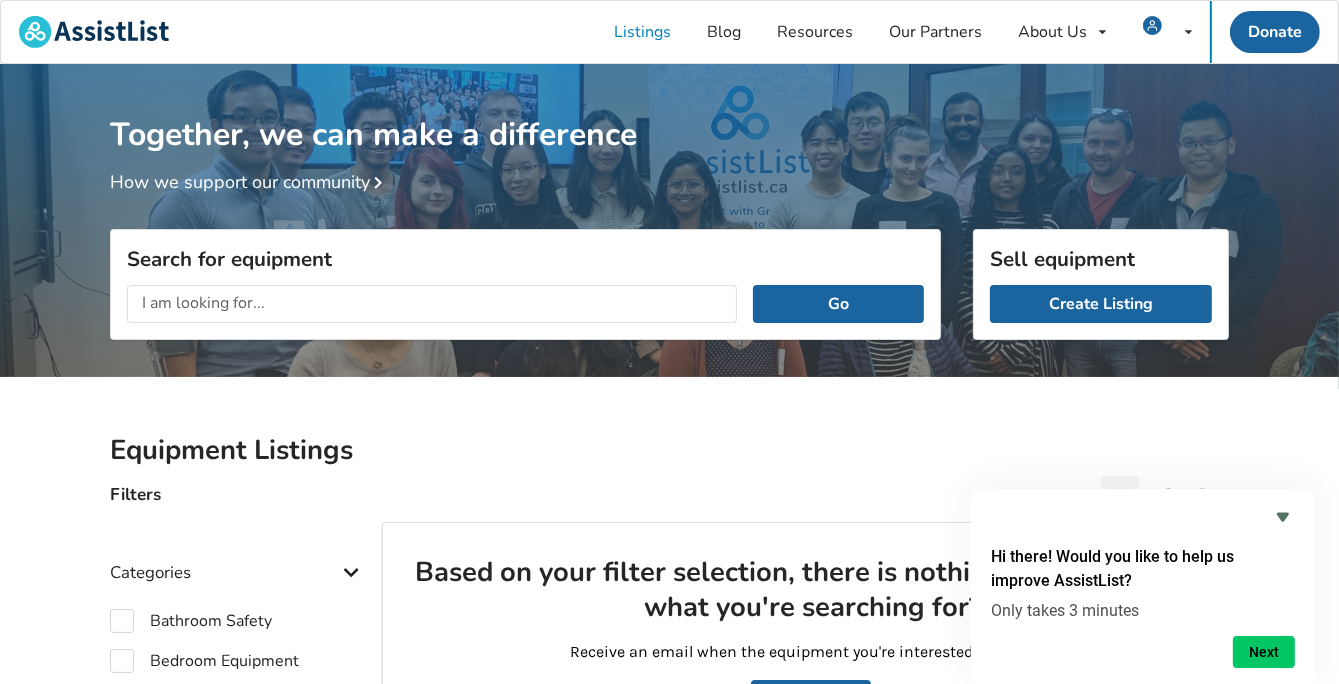 scroll, scrollTop: 100, scrollLeft: 0, axis: vertical 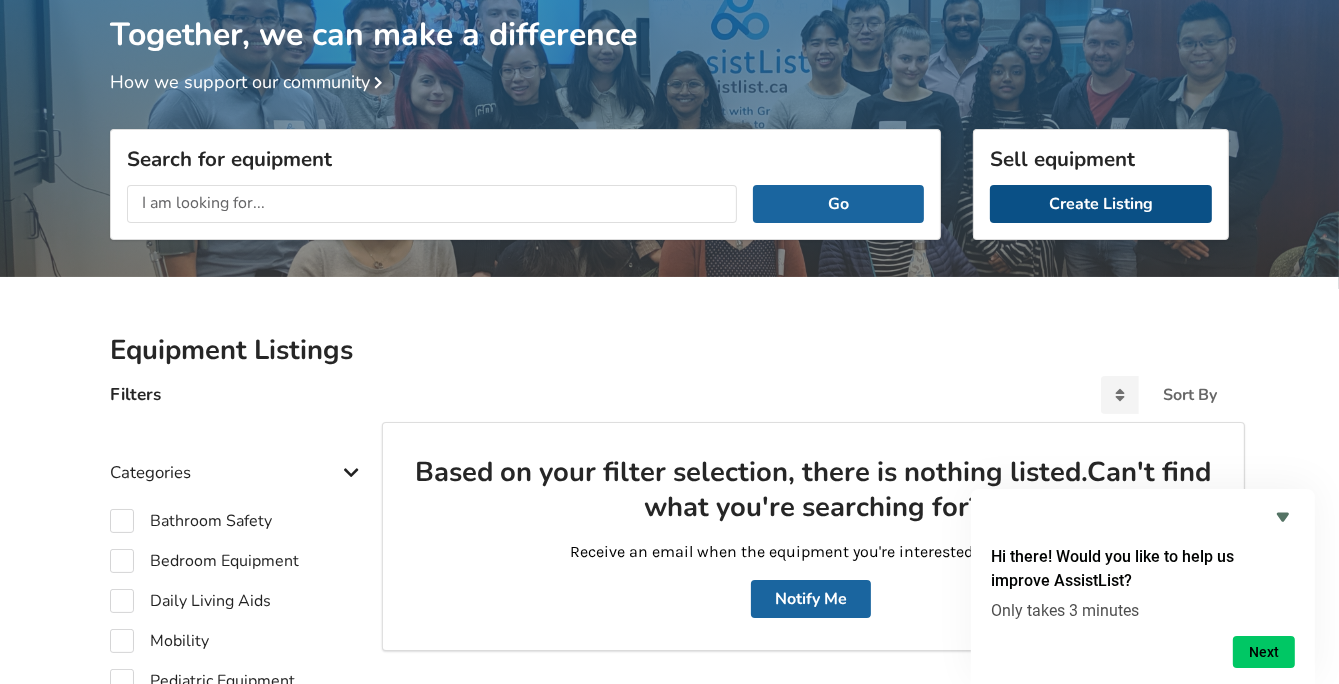 click on "Create Listing" at bounding box center (1101, 204) 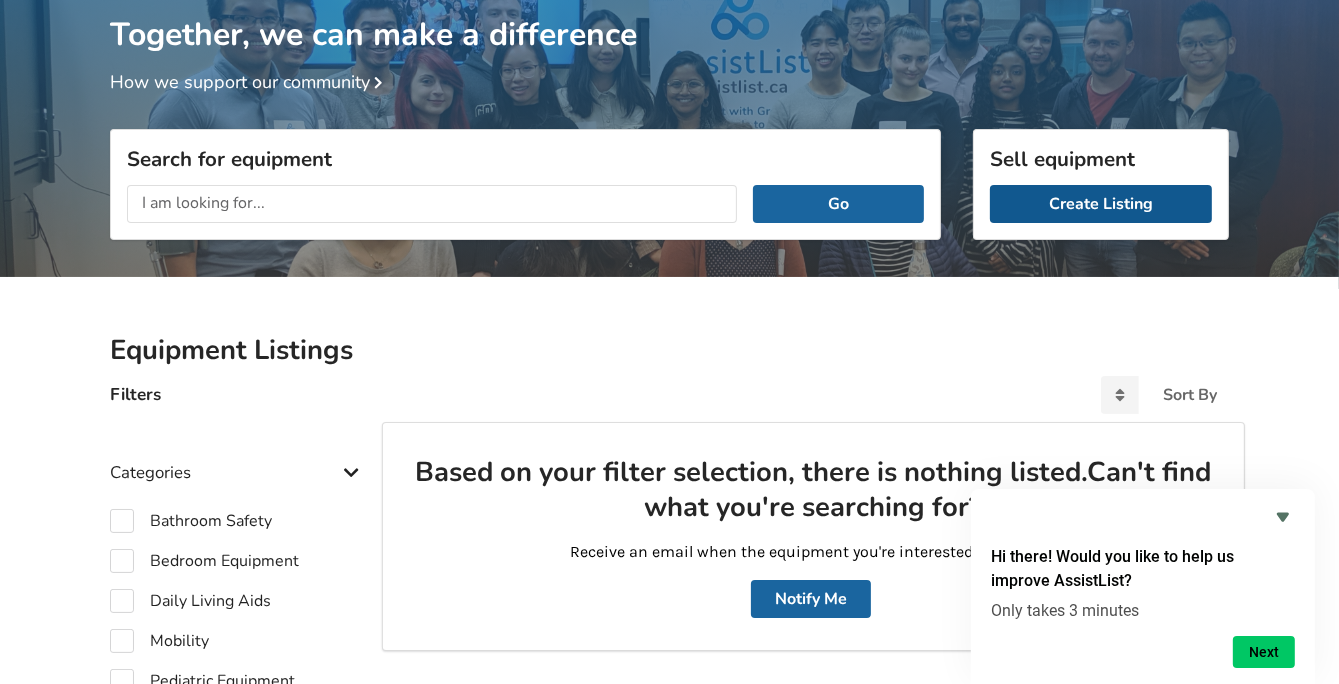 scroll, scrollTop: 88, scrollLeft: 0, axis: vertical 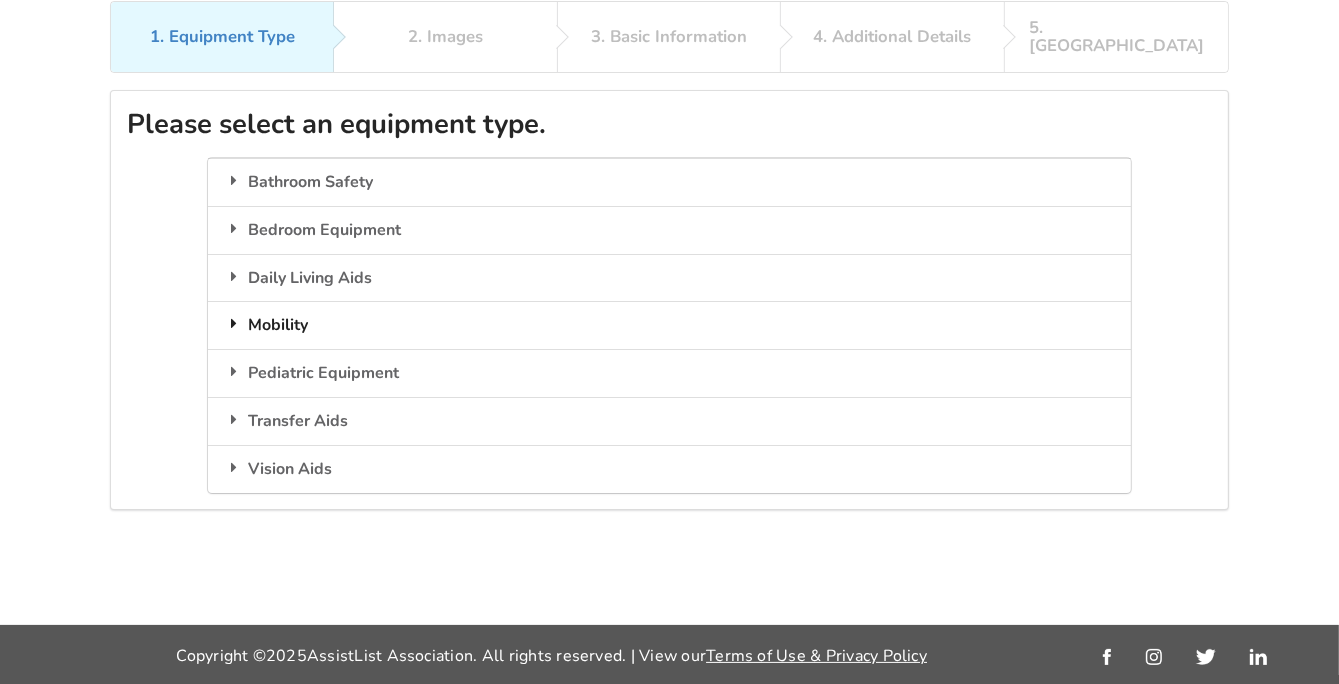 click at bounding box center [234, 323] 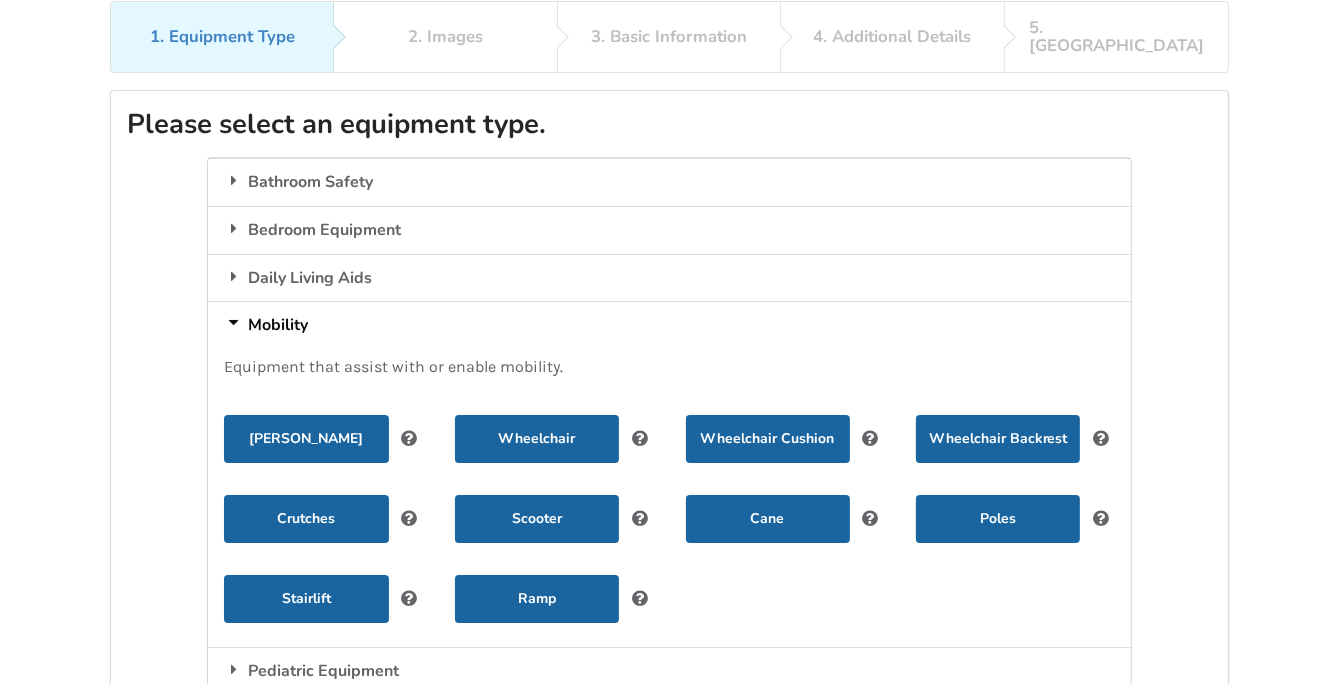 scroll, scrollTop: 124, scrollLeft: 0, axis: vertical 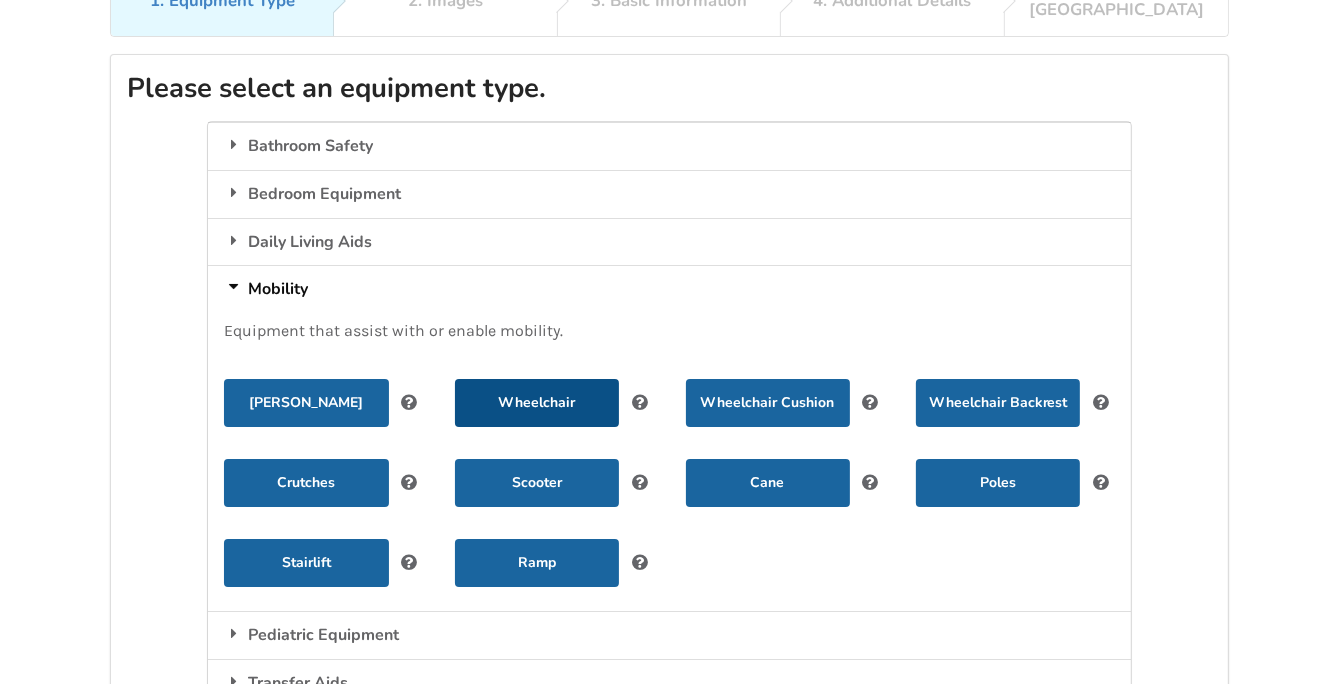 click on "Wheelchair" at bounding box center [537, 403] 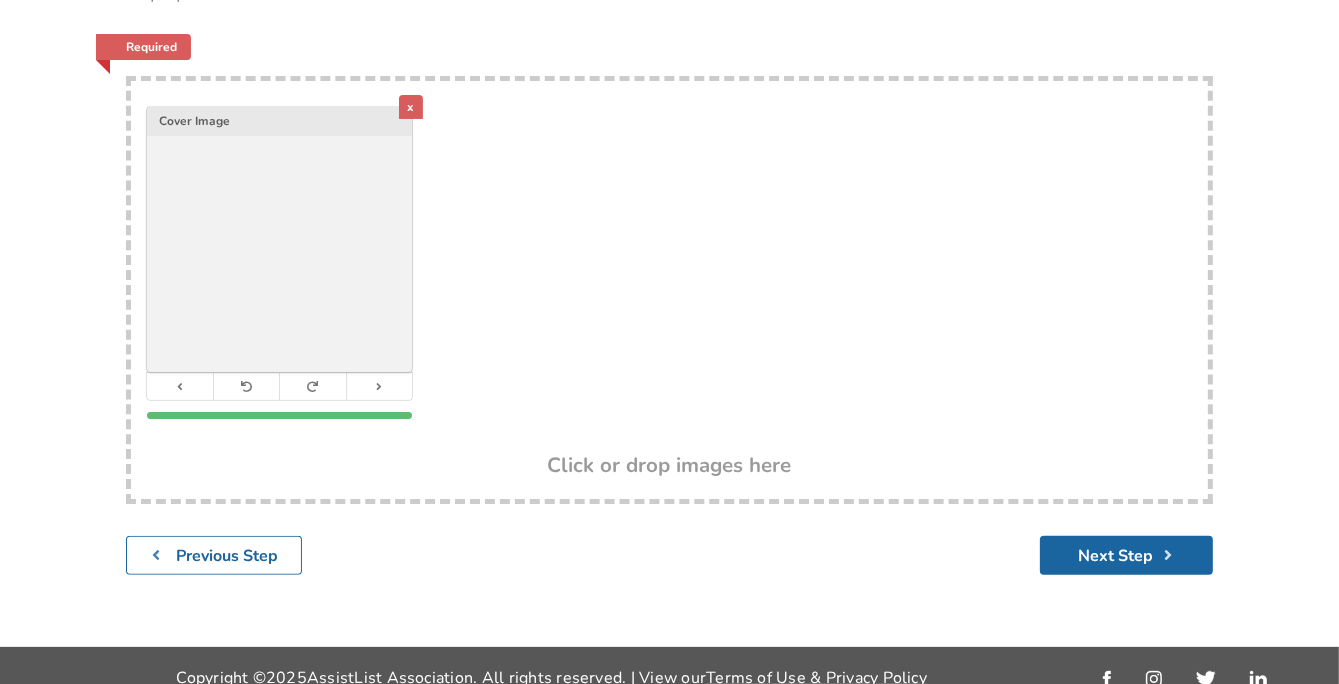 scroll, scrollTop: 319, scrollLeft: 0, axis: vertical 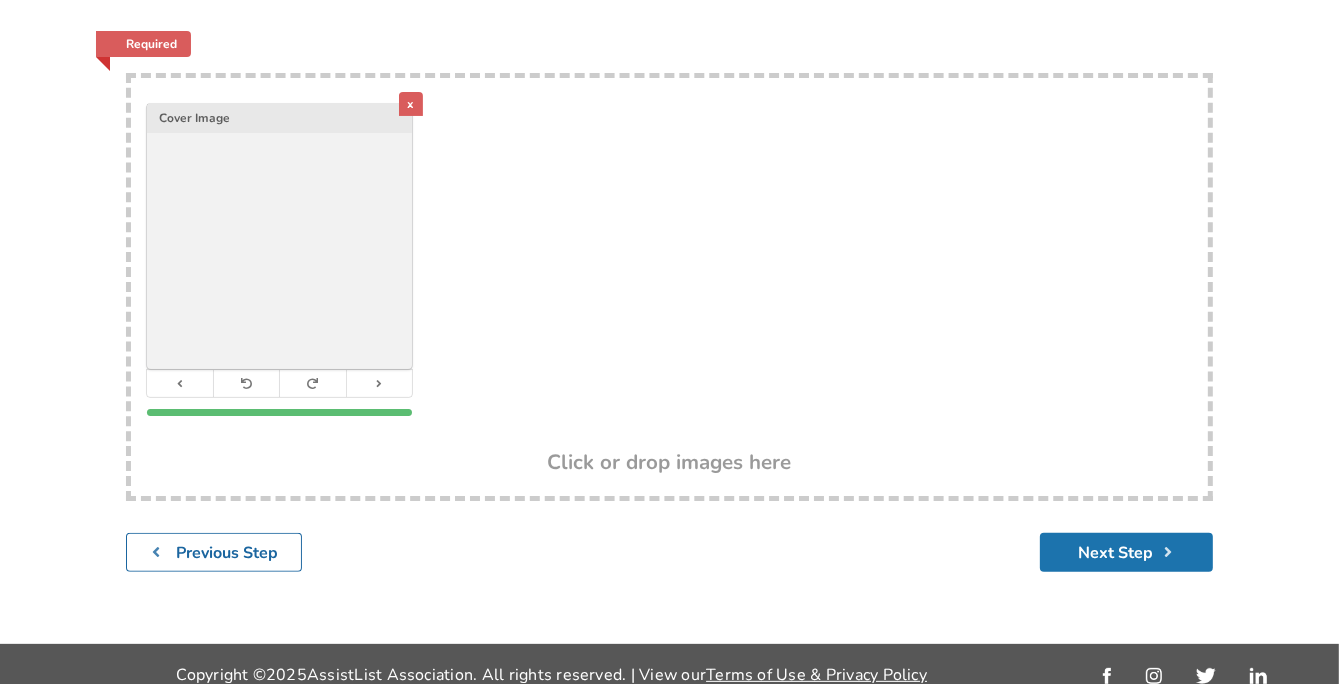 click on "Next Step" at bounding box center (1126, 552) 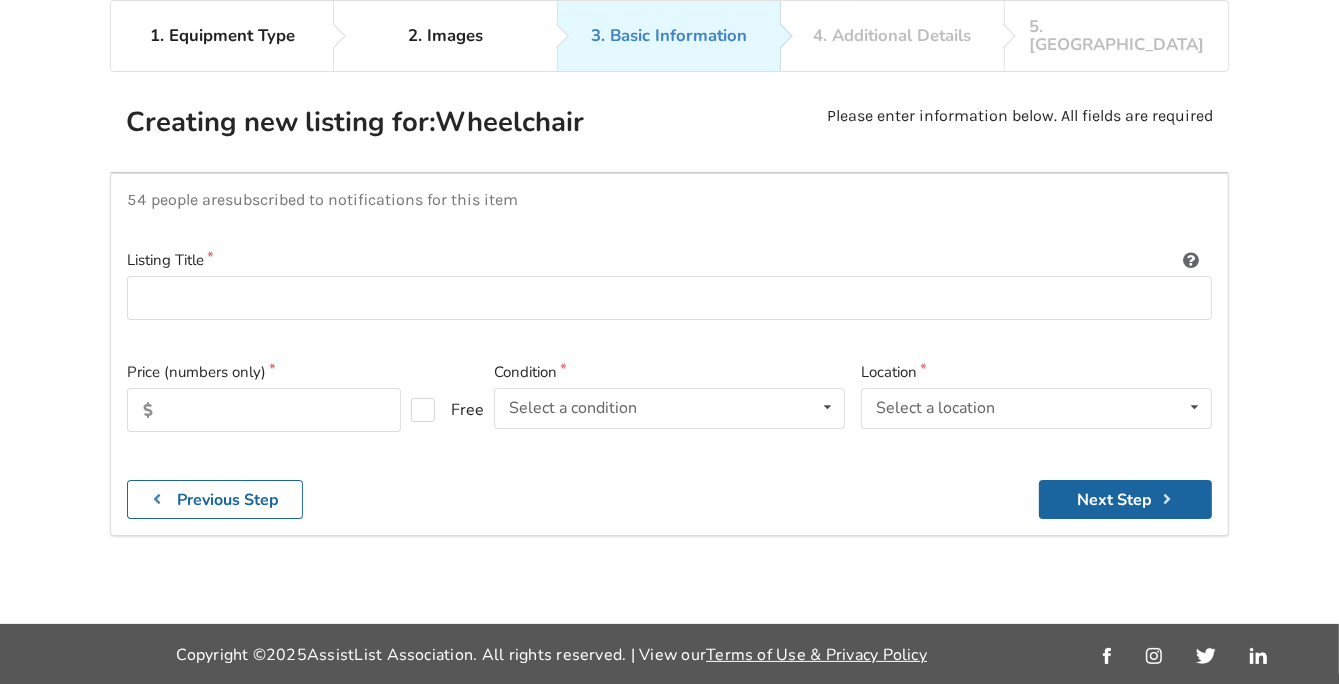 scroll, scrollTop: 88, scrollLeft: 0, axis: vertical 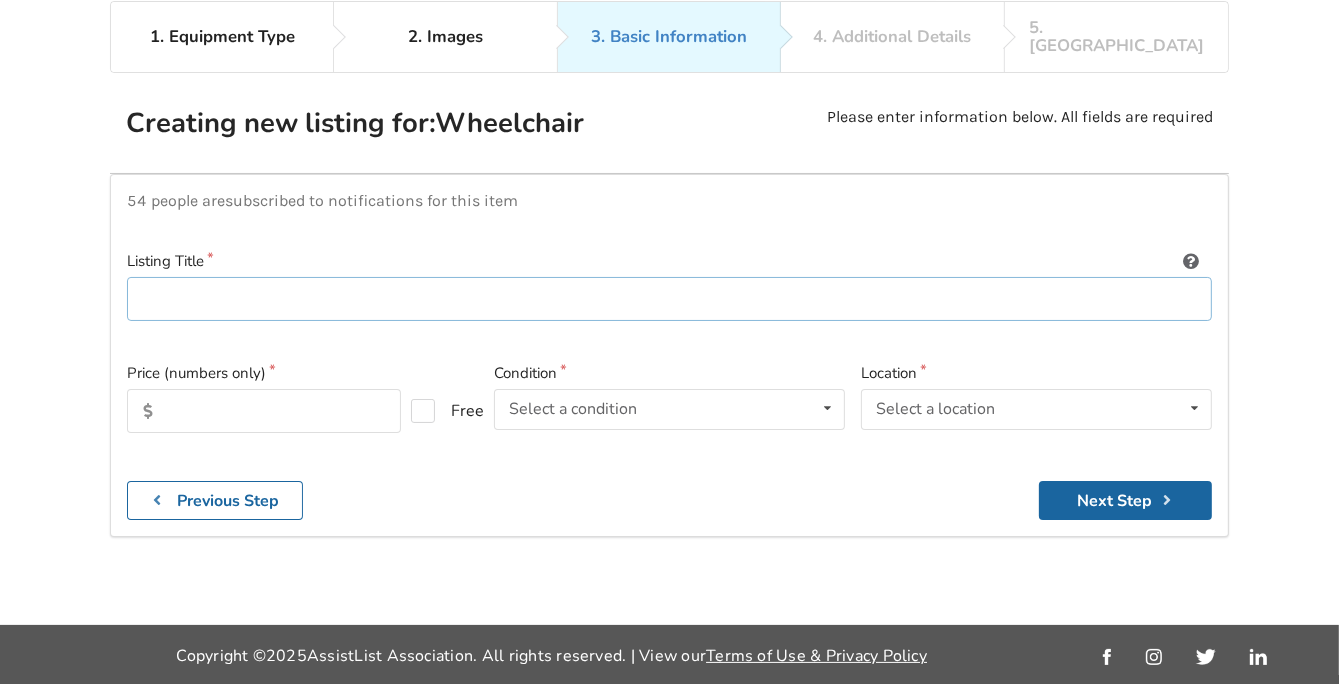 click at bounding box center (669, 299) 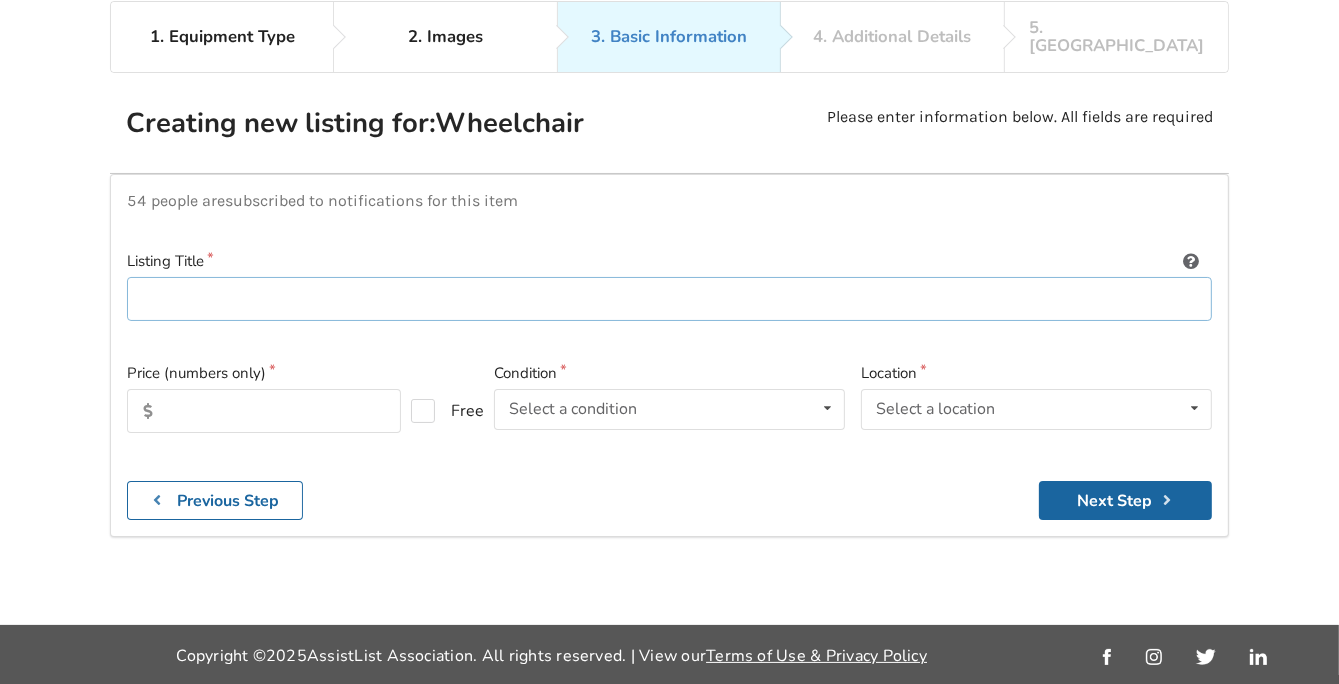 paste on "Signature Series - Grab and Go  SR45 Package with E2 Backrest and ROHO Cusion-16 “ wide." 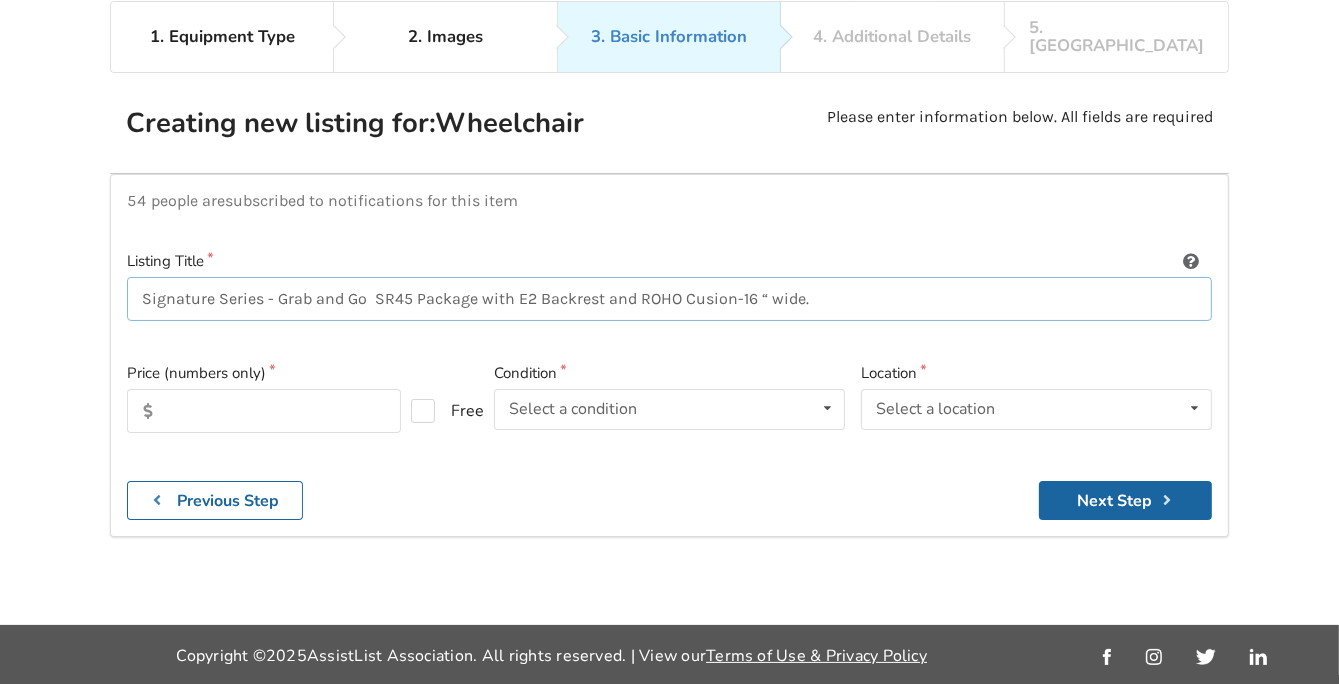 type on "Signature Series - Grab and Go  SR45 Package with E2 Backrest and ROHO Cusion-16 “ wide." 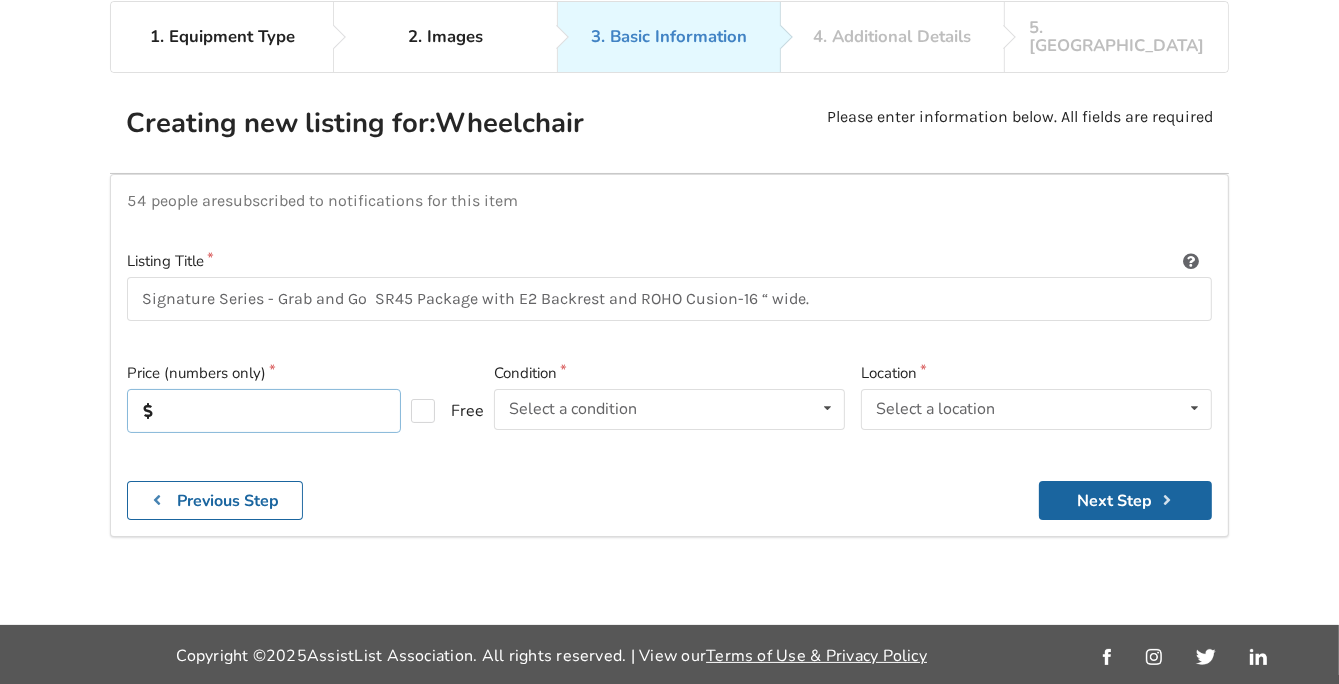click at bounding box center (264, 411) 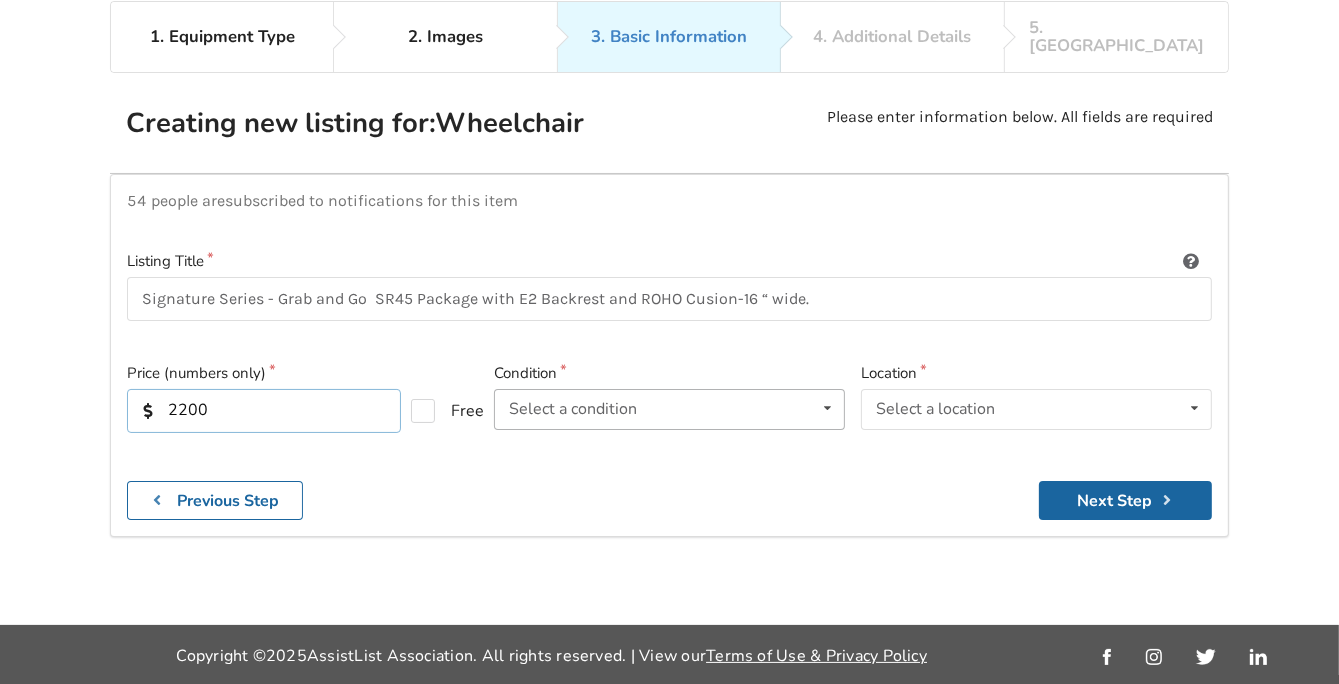 type on "2200" 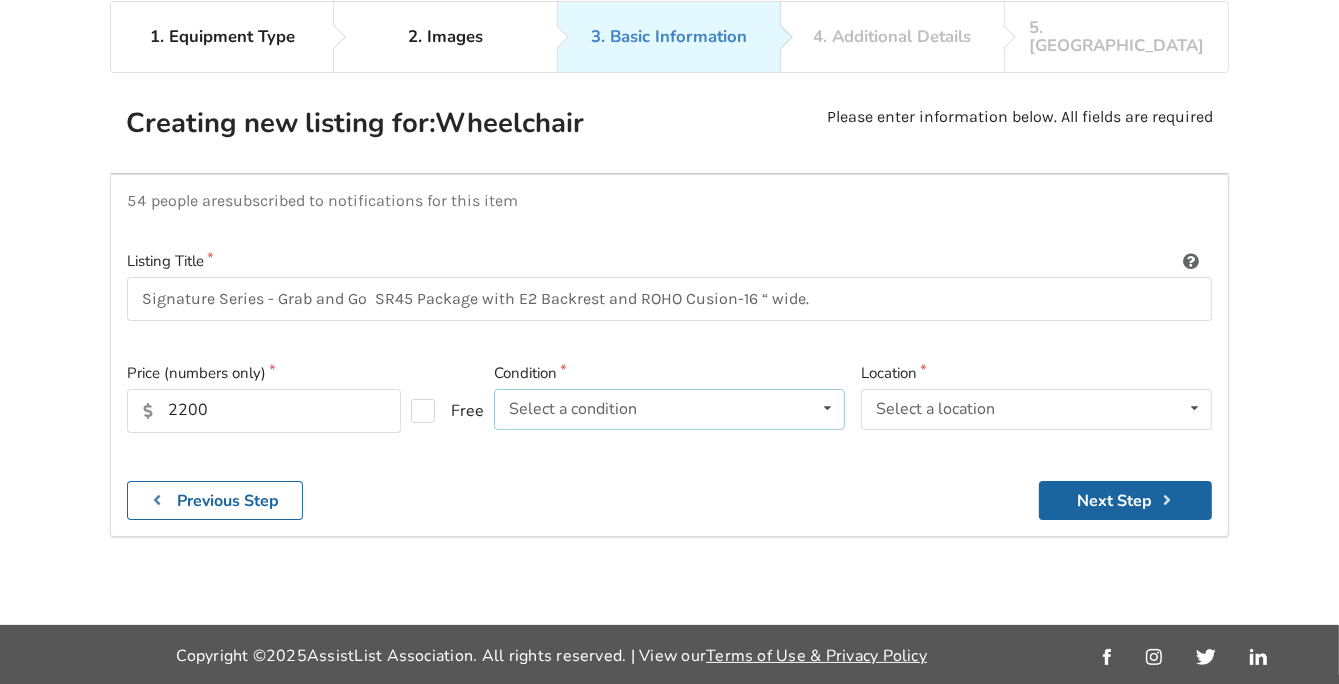 click at bounding box center [827, 408] 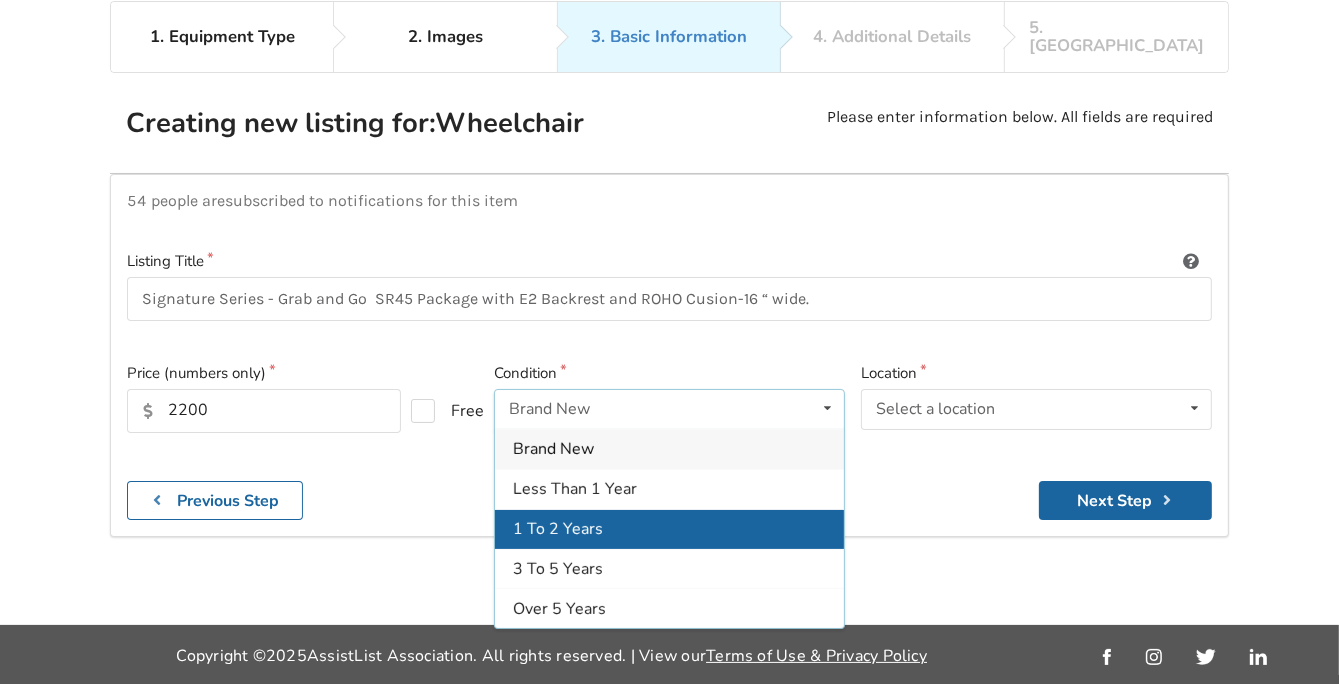 click on "1 To 2 Years" at bounding box center [558, 529] 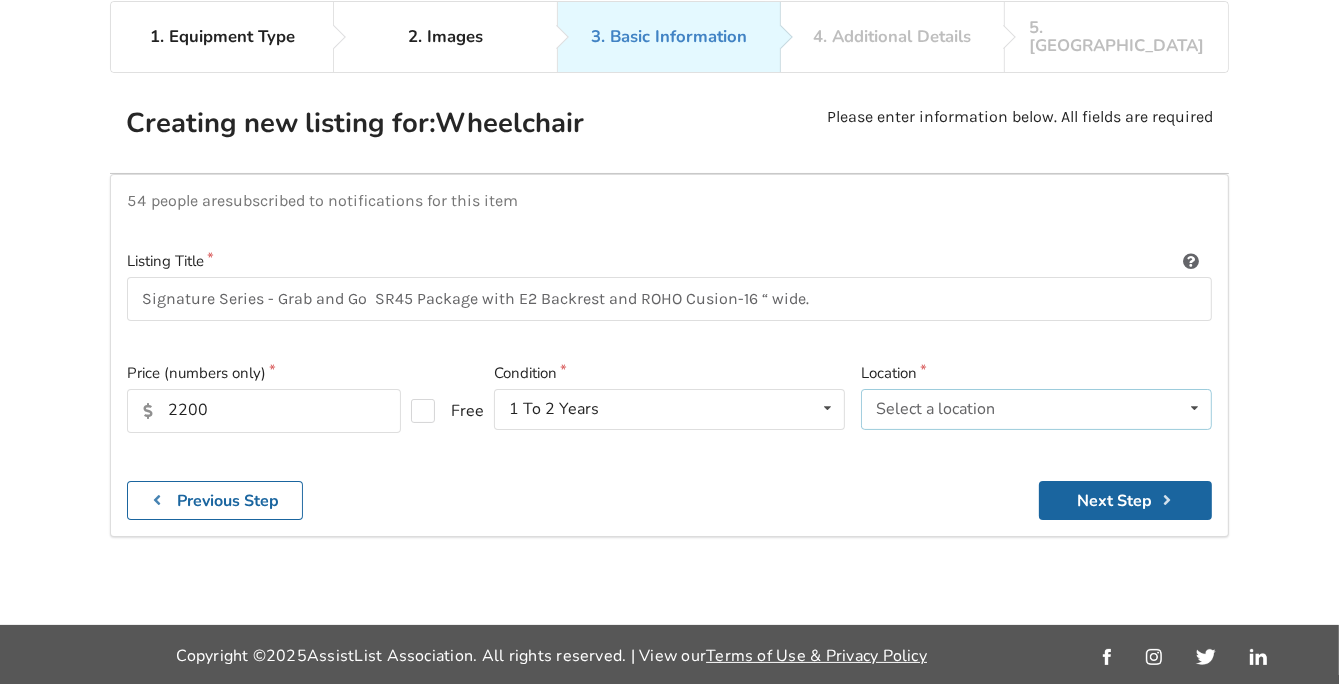 click on "Select a location" at bounding box center (935, 409) 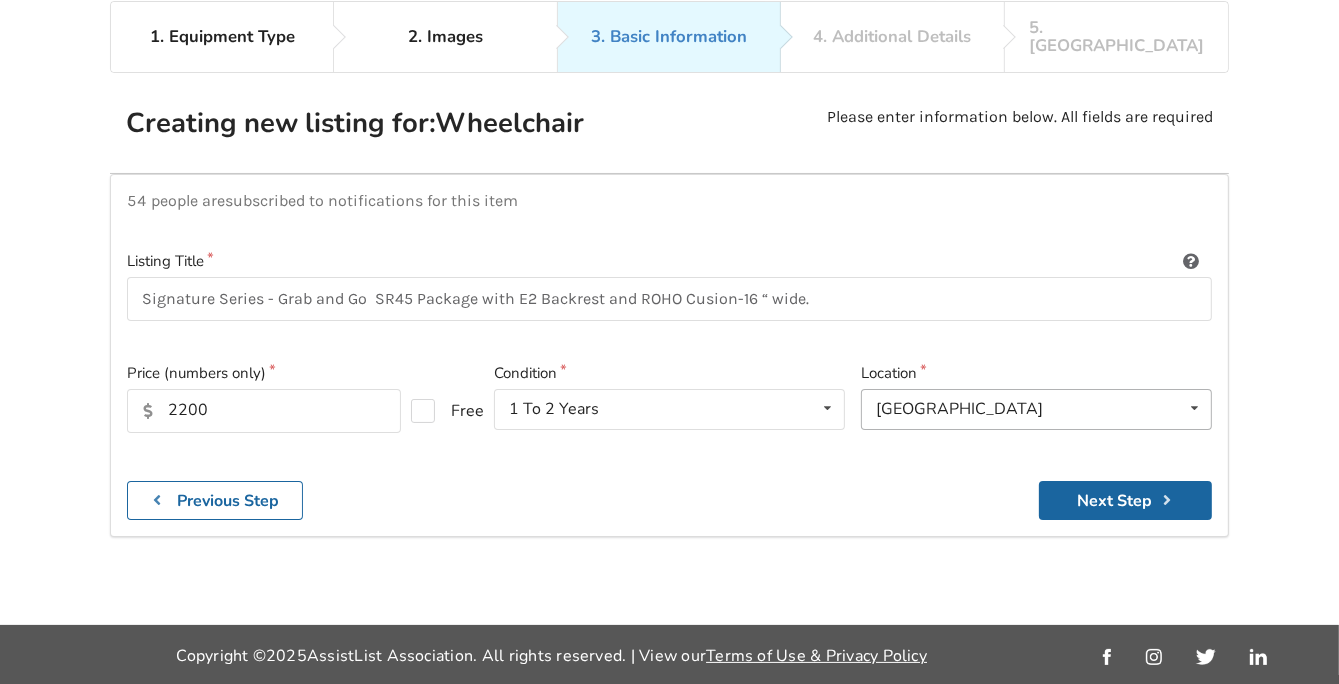 click on "54   people are  subscribed to notifications for this item Listing Title Signature Series - Grab and Go  SR45 Package with E2 Backrest and ROHO Cusion-16 “ wide. Price (numbers only) 2200 Free Condition 1 To 2 Years Brand New Less Than 1 Year 1 To 2 Years 3 To 5 Years Over 5 Years Location Abbotsford Abbotsford Burnaby Chilliwack Coquitlam Delta Langley Maple Ridge Mission New Westminster Northern Interior BC North Vancouver Northwest BC Pitt Meadows Port Coquitlam Port Moody Richmond Surrey Vancouver West Vancouver White Rock Other   Previous Step     Next Step" at bounding box center [669, 355] 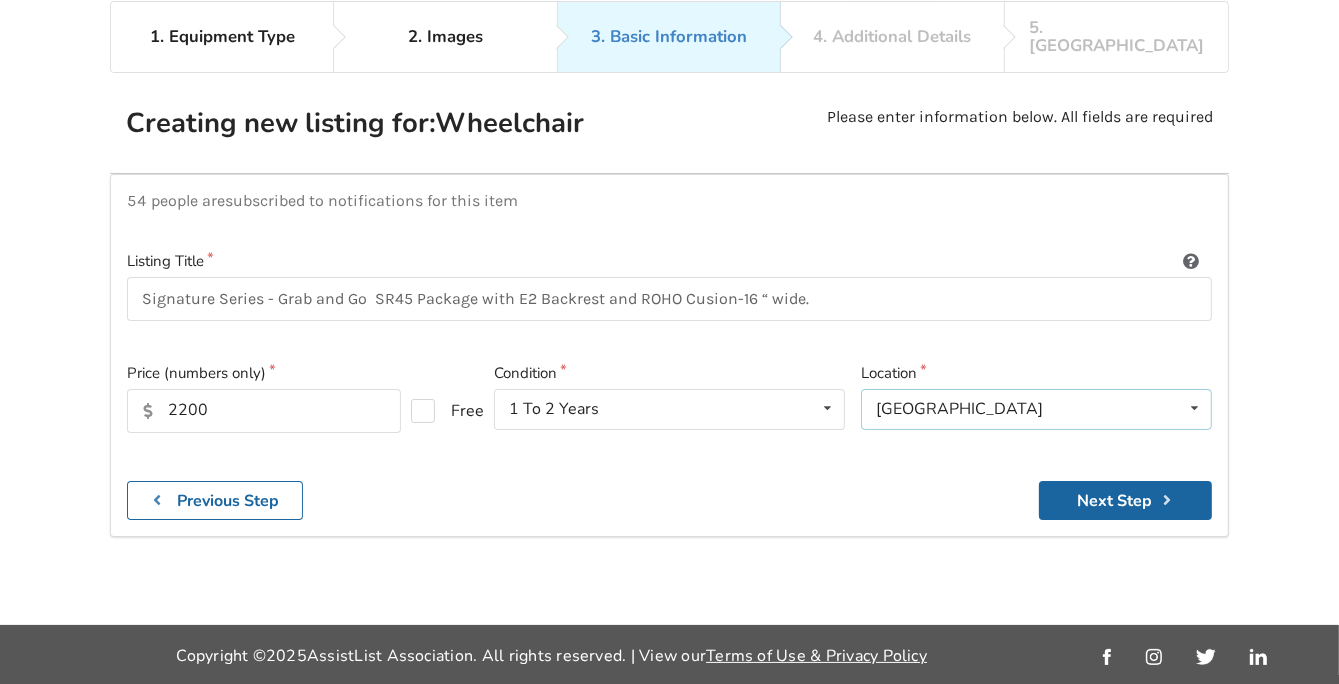 click on "Abbotsford Abbotsford Burnaby Chilliwack Coquitlam Delta Langley Maple Ridge Mission New Westminster Northern Interior BC North Vancouver Northwest BC Pitt Meadows Port Coquitlam Port Moody Richmond Surrey Vancouver West Vancouver White Rock Other" at bounding box center (1036, 409) 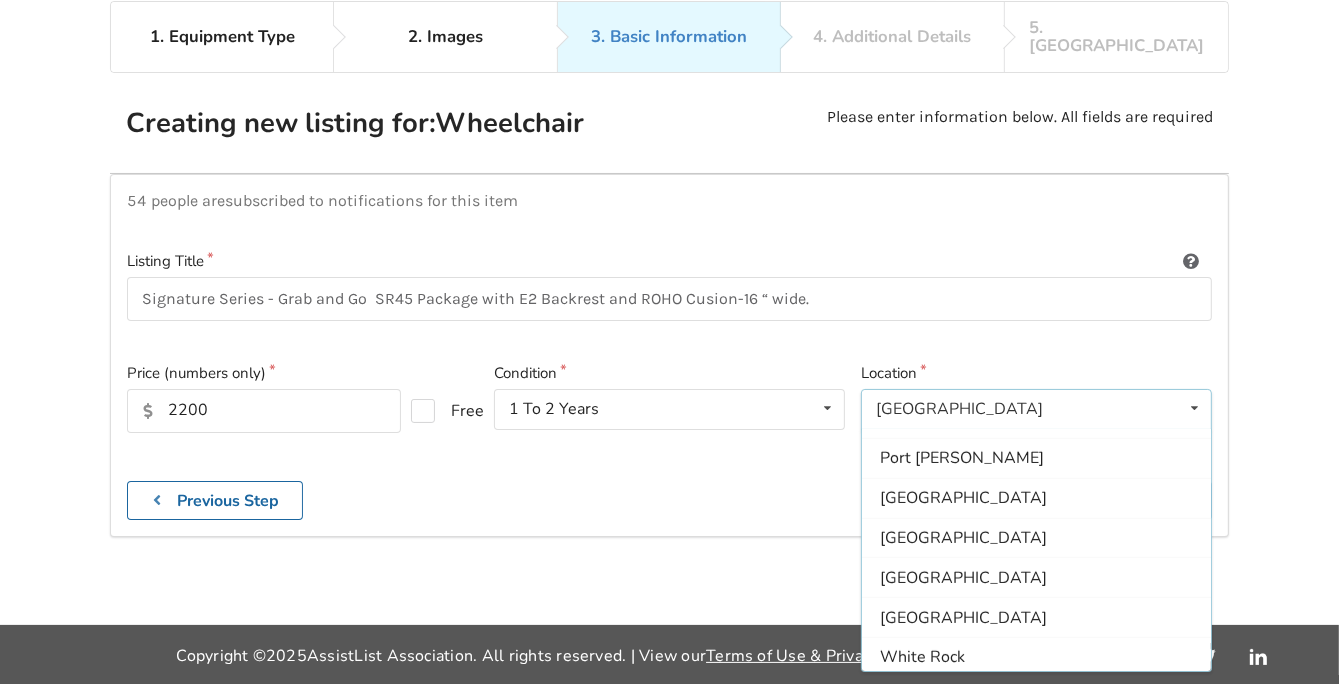 scroll, scrollTop: 591, scrollLeft: 0, axis: vertical 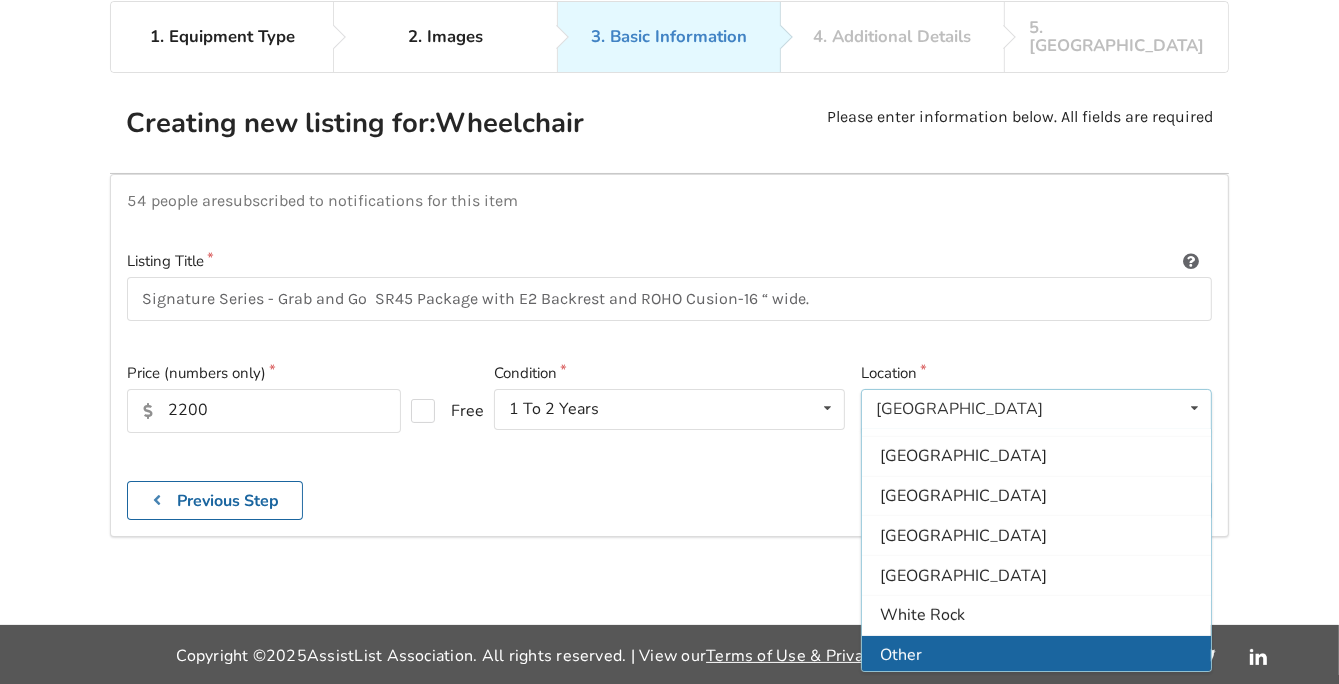 click on "Other" at bounding box center (901, 655) 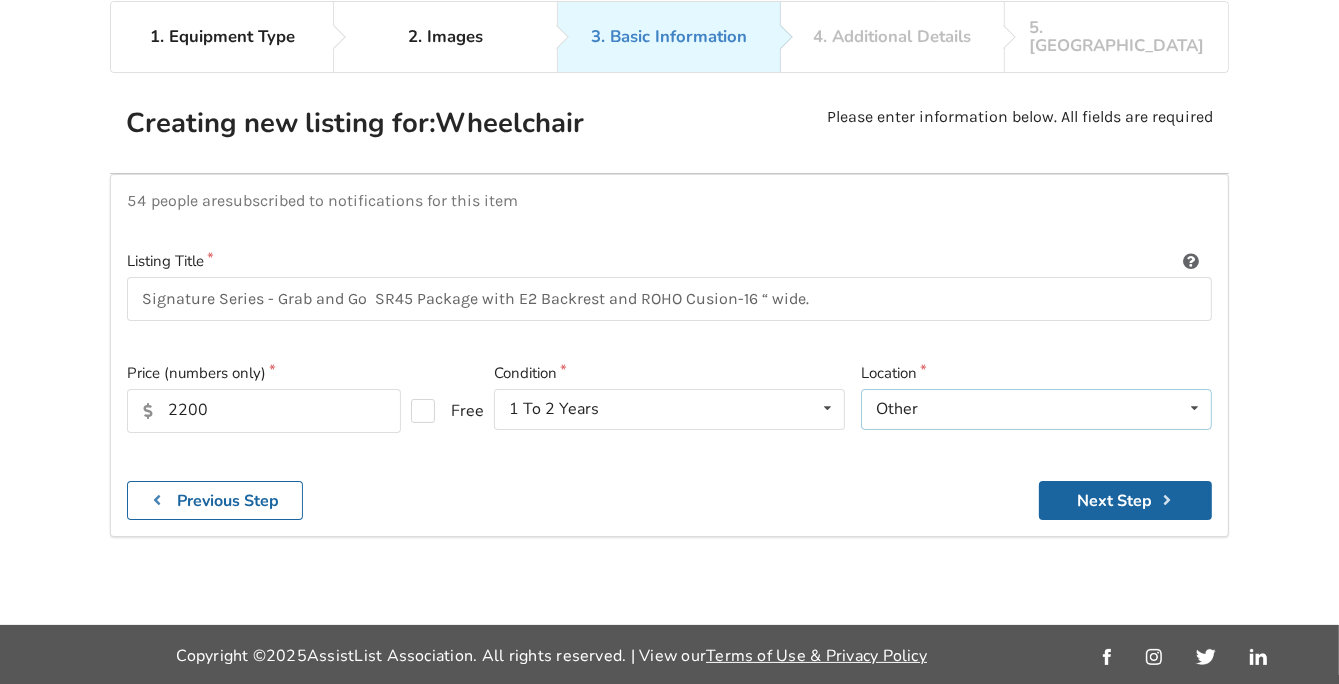 click at bounding box center (1194, 408) 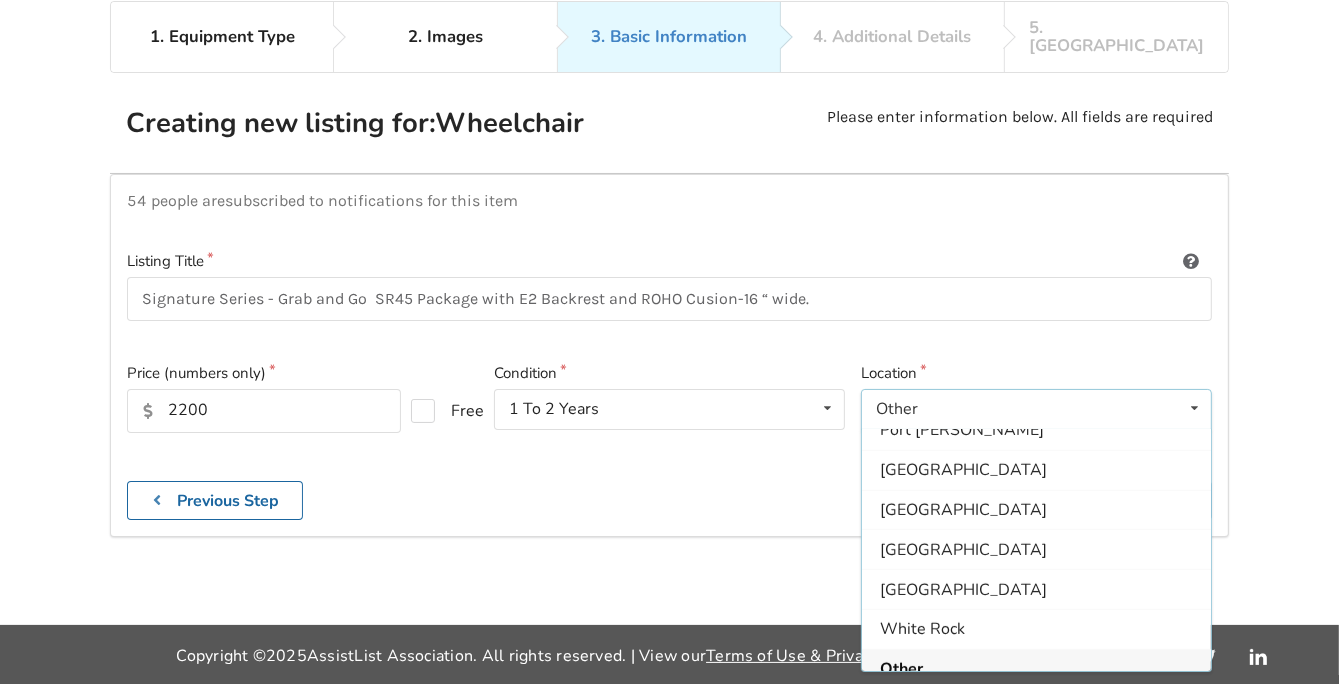 scroll, scrollTop: 591, scrollLeft: 0, axis: vertical 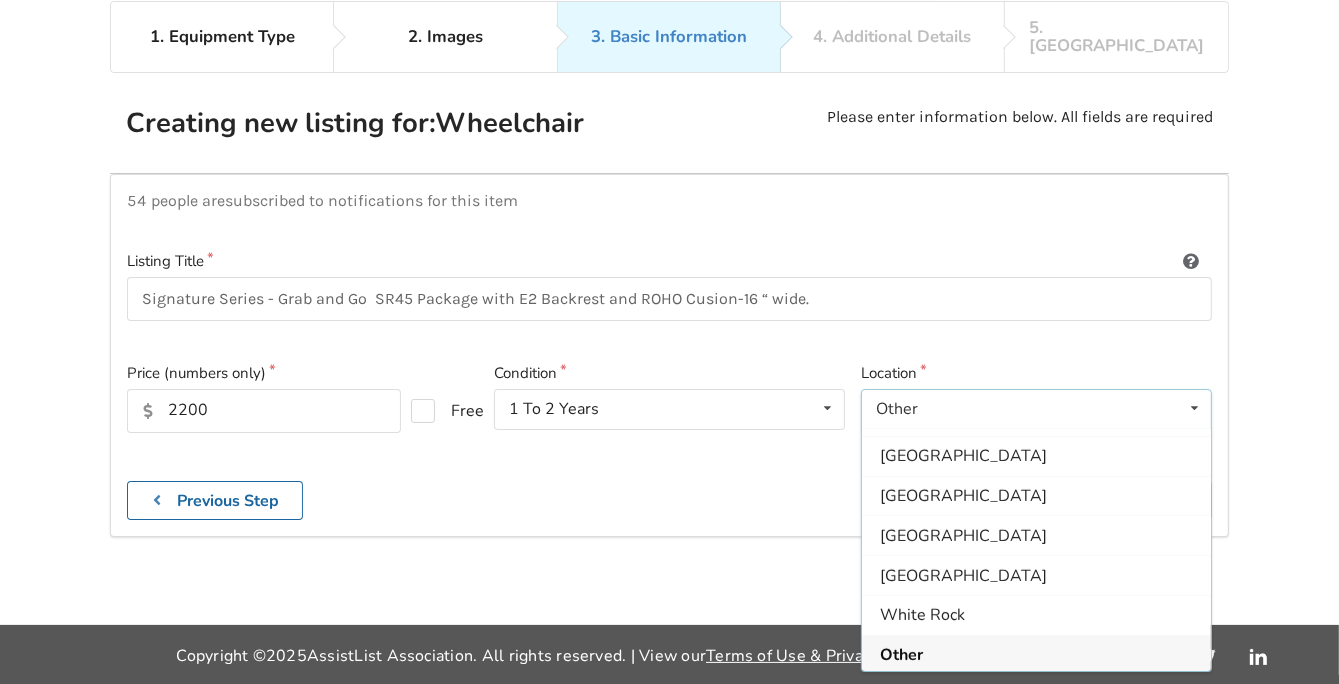 click on "Other" at bounding box center [1036, 654] 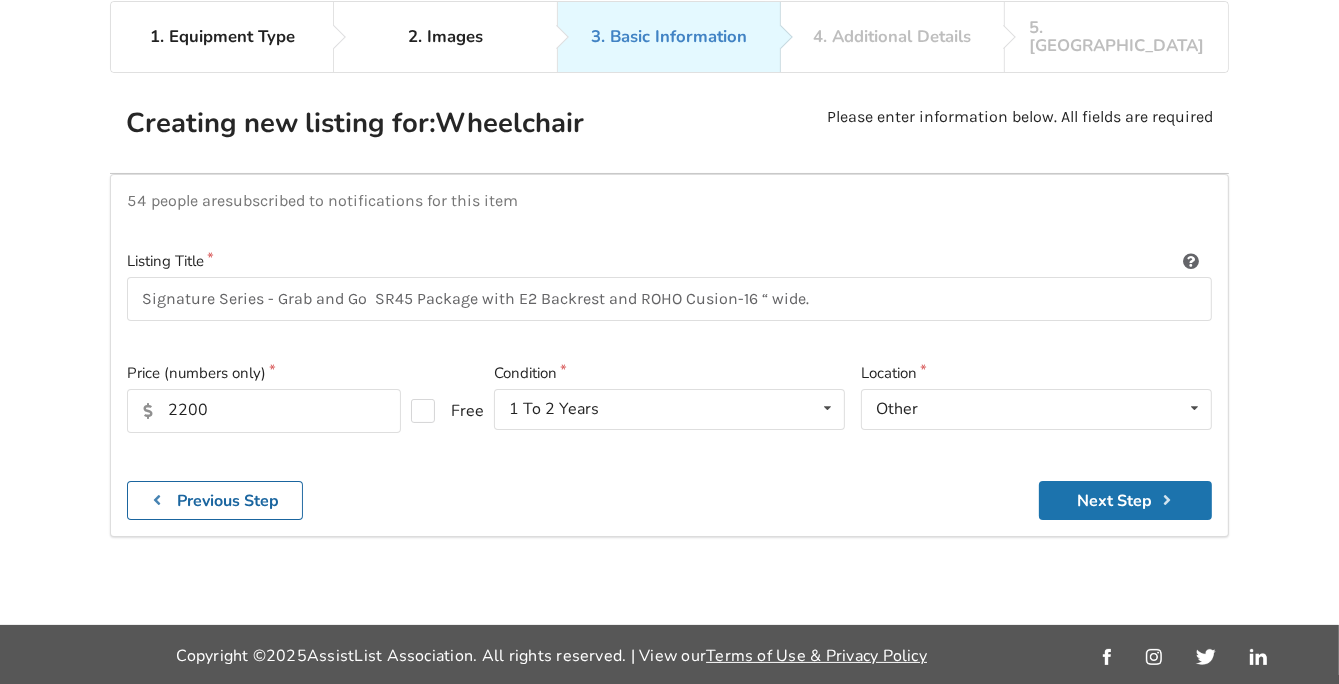 click on "Next Step" at bounding box center (1125, 500) 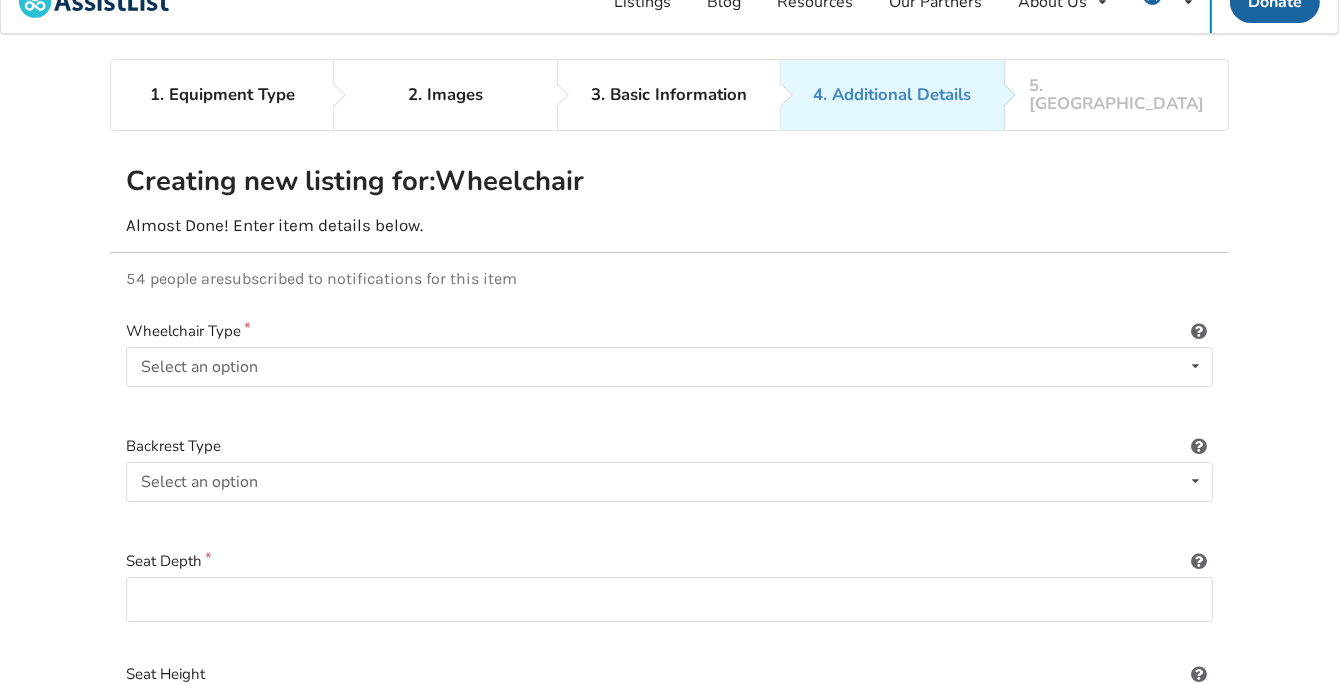 scroll, scrollTop: 0, scrollLeft: 0, axis: both 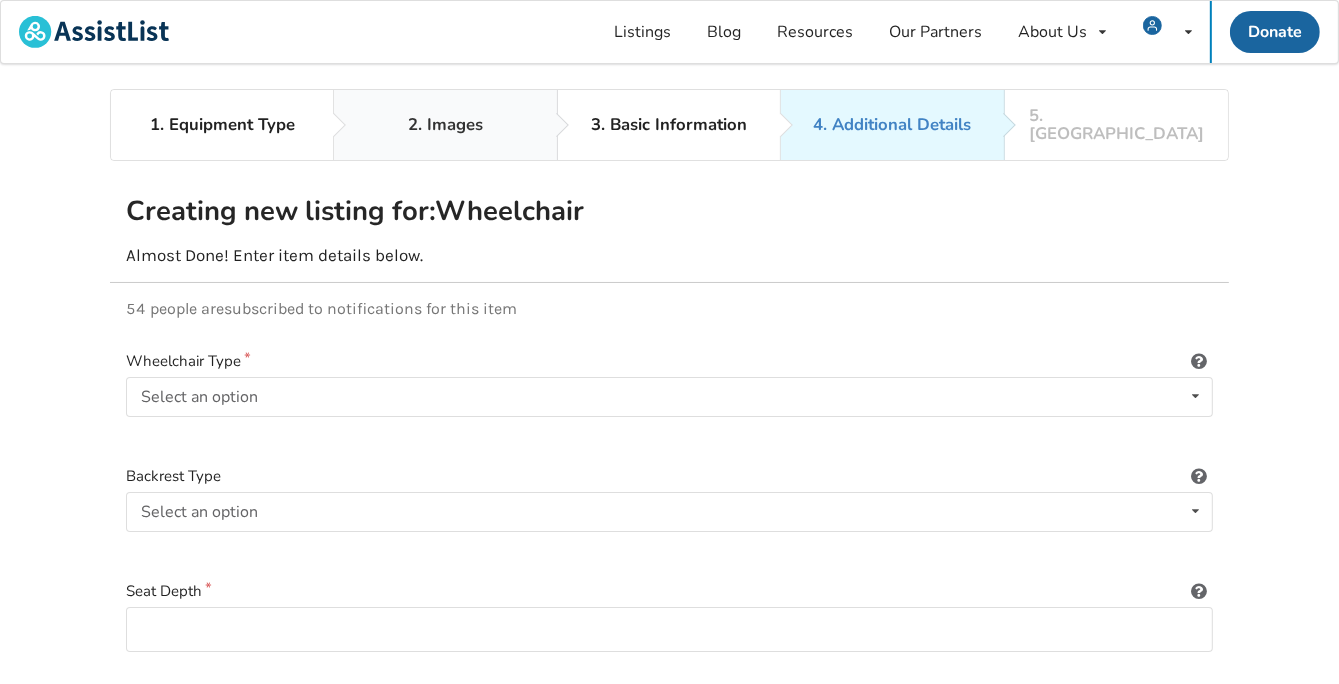 click on "2. Images" at bounding box center [445, 124] 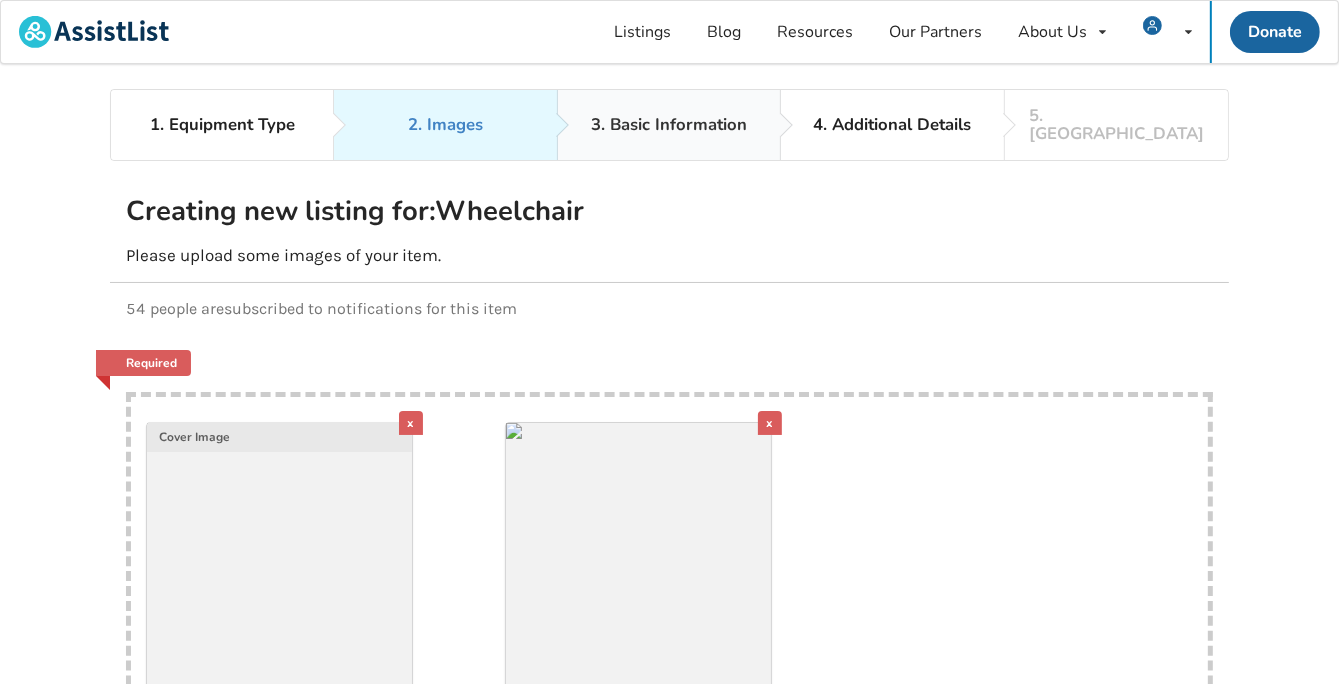 click on "3. Basic Information" at bounding box center (669, 125) 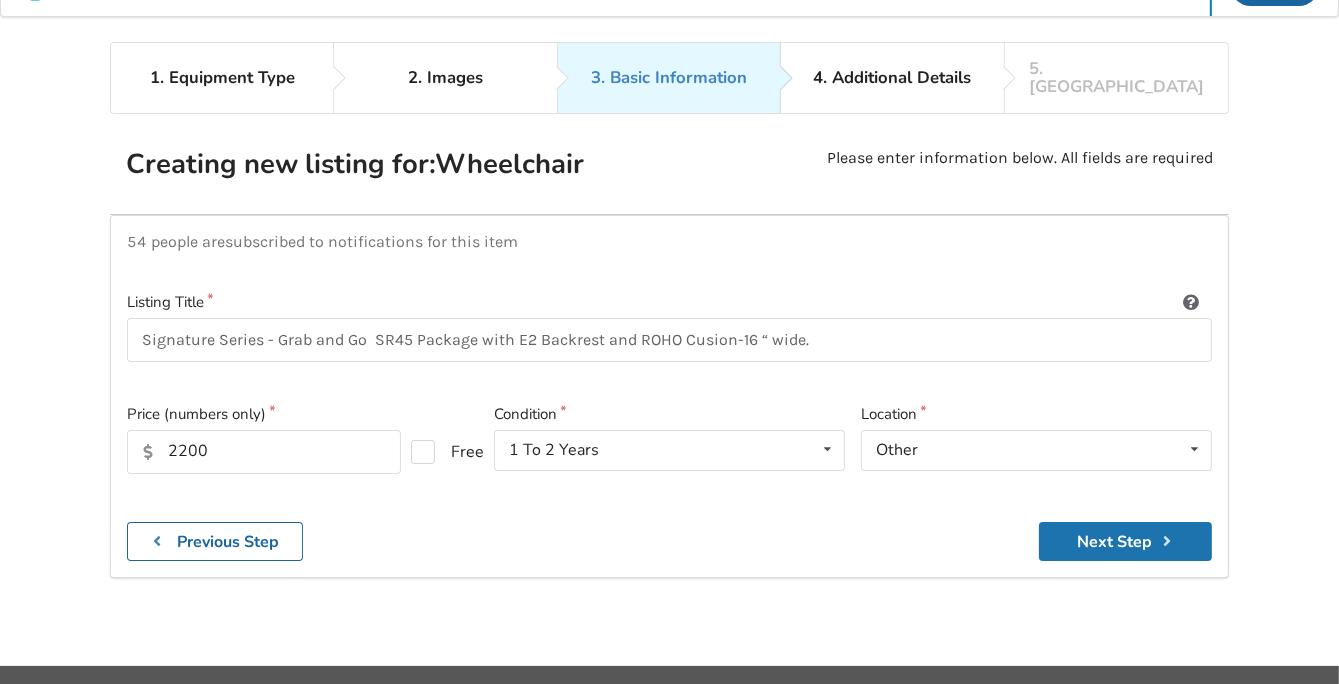 scroll, scrollTop: 88, scrollLeft: 0, axis: vertical 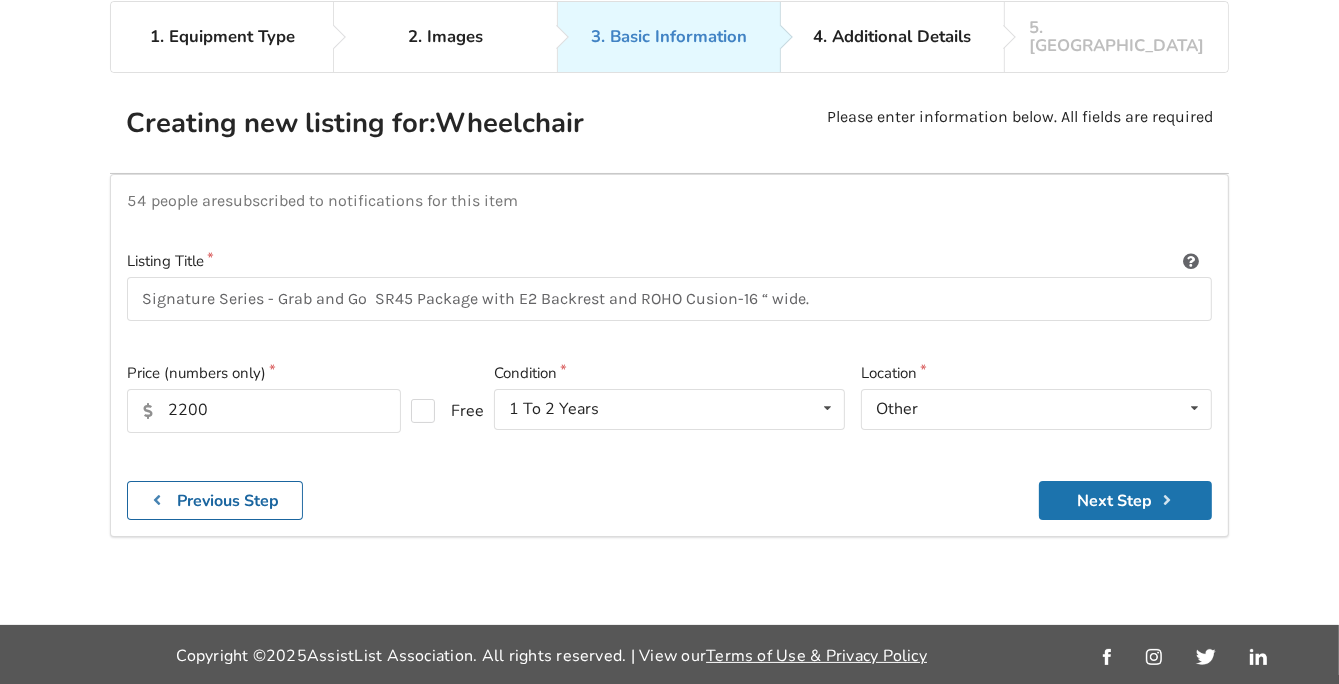 click on "Next Step" at bounding box center (1125, 500) 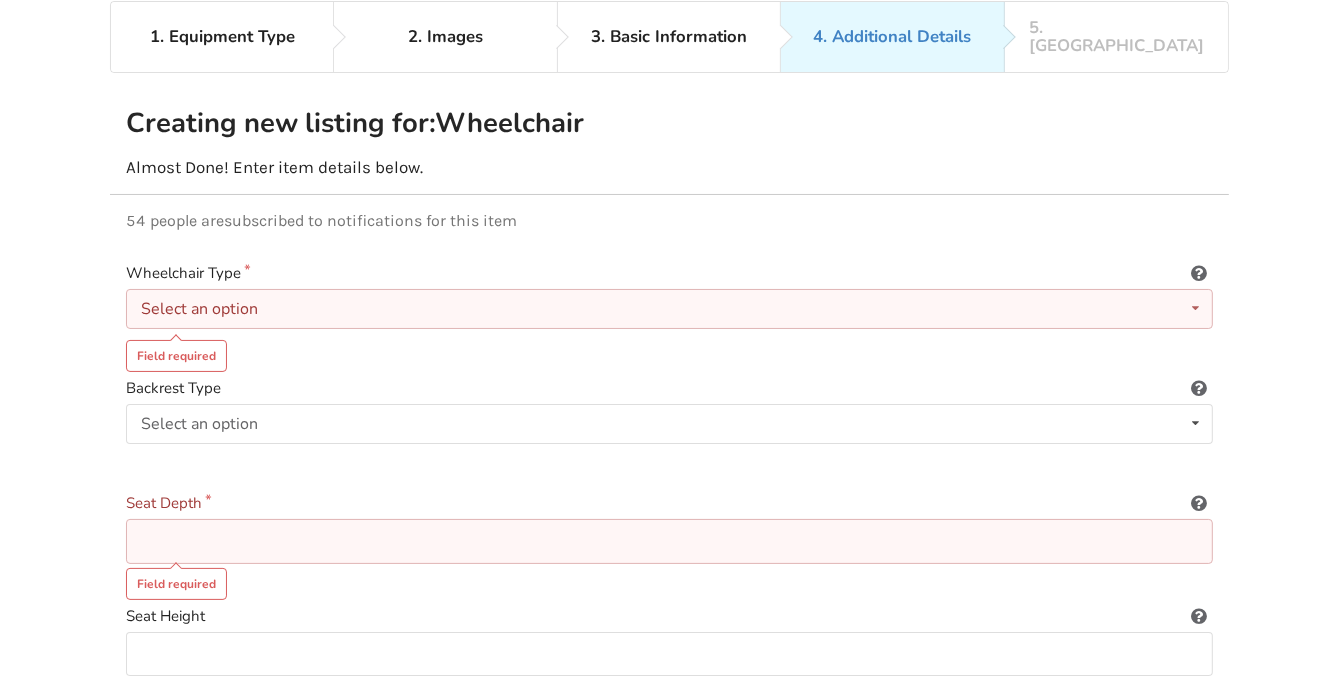 click on "Select an option" at bounding box center (199, 309) 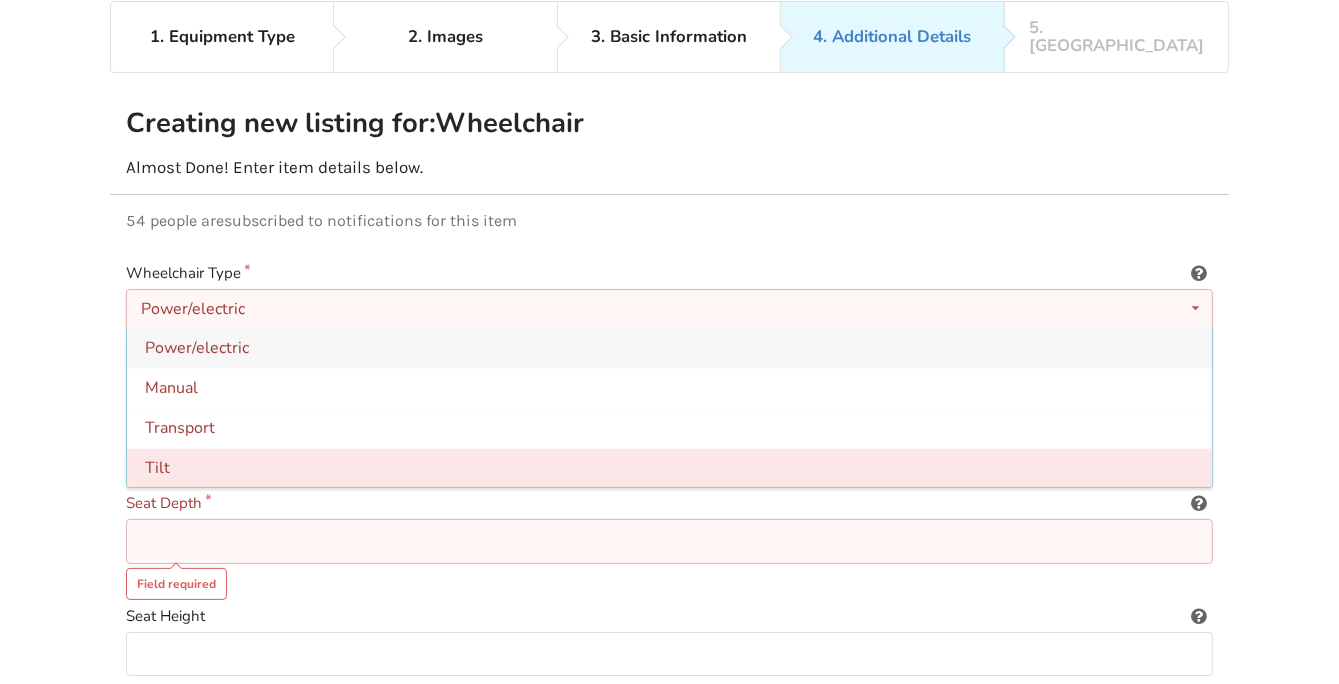 click on "Tilt" at bounding box center (669, 468) 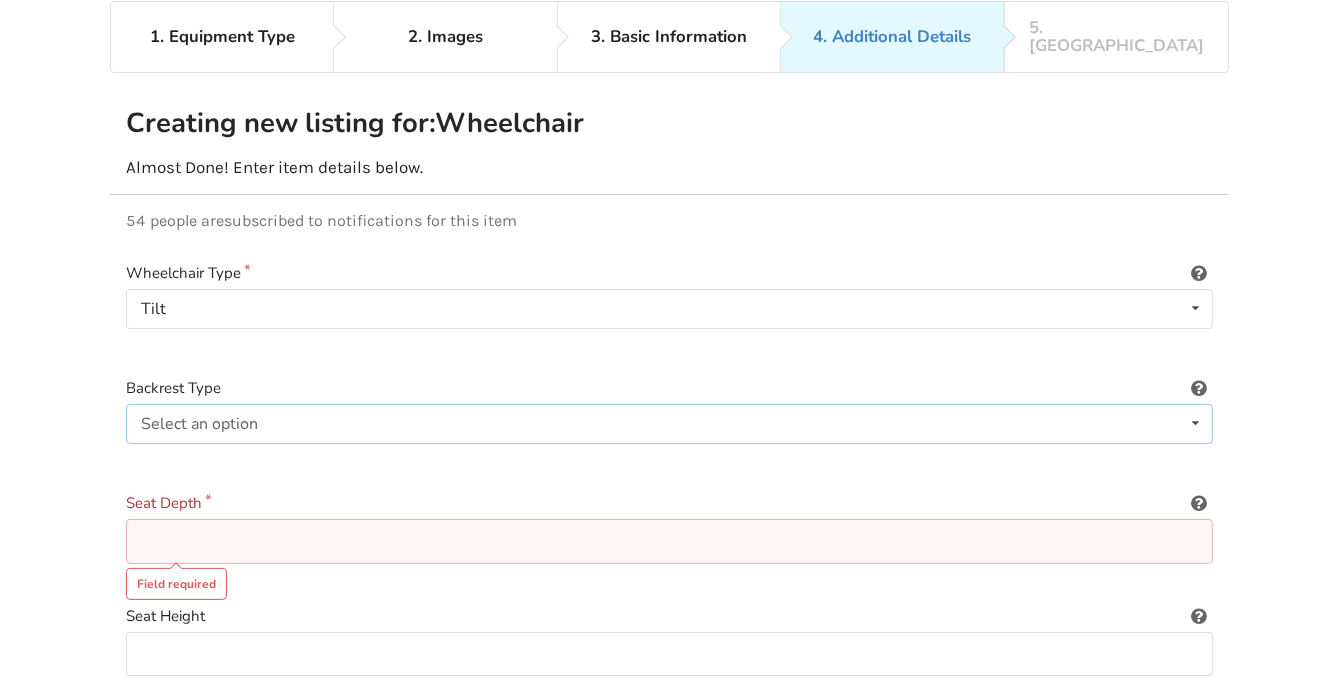 click at bounding box center [1195, 423] 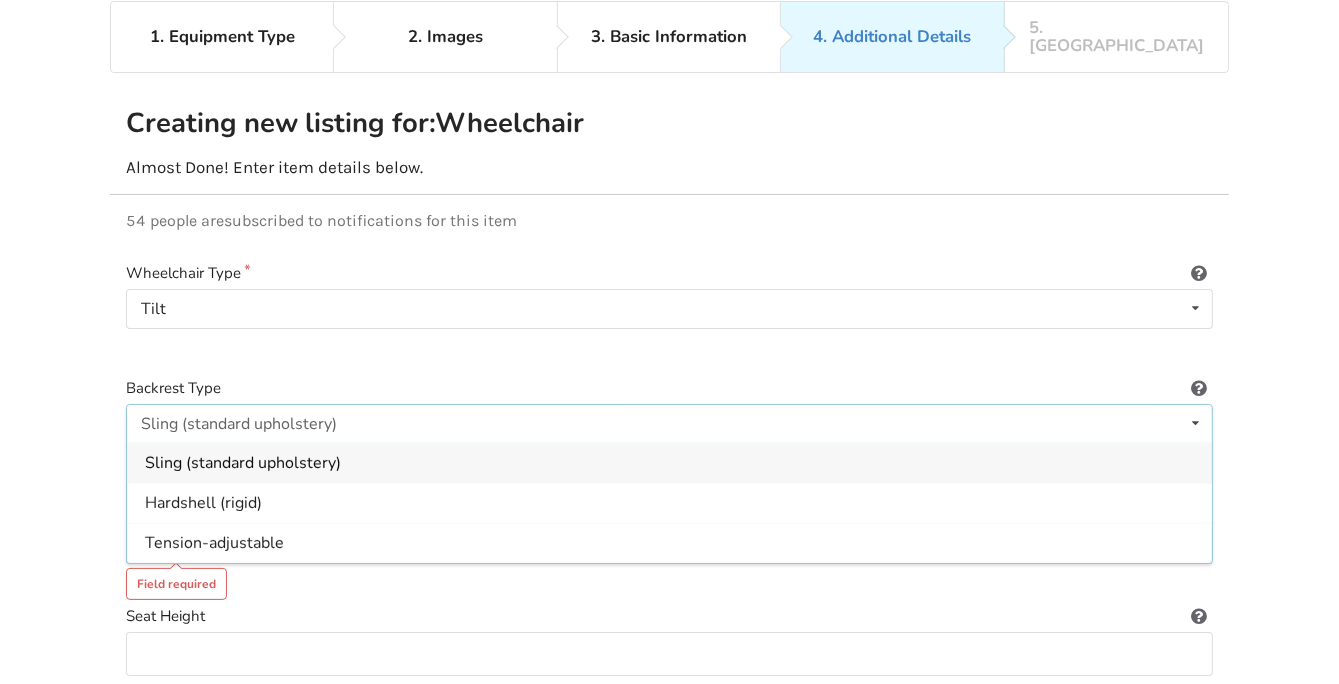 click at bounding box center (1195, 423) 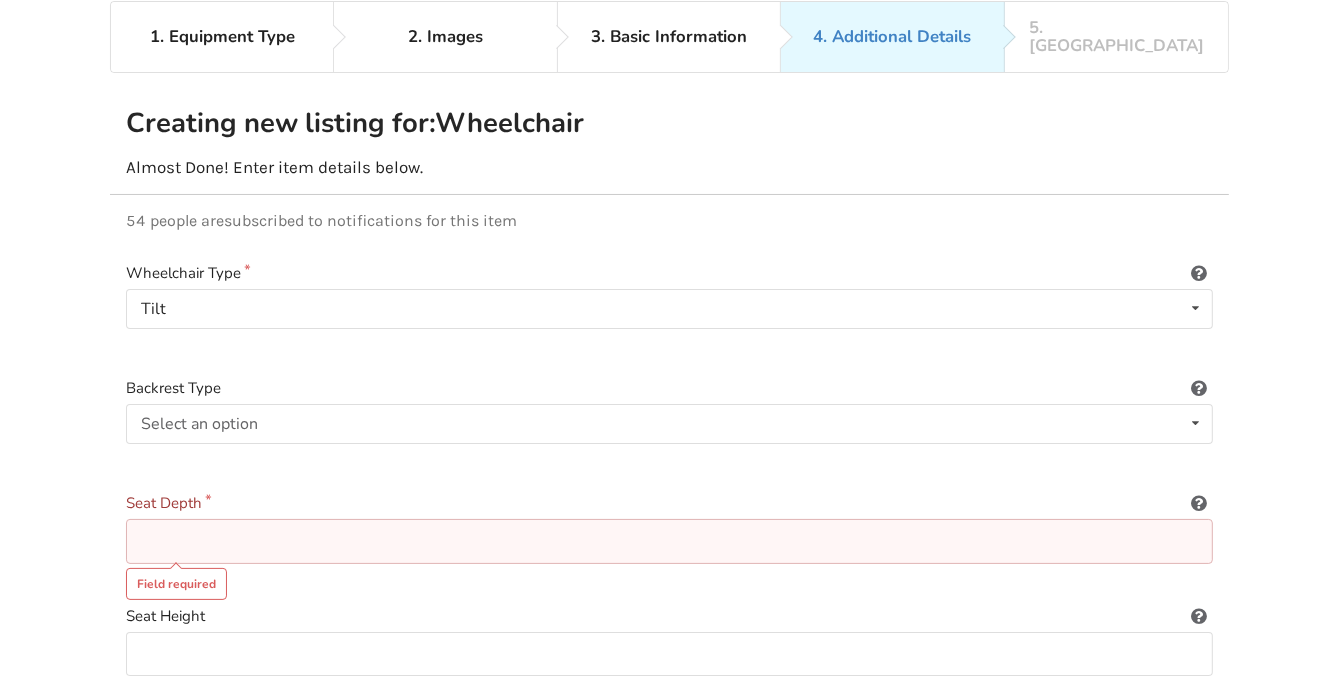 click on "Wheelchair Type" at bounding box center [669, 273] 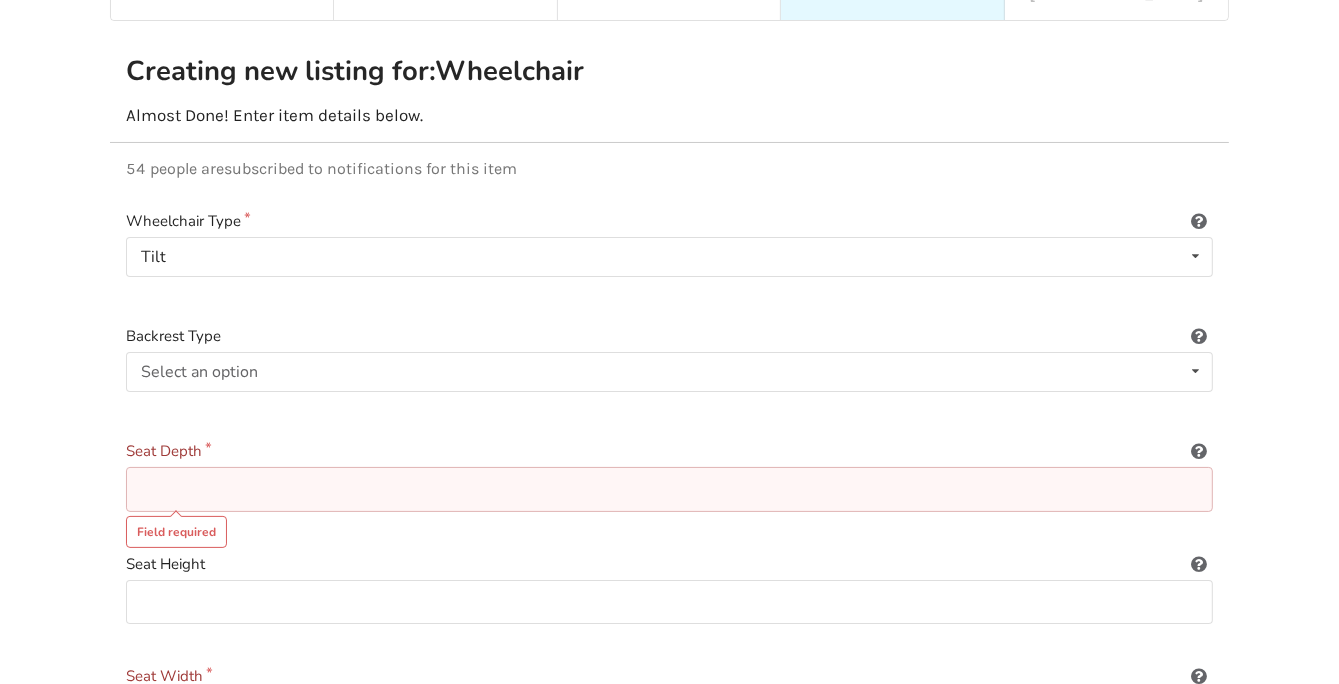 scroll, scrollTop: 188, scrollLeft: 0, axis: vertical 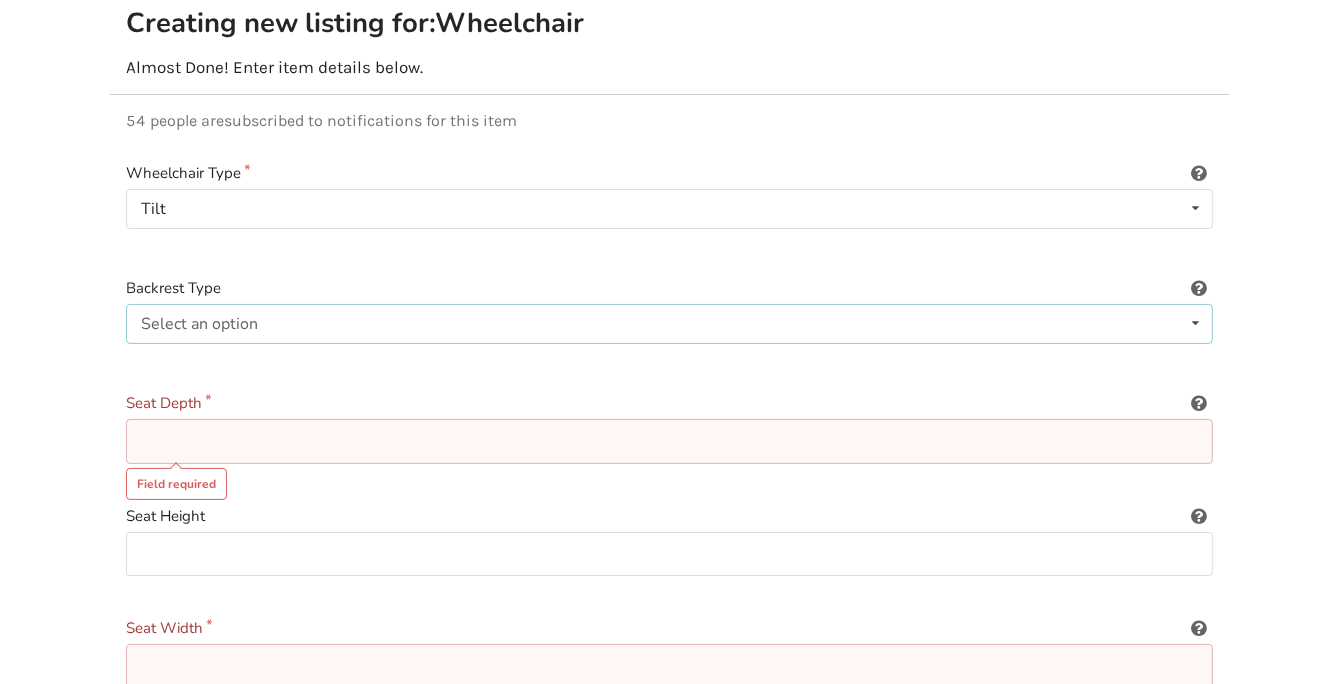 click at bounding box center (1195, 323) 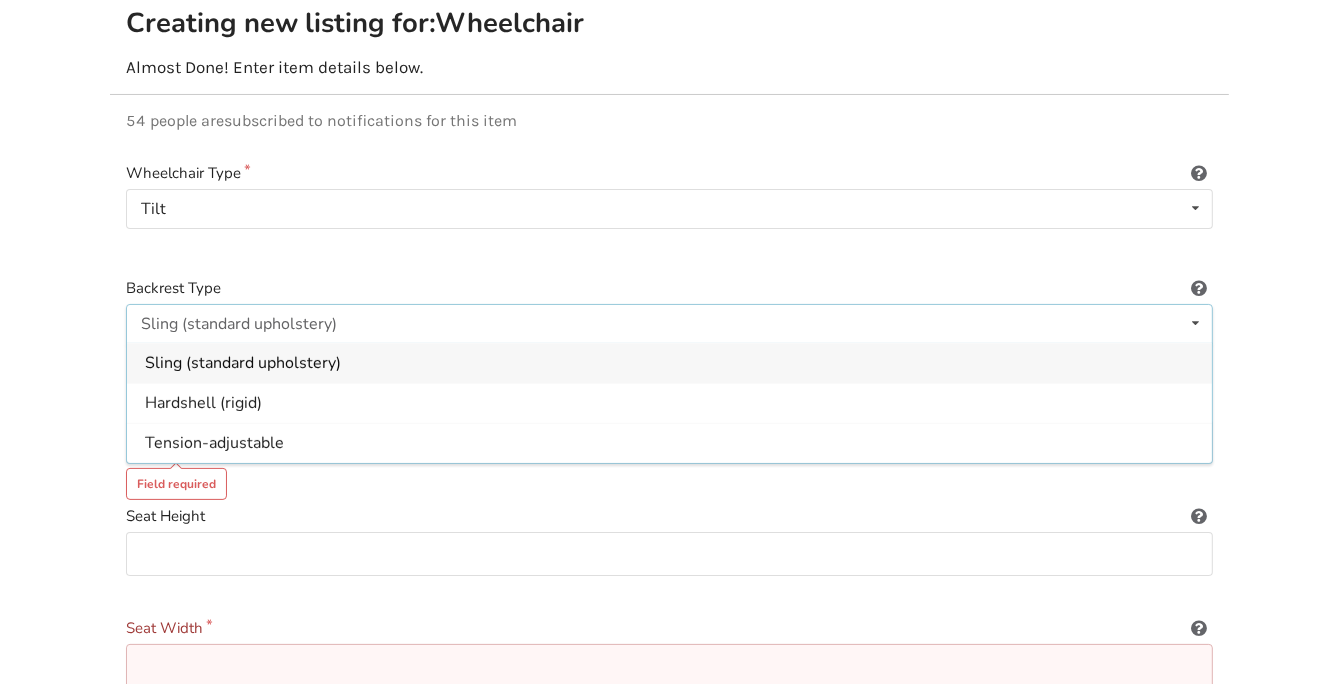 click at bounding box center (1195, 323) 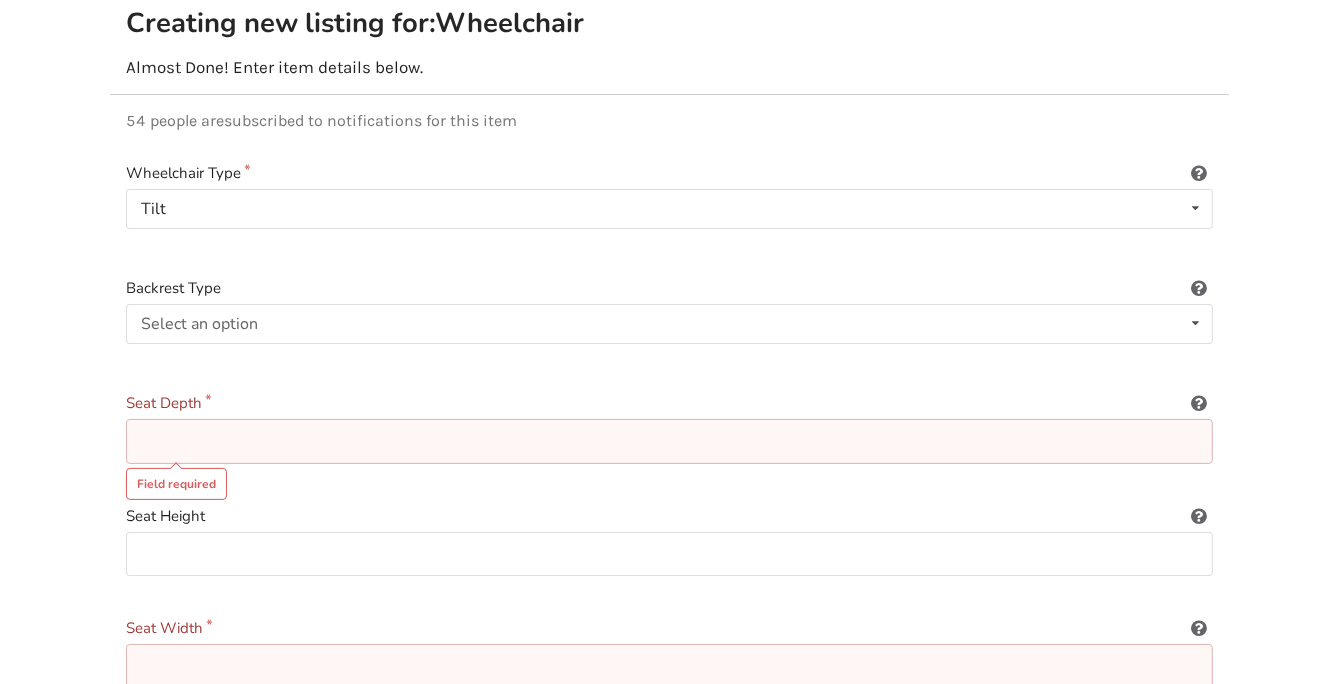 click at bounding box center [669, 441] 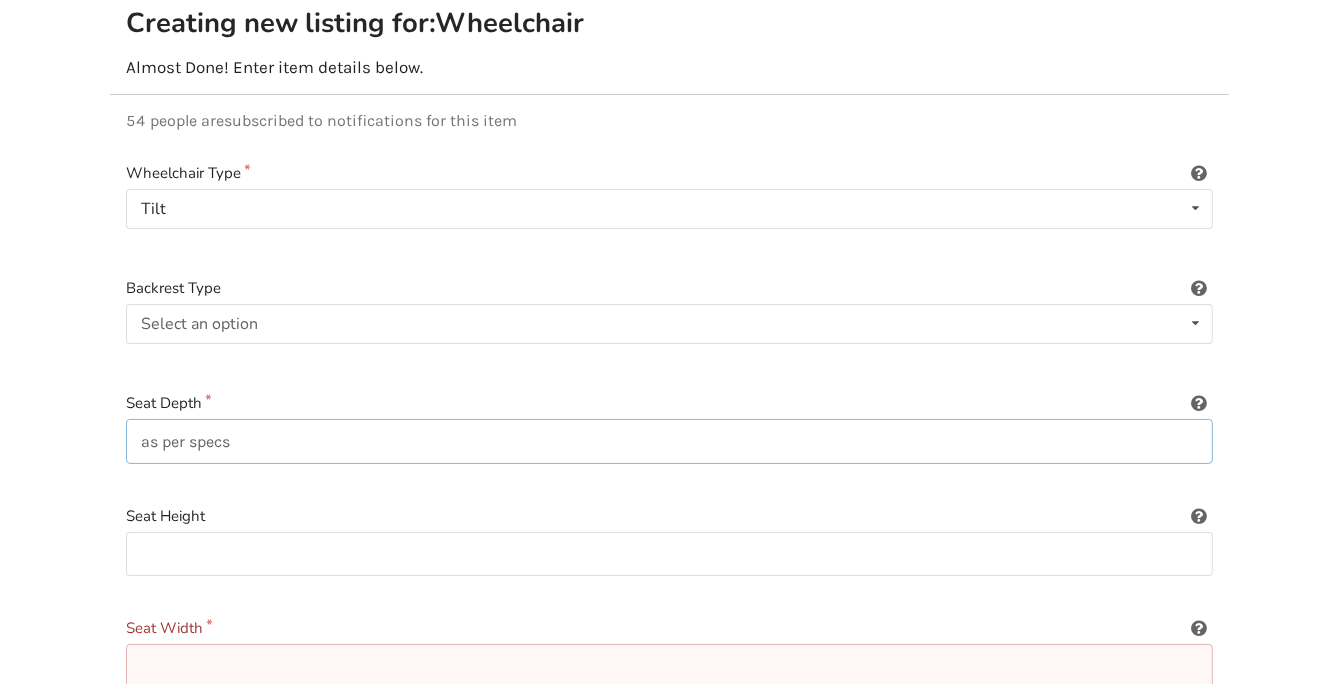 drag, startPoint x: 248, startPoint y: 426, endPoint x: 108, endPoint y: 426, distance: 140 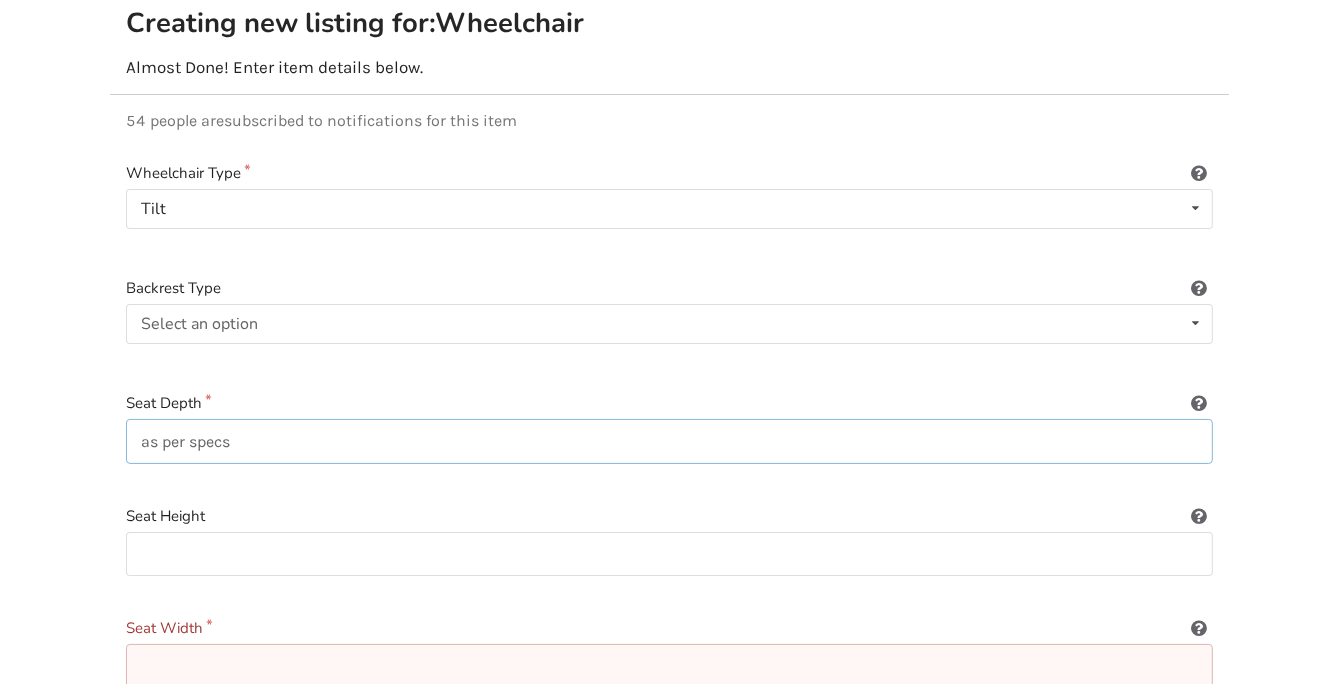 click on "as per specs" at bounding box center [669, 441] 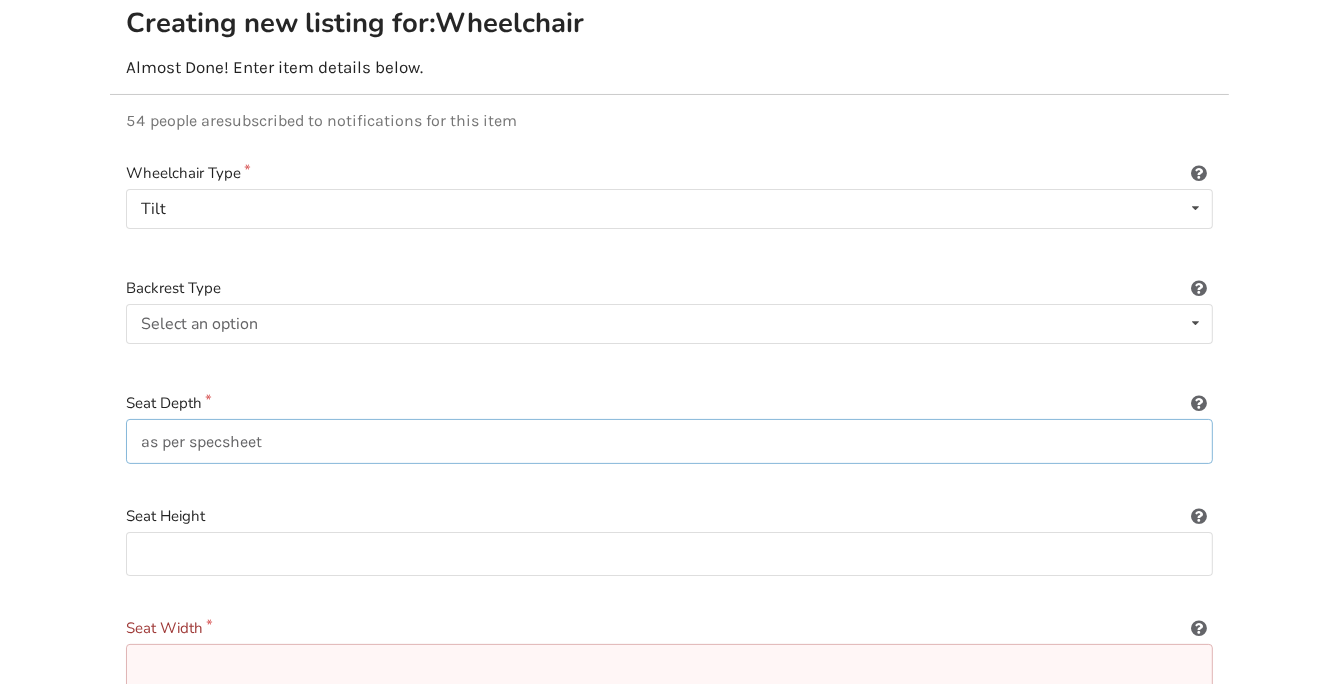 click on "as per specsheet" at bounding box center [669, 441] 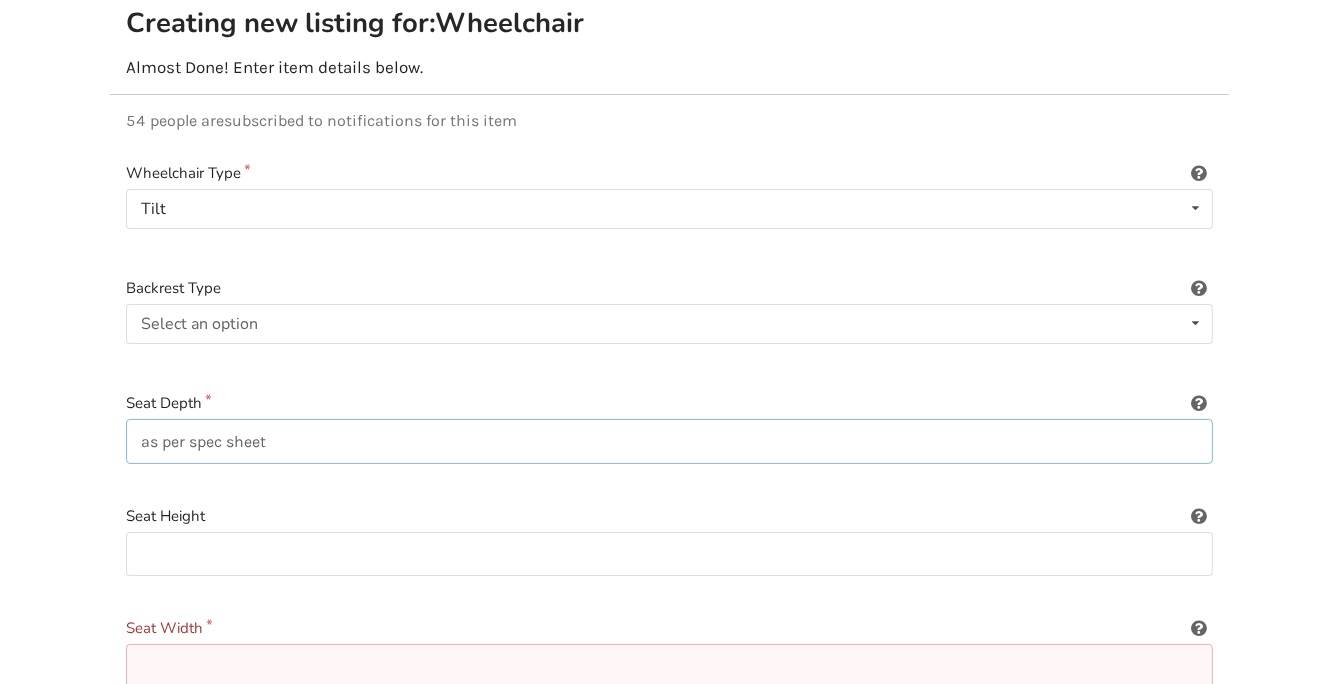 drag, startPoint x: 282, startPoint y: 420, endPoint x: 112, endPoint y: 421, distance: 170.00294 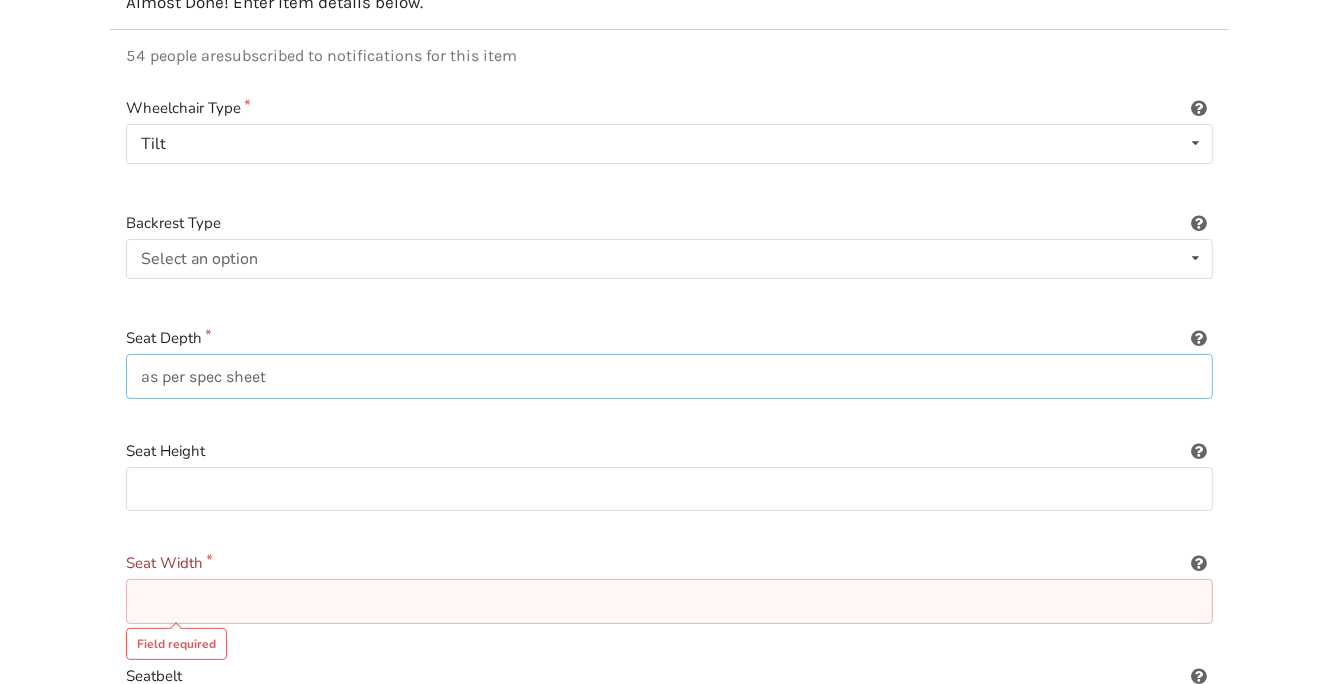 scroll, scrollTop: 288, scrollLeft: 0, axis: vertical 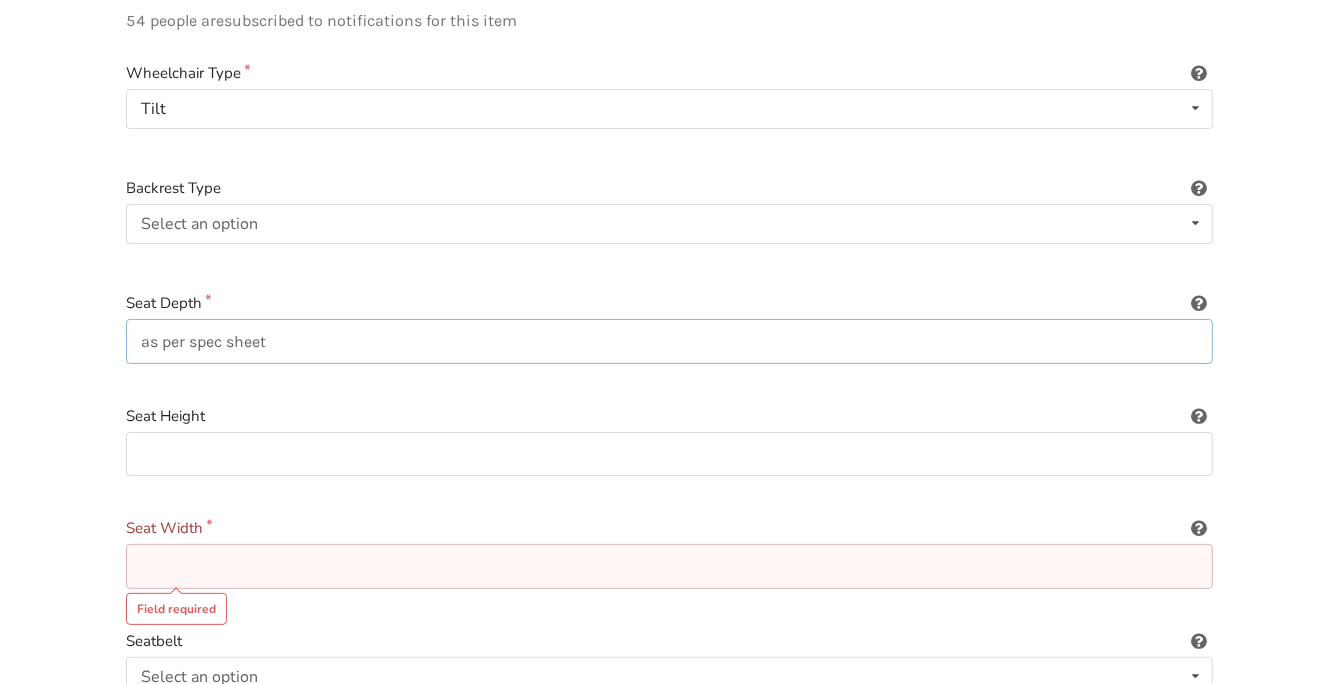 type on "as per spec sheet" 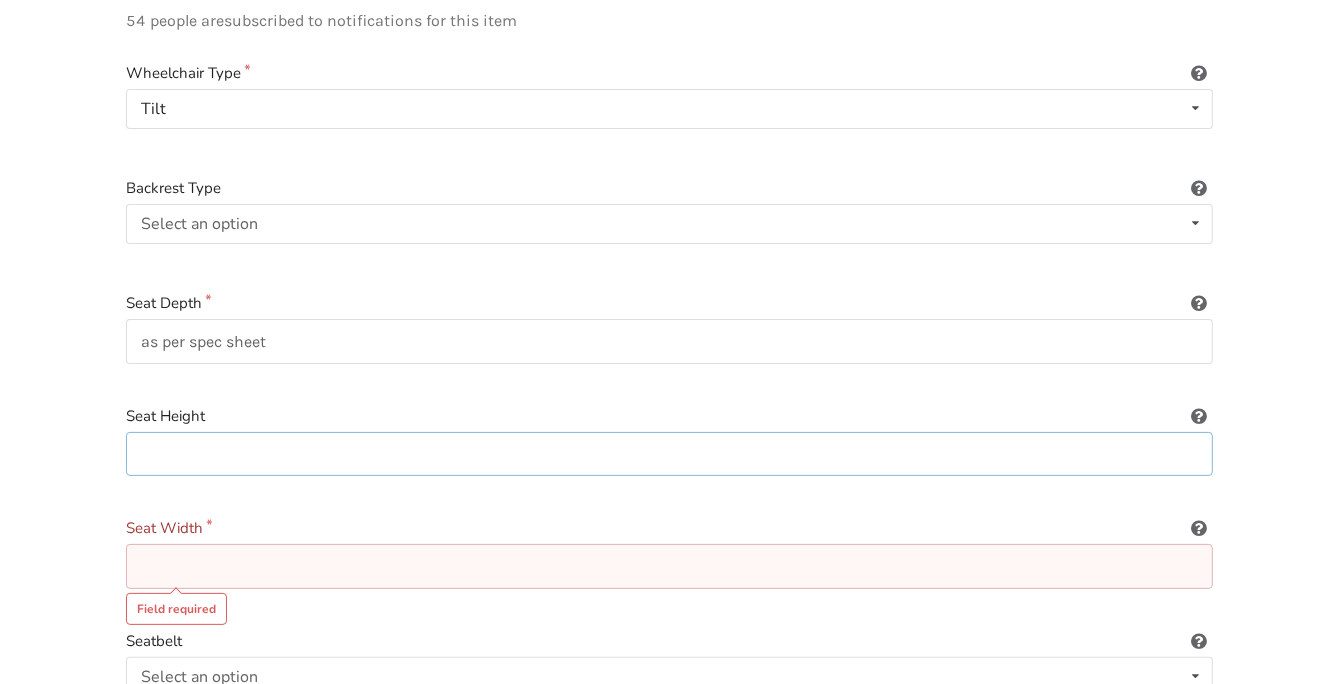click at bounding box center (669, 454) 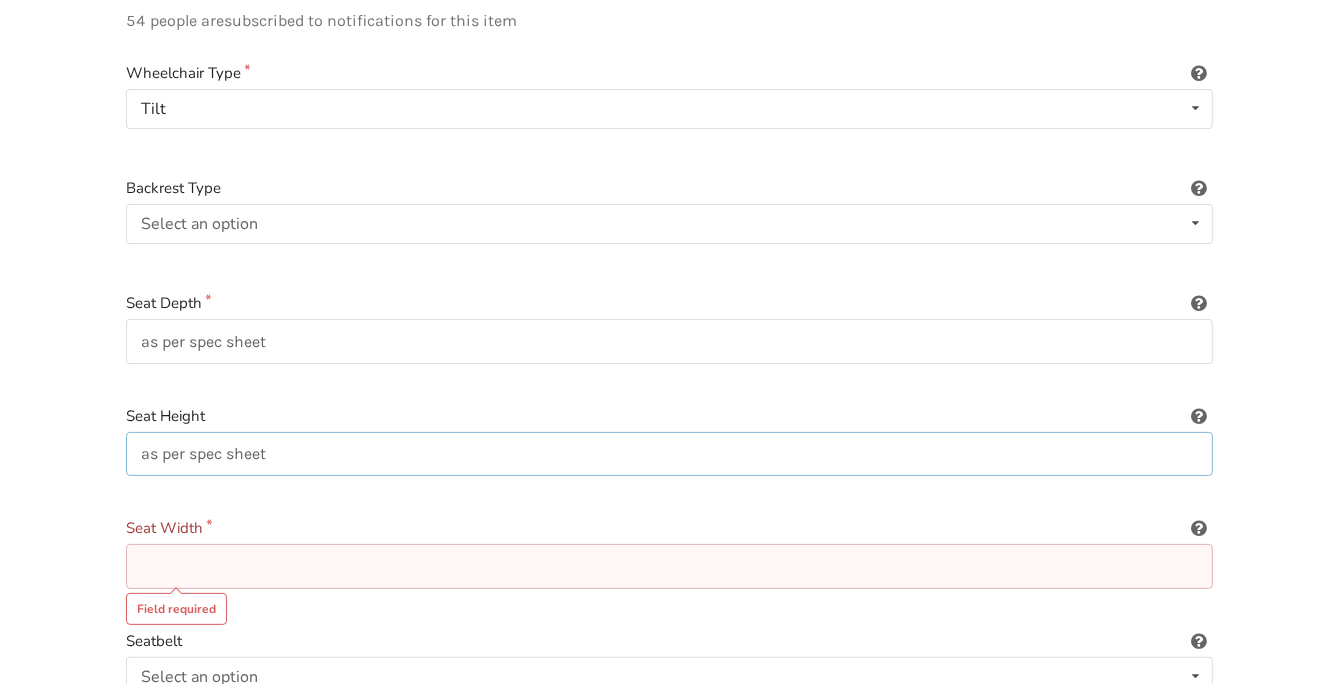 type on "as per spec sheet" 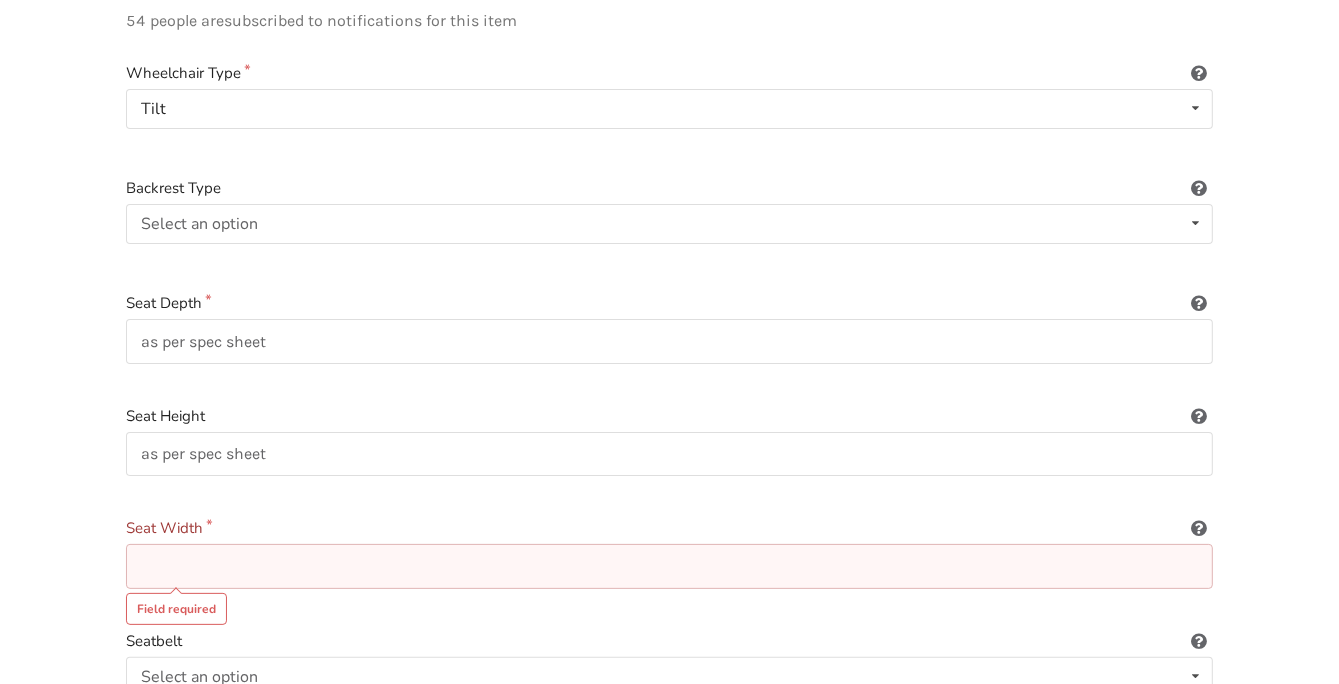 click at bounding box center [669, 566] 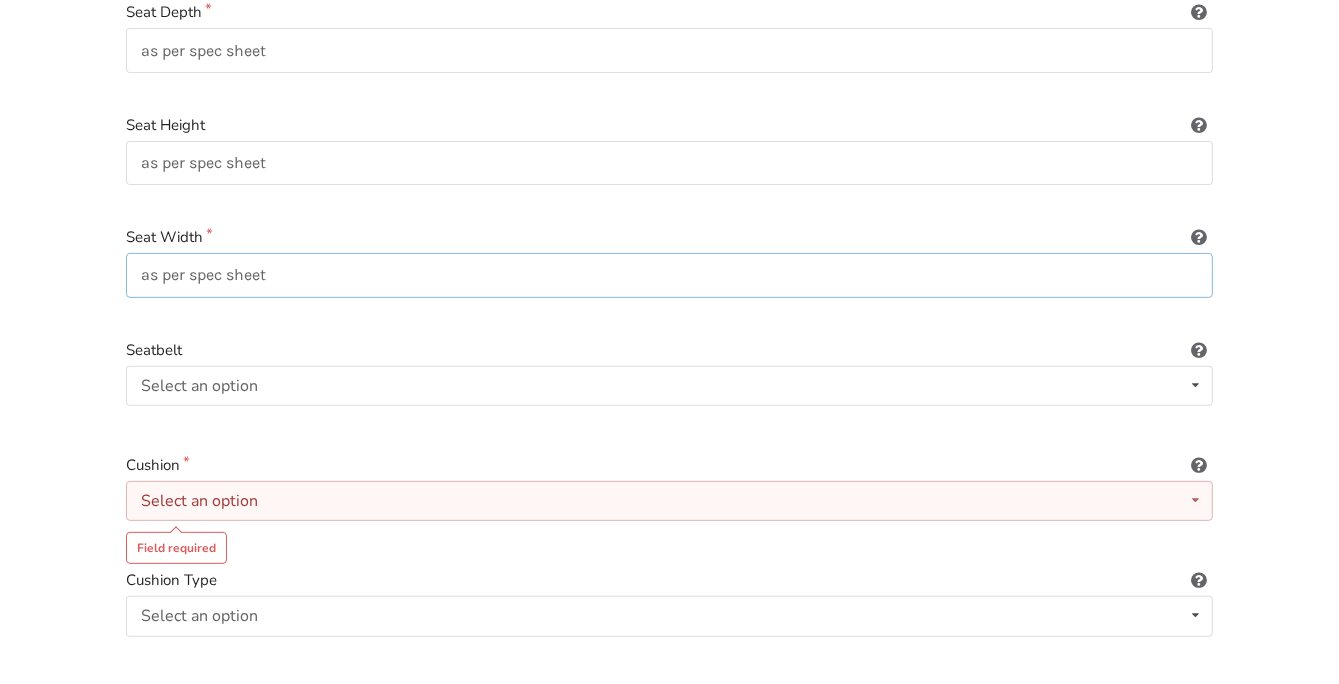 scroll, scrollTop: 588, scrollLeft: 0, axis: vertical 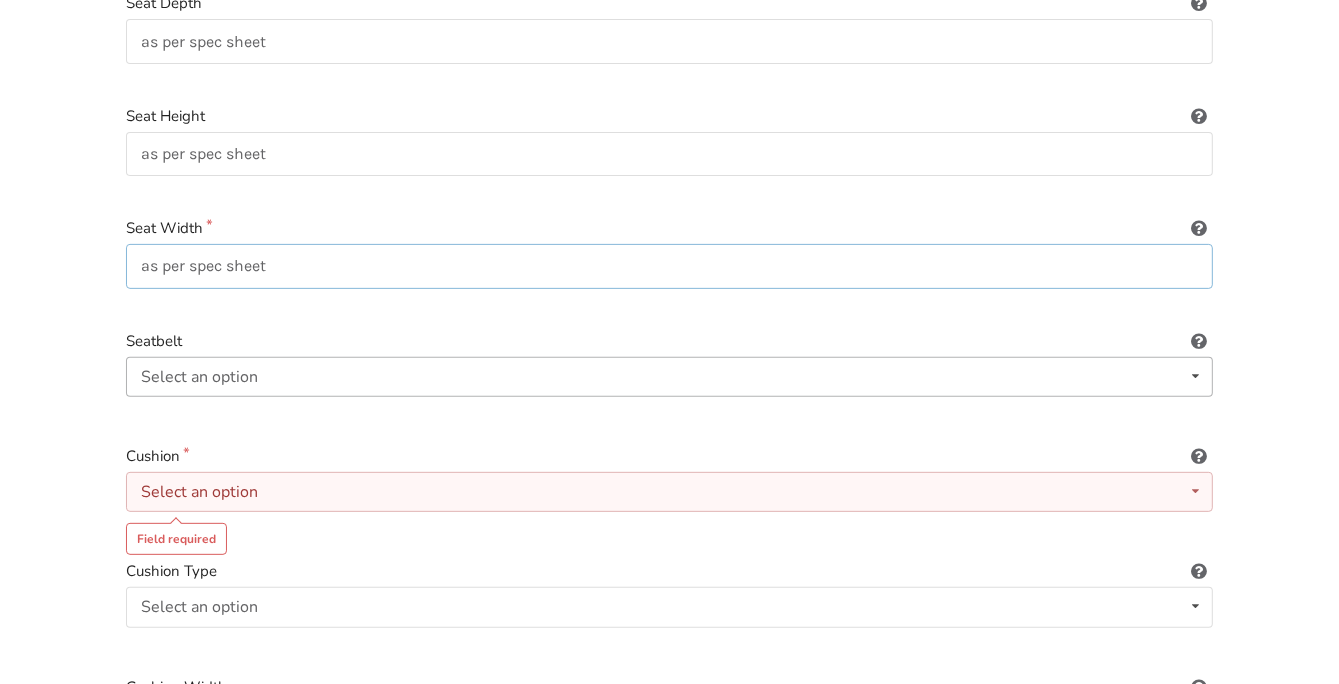 type on "as per spec sheet" 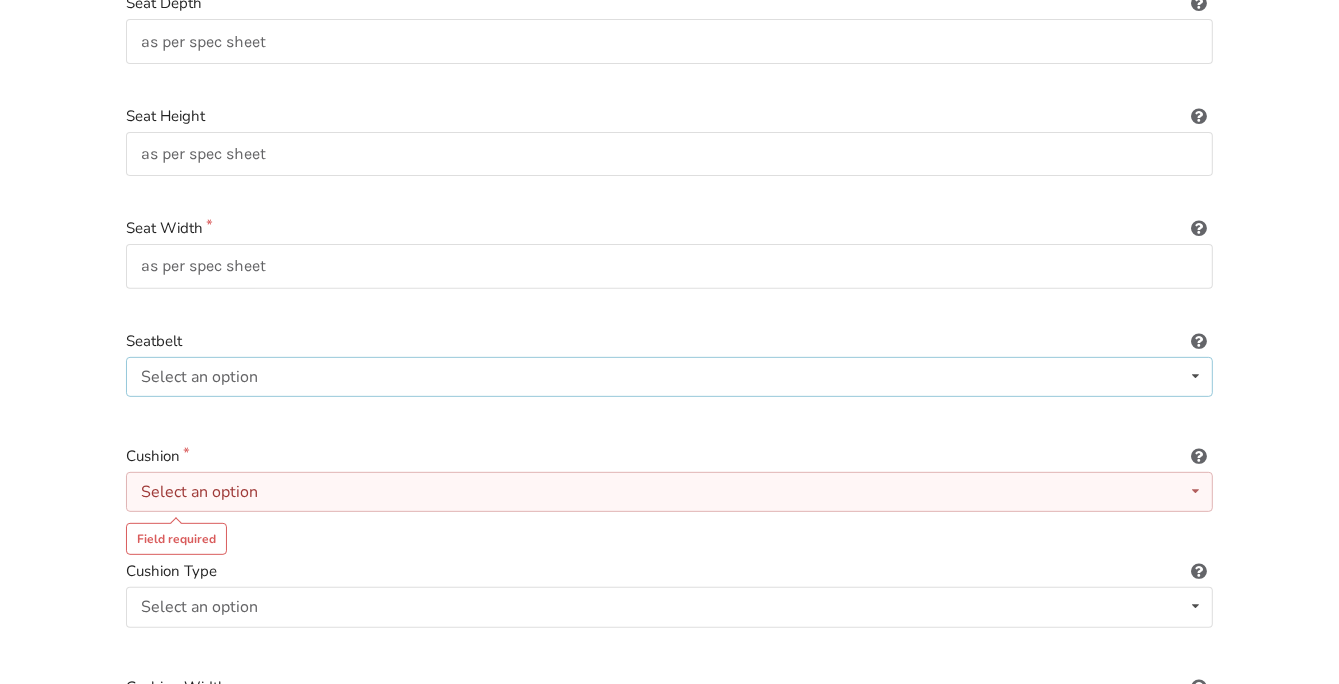 click on "Select an option Included Not included" at bounding box center [669, 377] 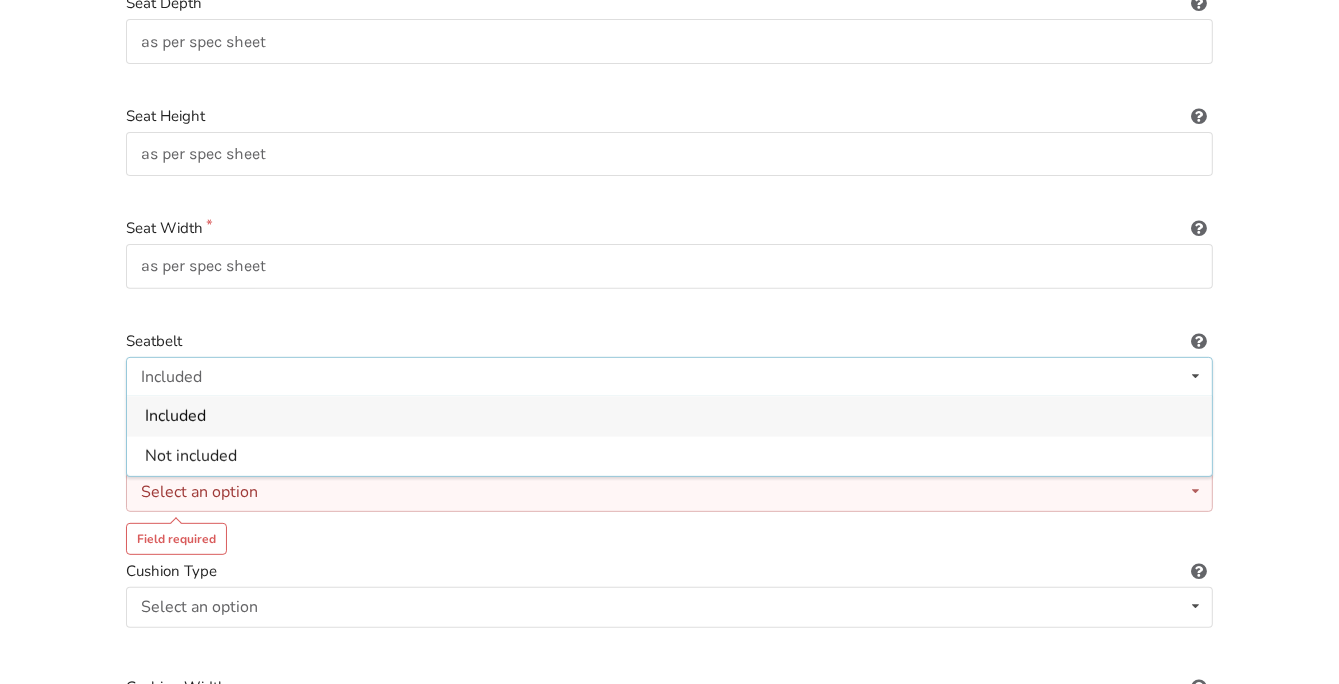 click on "Included" at bounding box center (669, 416) 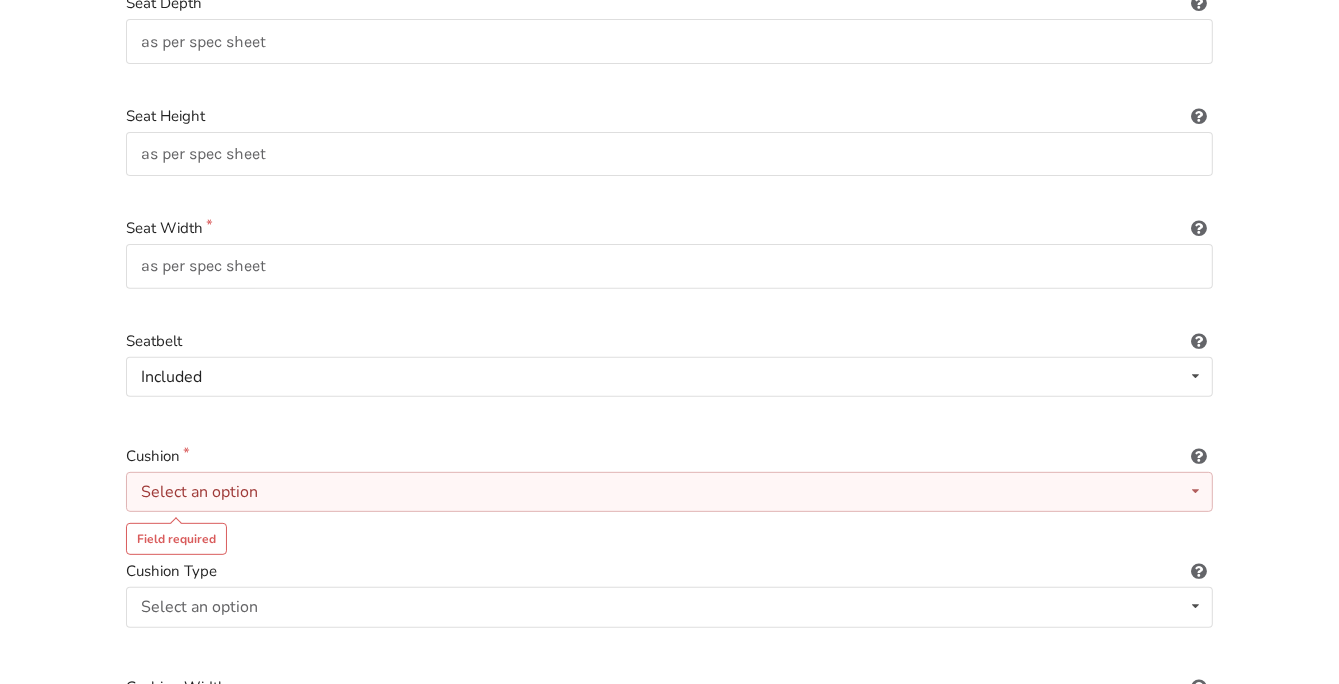 click on "Select an option" at bounding box center (199, 492) 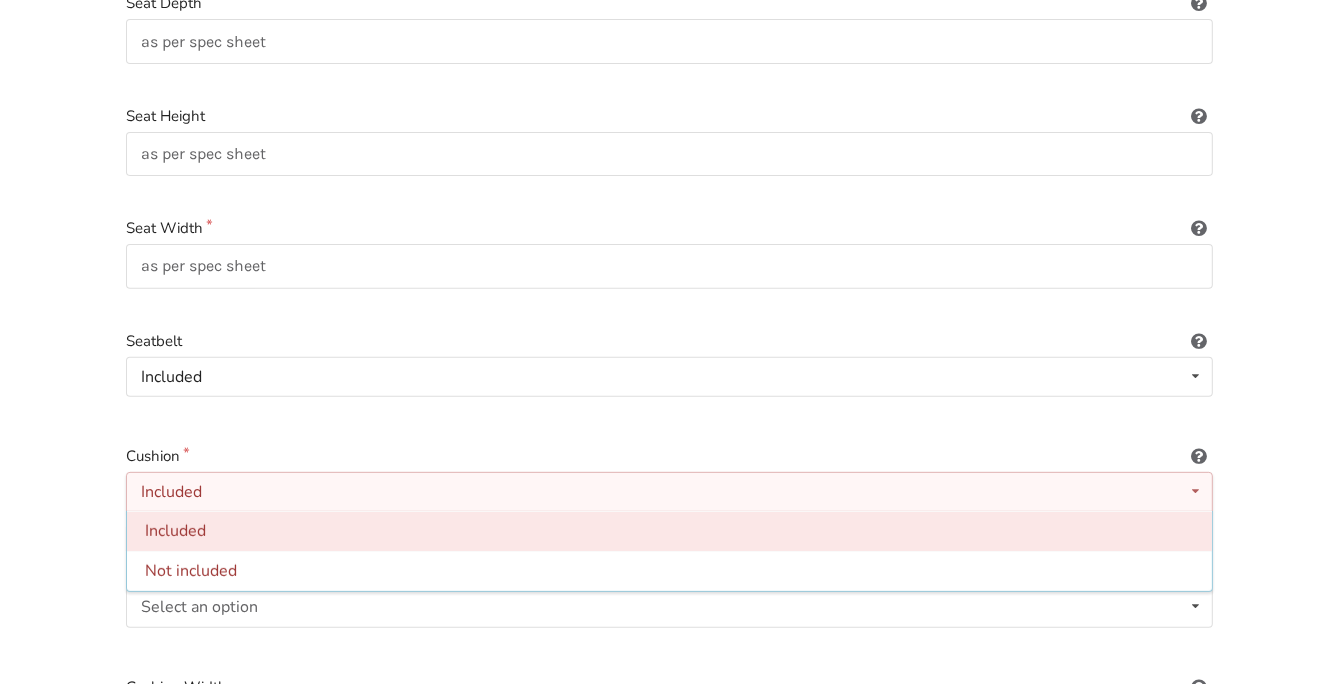 click on "Included" at bounding box center [175, 532] 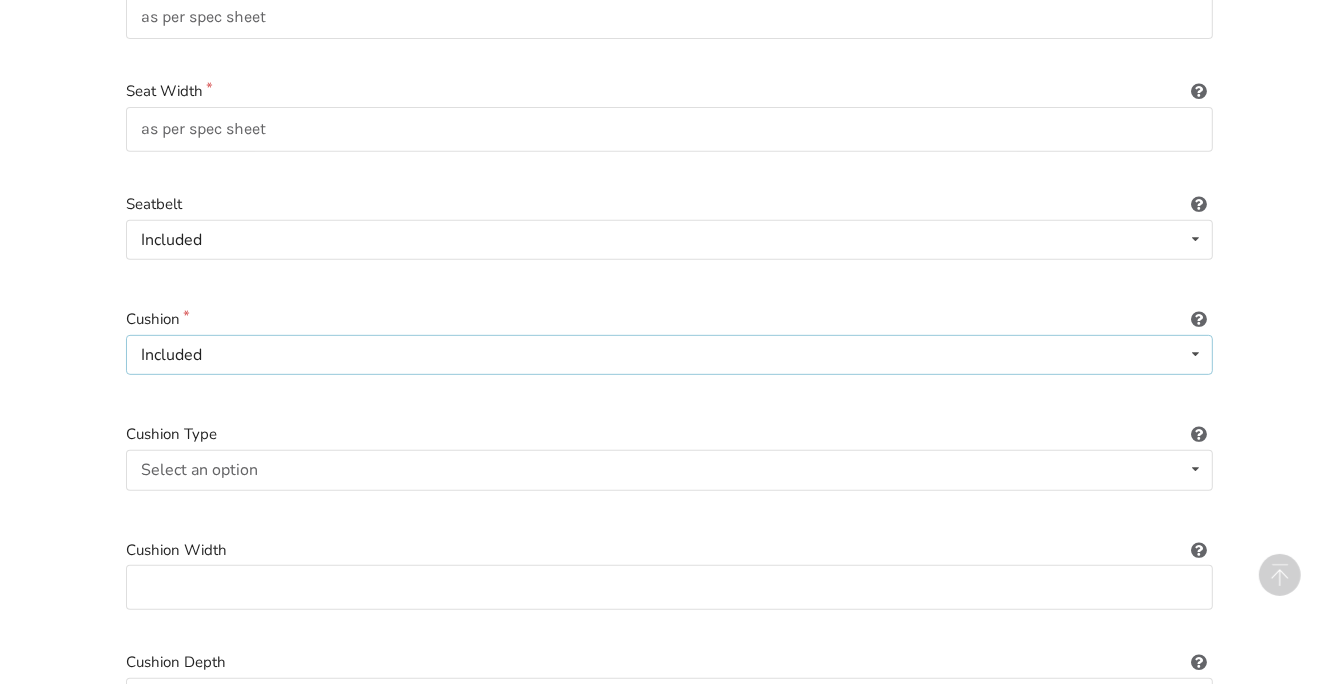 scroll, scrollTop: 788, scrollLeft: 0, axis: vertical 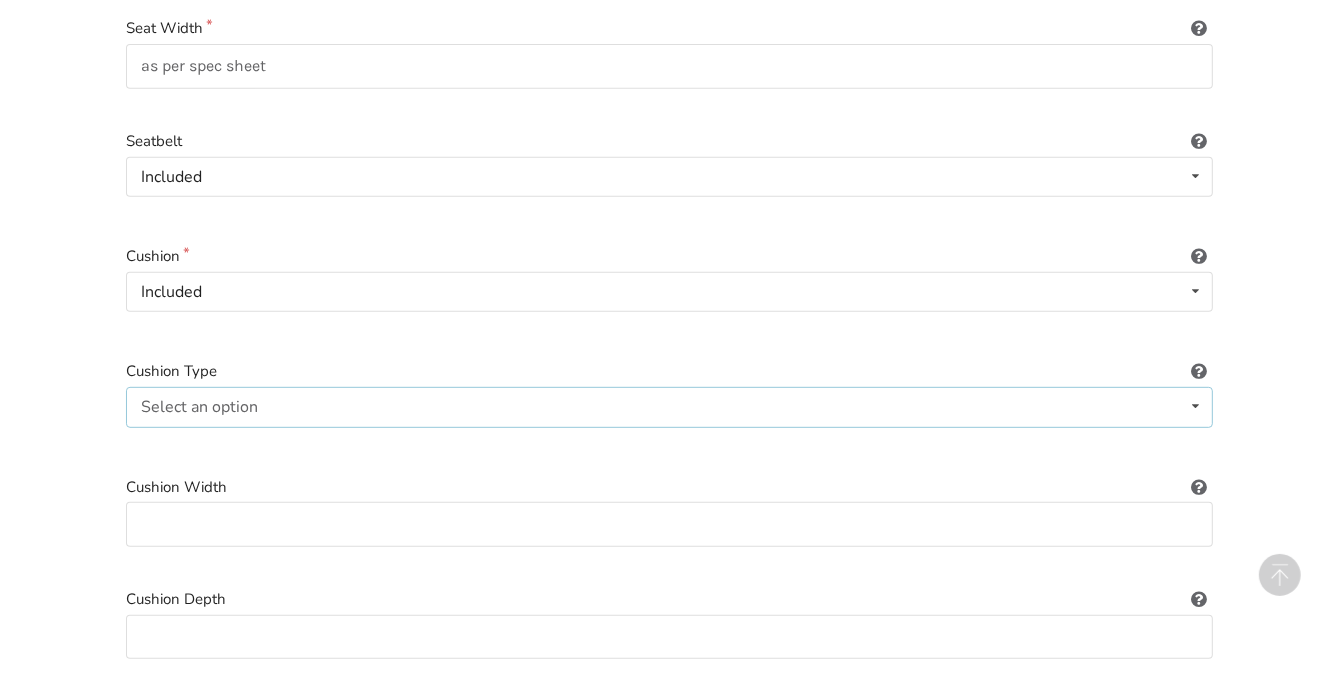 click on "Select an option Not applicable Foam Gel Air Gel and foam Air and foam Captain's seat" at bounding box center (669, 407) 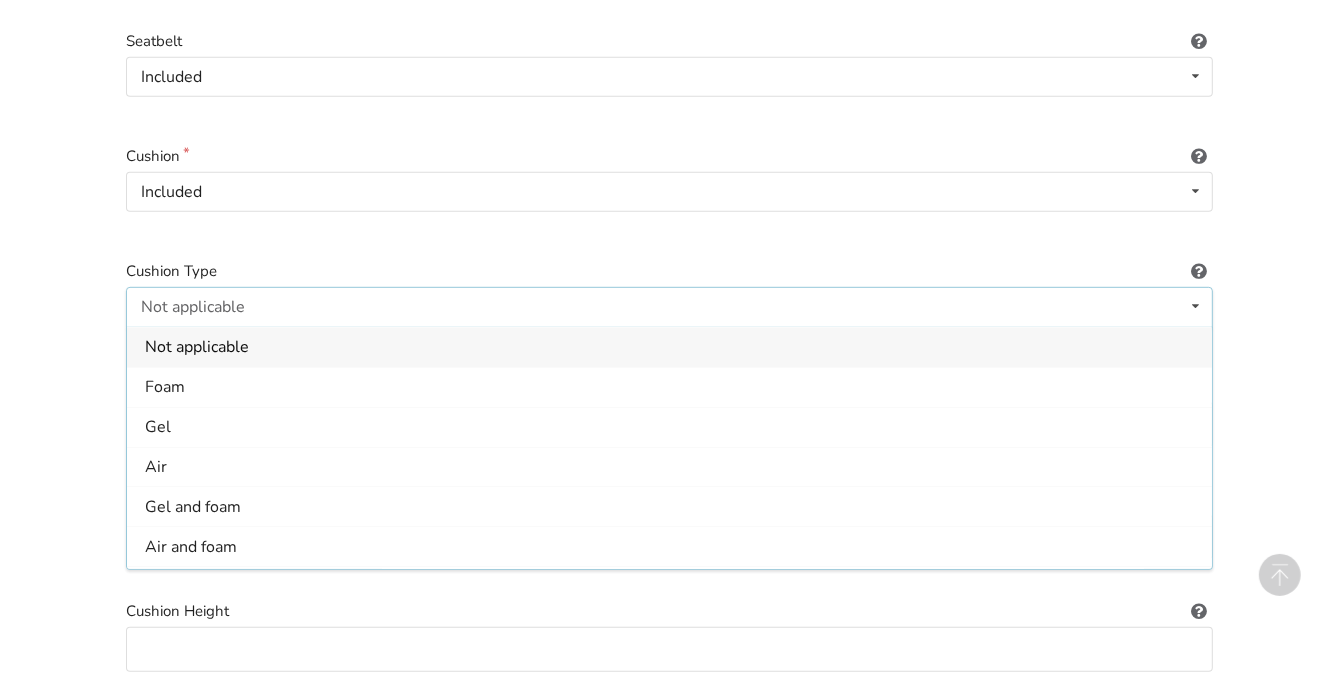 scroll, scrollTop: 788, scrollLeft: 0, axis: vertical 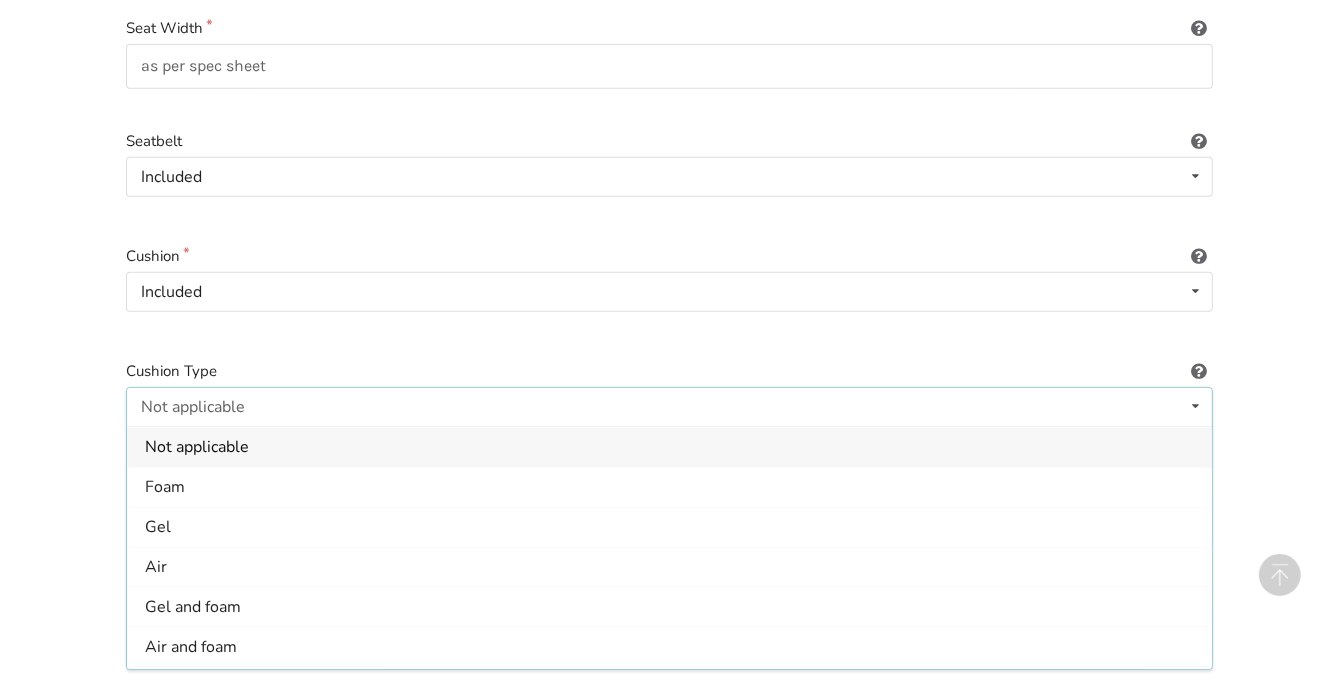 click on "Wheelchair Type Tilt Power/electric Manual Transport Tilt Backrest Type Select an option Sling (standard upholstery) Hardshell (rigid) Tension-adjustable Seat Depth as per spec sheet Seat Height as per spec sheet Seat Width as per spec sheet Seatbelt Included Included Not included Cushion Included Included Not included Cushion Type Not applicable Not applicable Foam Gel Air Gel and foam Air and foam Captain's seat Cushion Width Cushion Depth Cushion Height Legrest Type Select an option Standard Height-adjustable Elevating Backrest Height Armrest Type Select an option Fixed Removeable Flip back Footrest Type Select an option Standard Angle-adjustable Headrest Select an option Included Not included Power Tilt Select an option Included Not included Power Seat Elevation Select an option Included Not included Power Recline Select an option Included Not included Power Leg Elevation Select an option Included Not included Drive Type Select an option Not applicable Rear Front Midwheel Joystick Select an option Pin" at bounding box center [669, 1150] 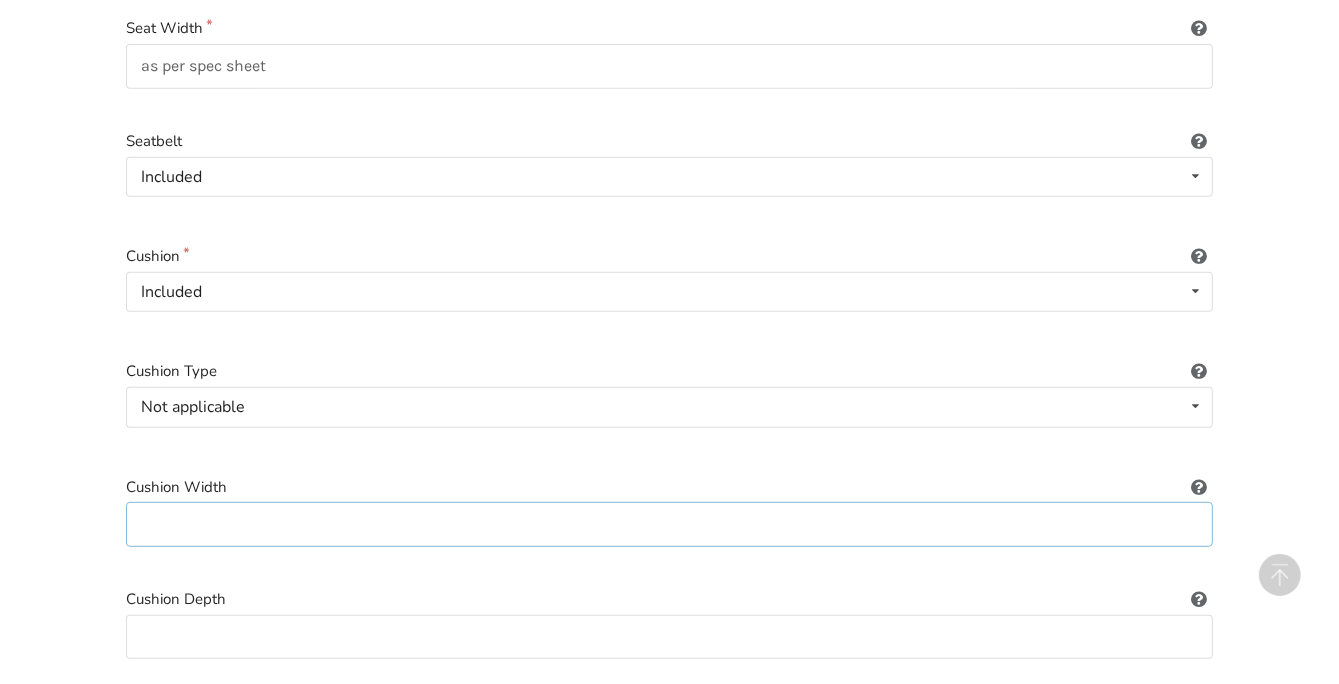 click at bounding box center (669, 524) 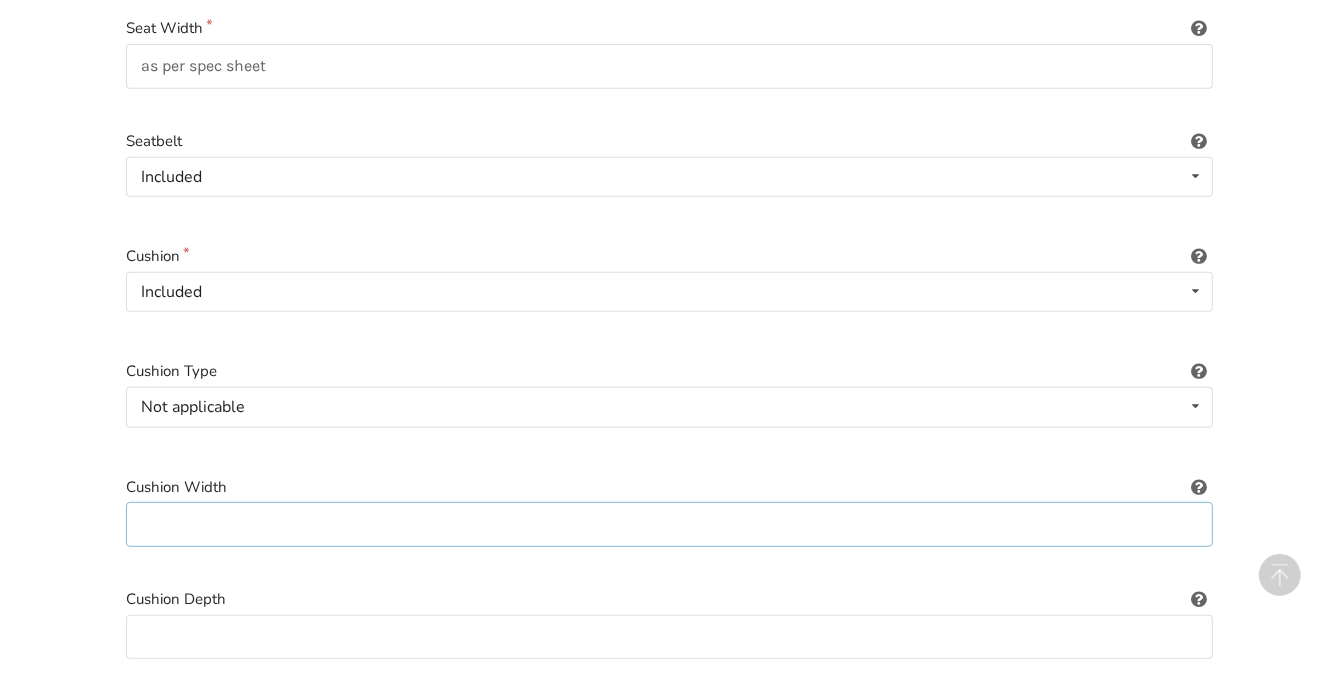 paste on "as per spec sheet" 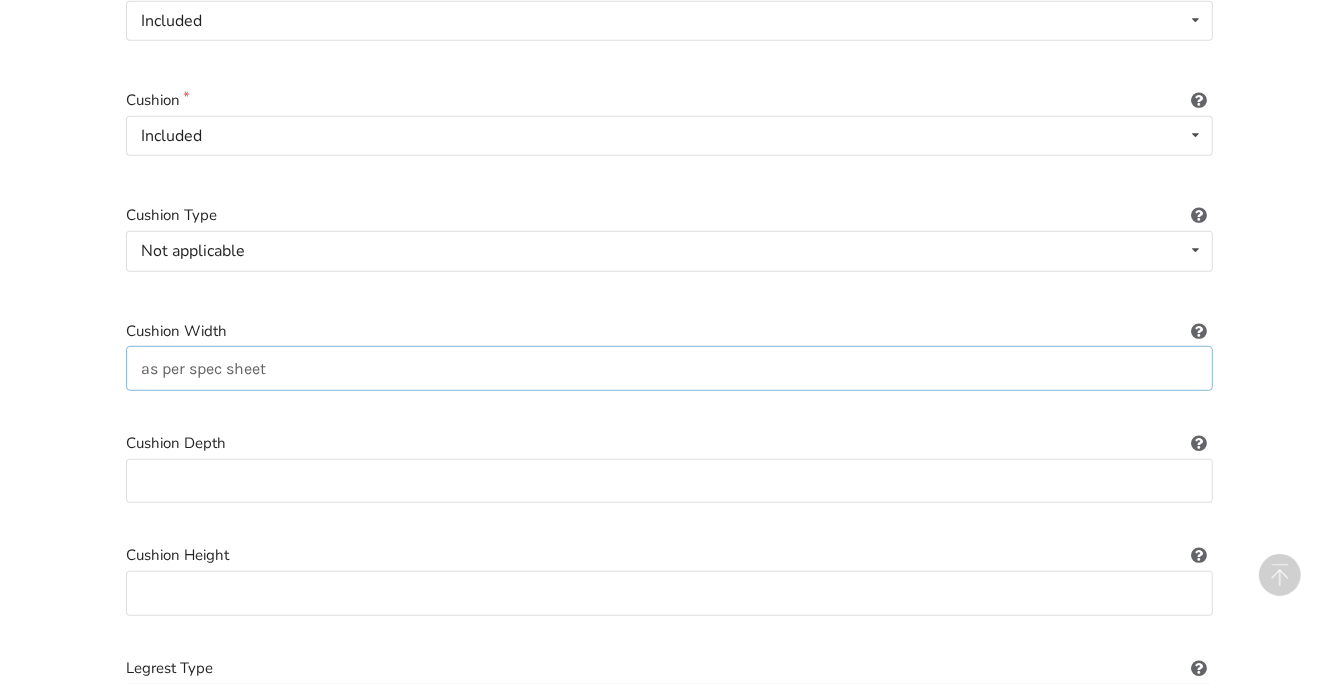 scroll, scrollTop: 988, scrollLeft: 0, axis: vertical 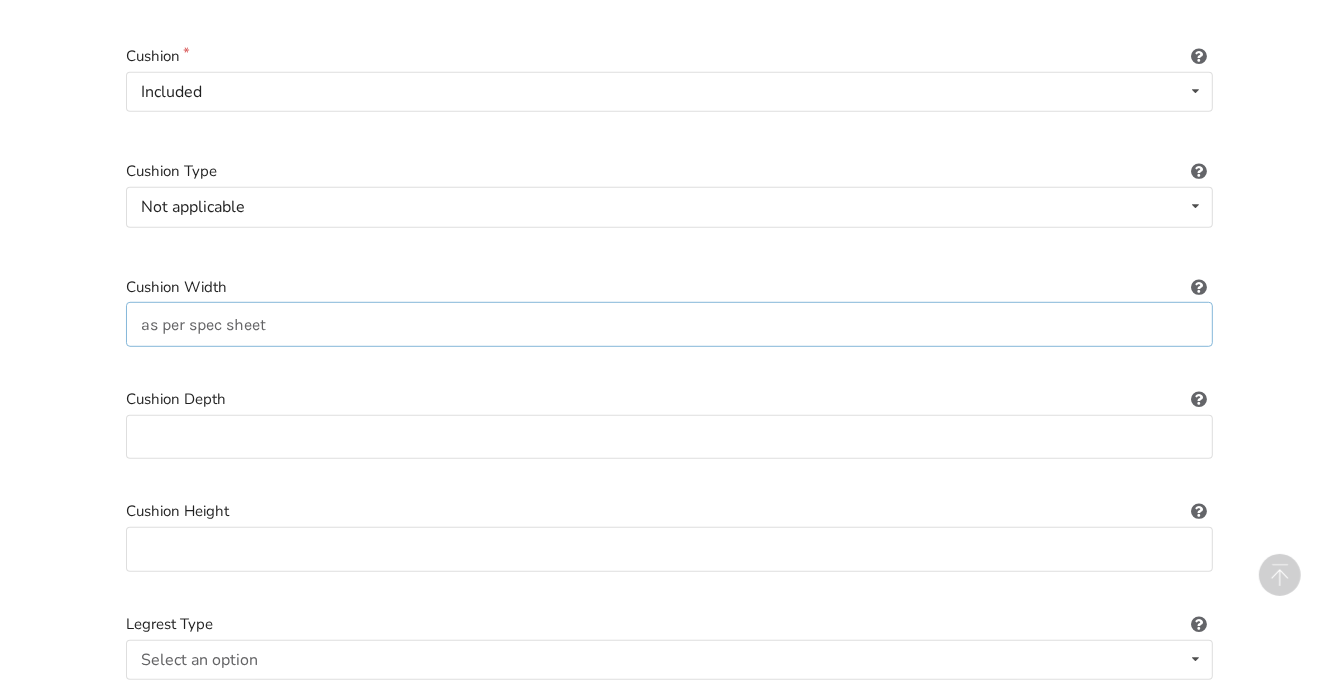 type on "as per spec sheet" 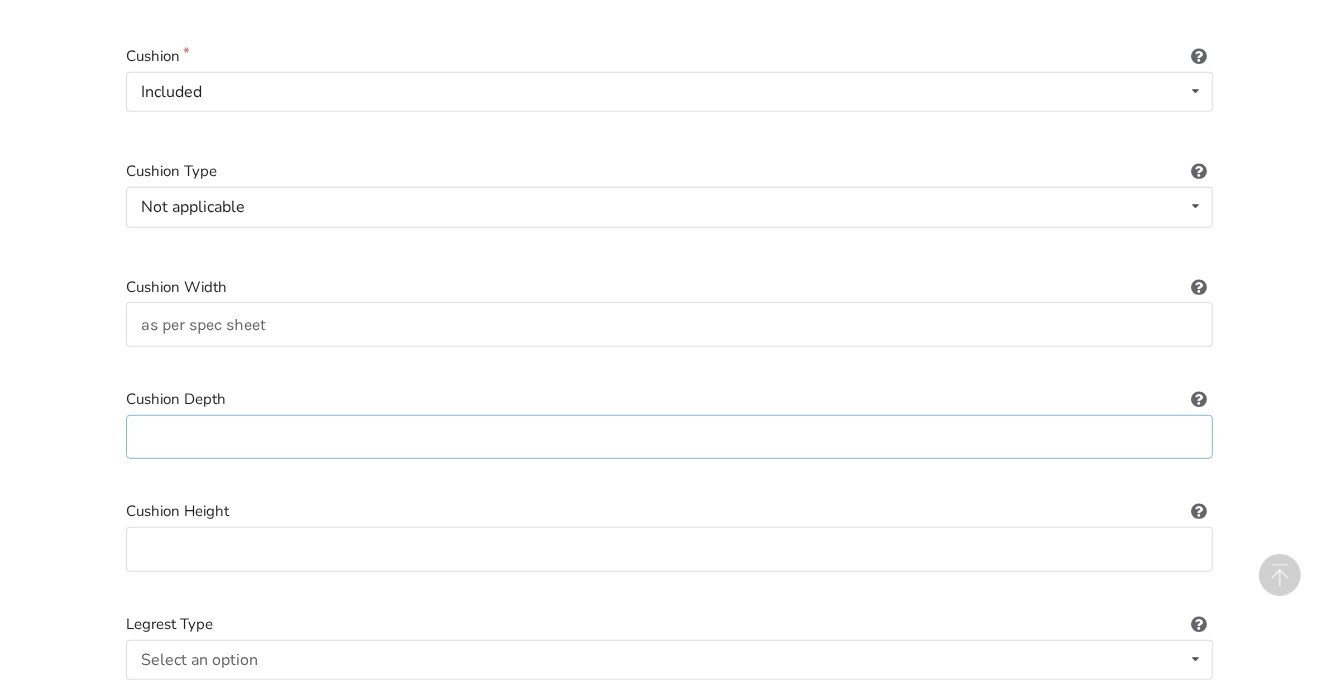 click at bounding box center [669, 437] 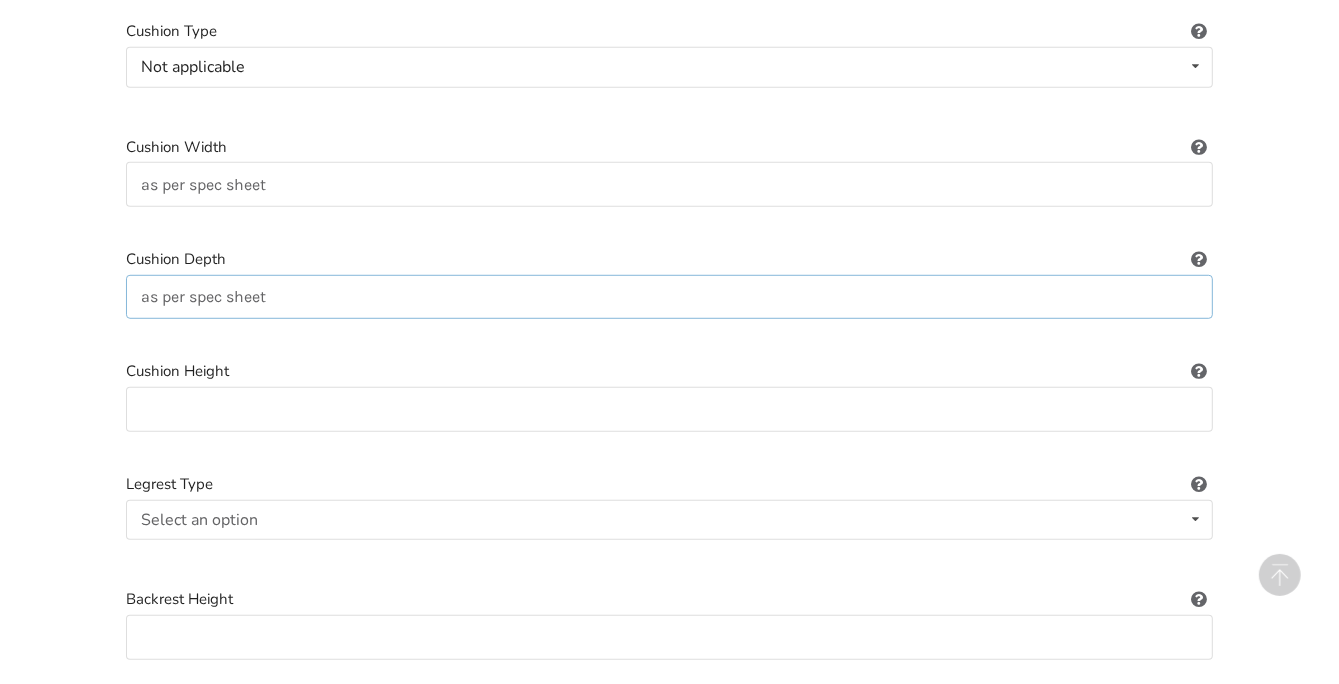 scroll, scrollTop: 1188, scrollLeft: 0, axis: vertical 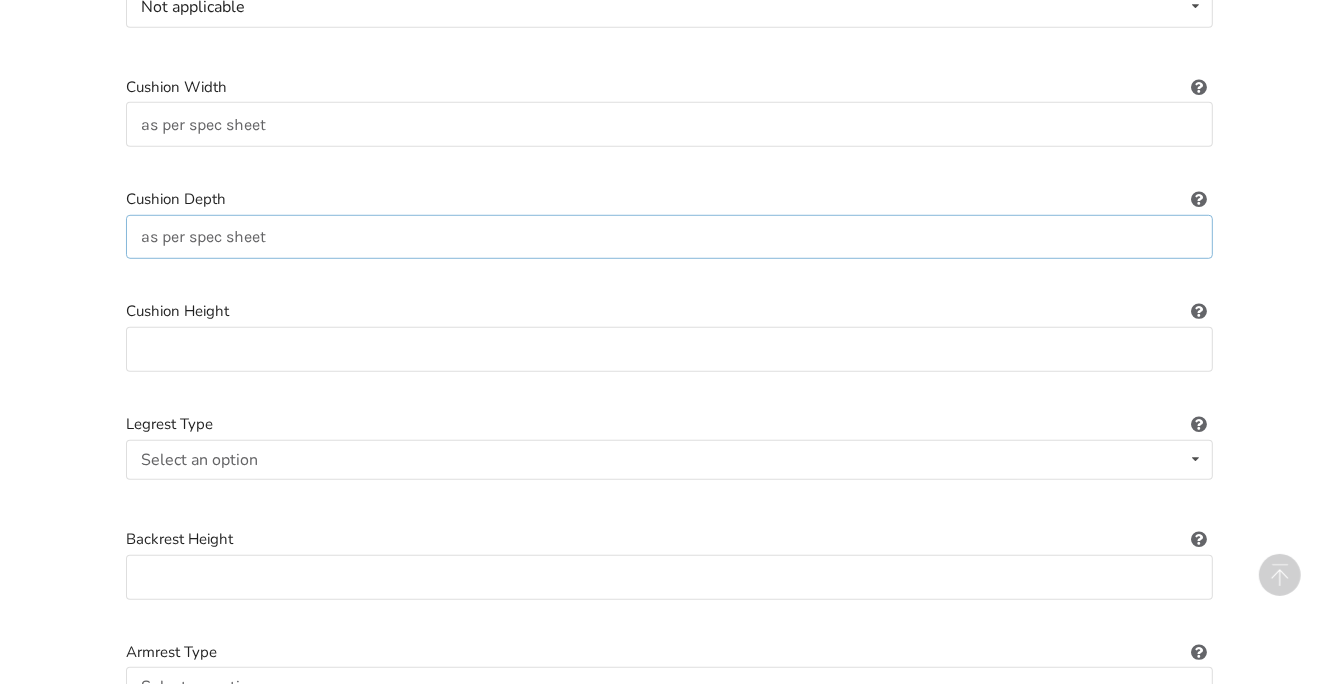 type on "as per spec sheet" 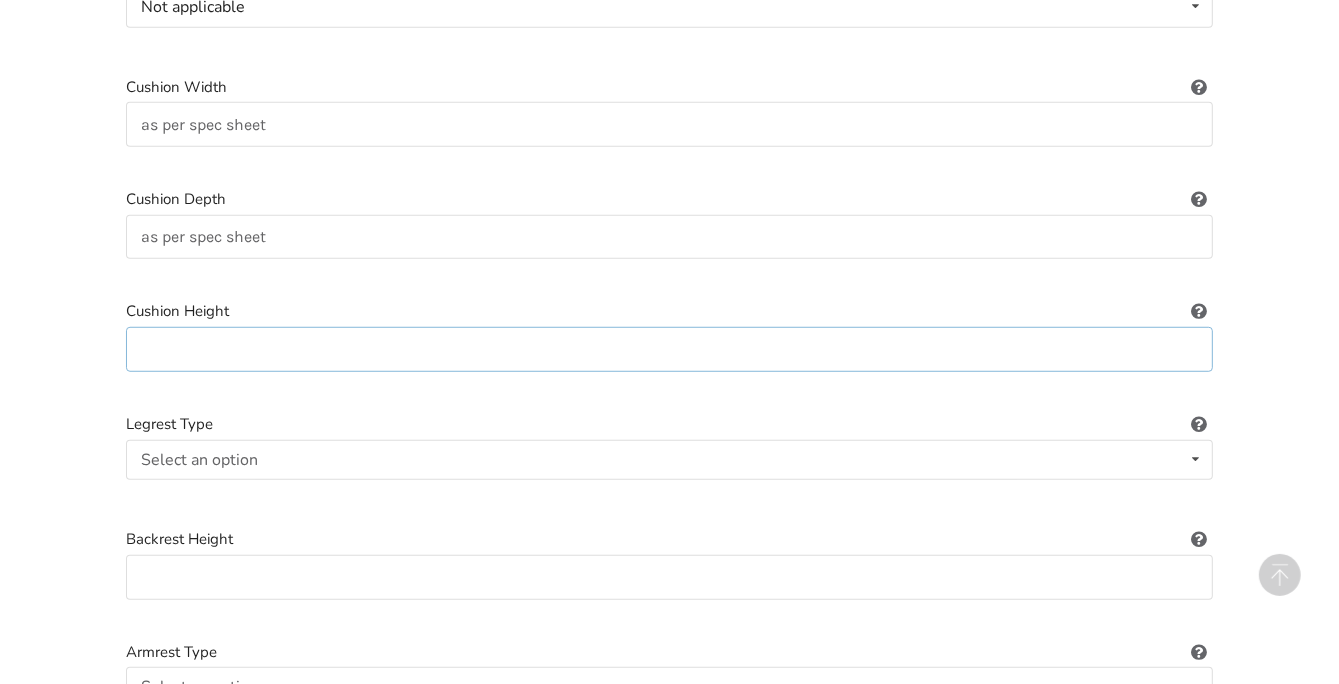 click at bounding box center (669, 349) 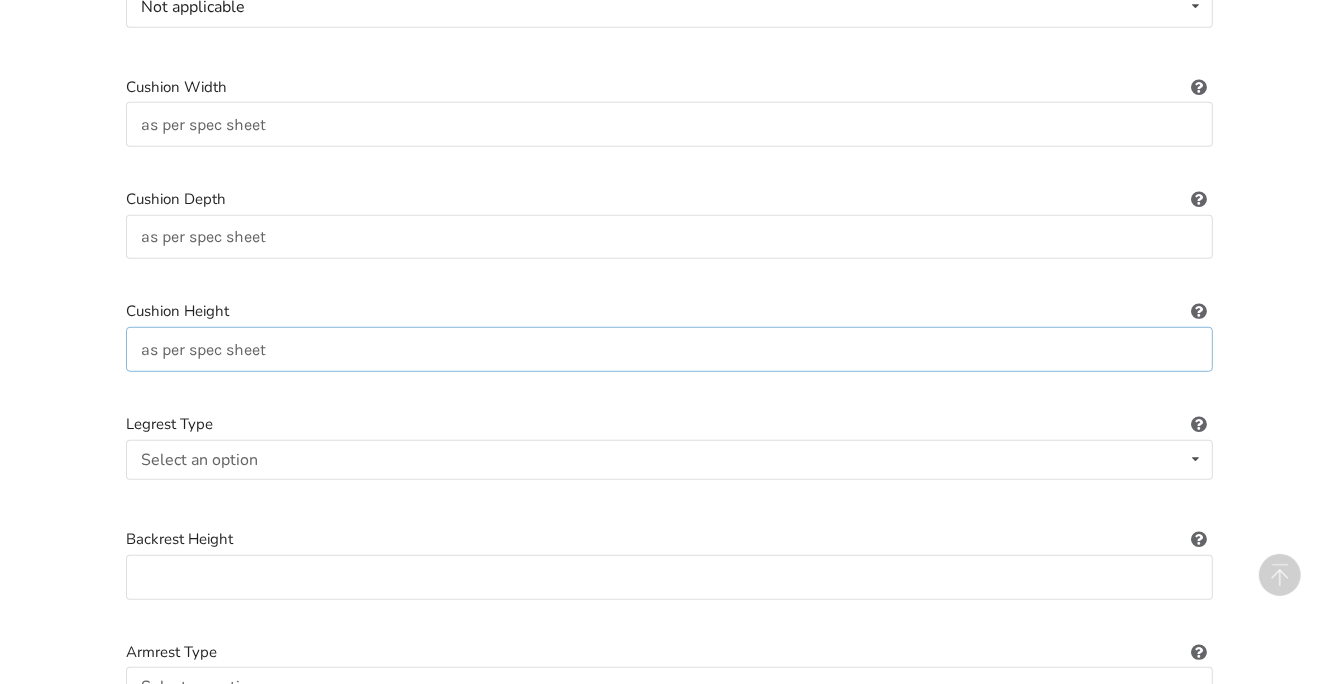 click on "as per spec sheet" at bounding box center [669, 349] 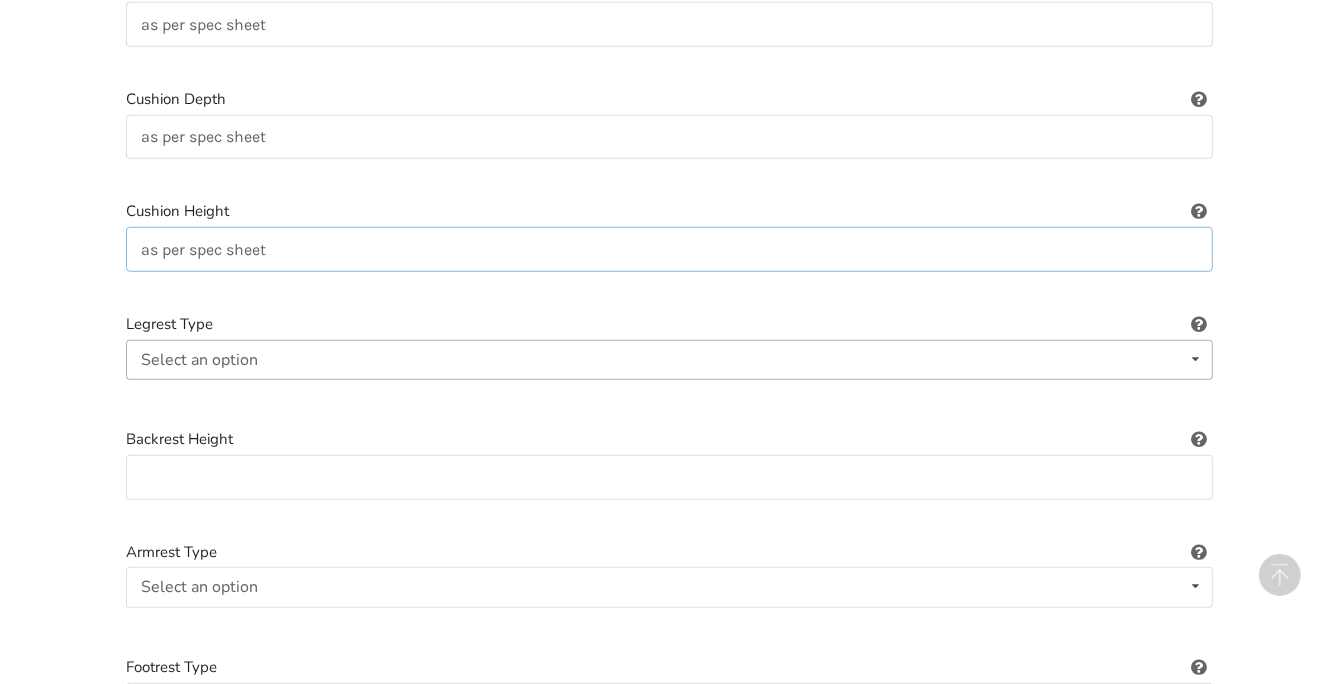 scroll, scrollTop: 1288, scrollLeft: 0, axis: vertical 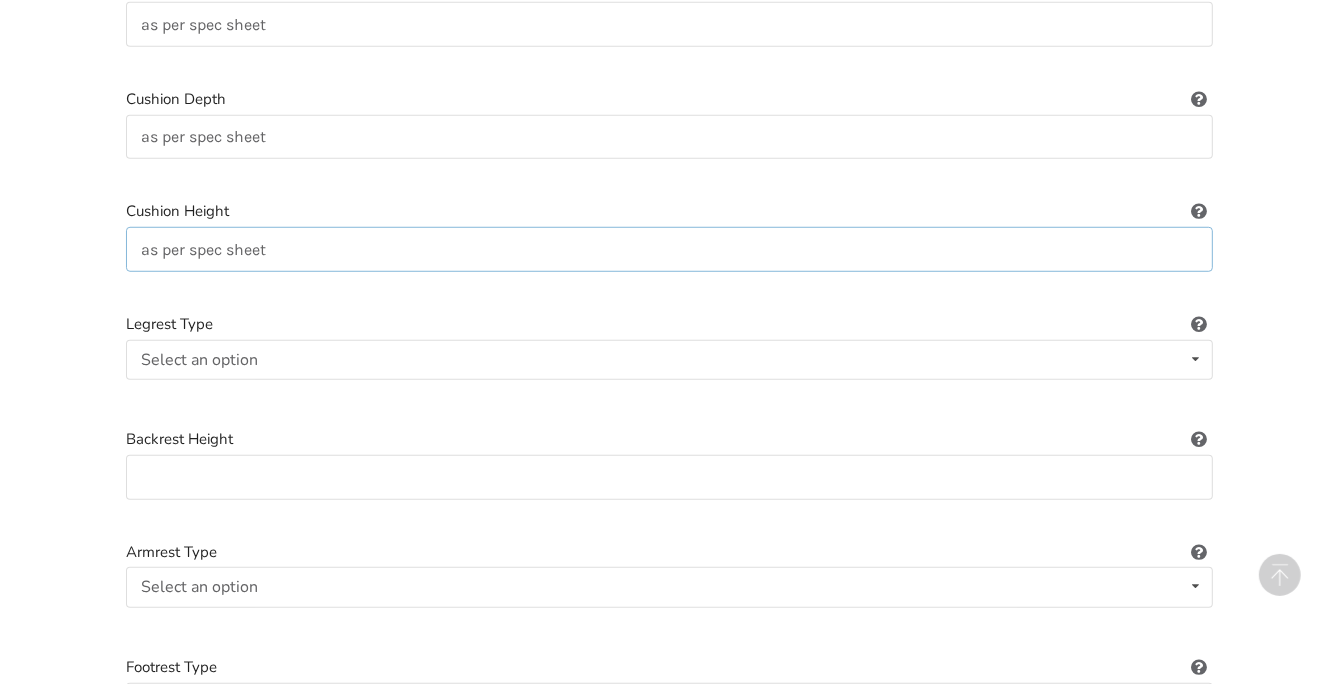 type on "as per spec sheet" 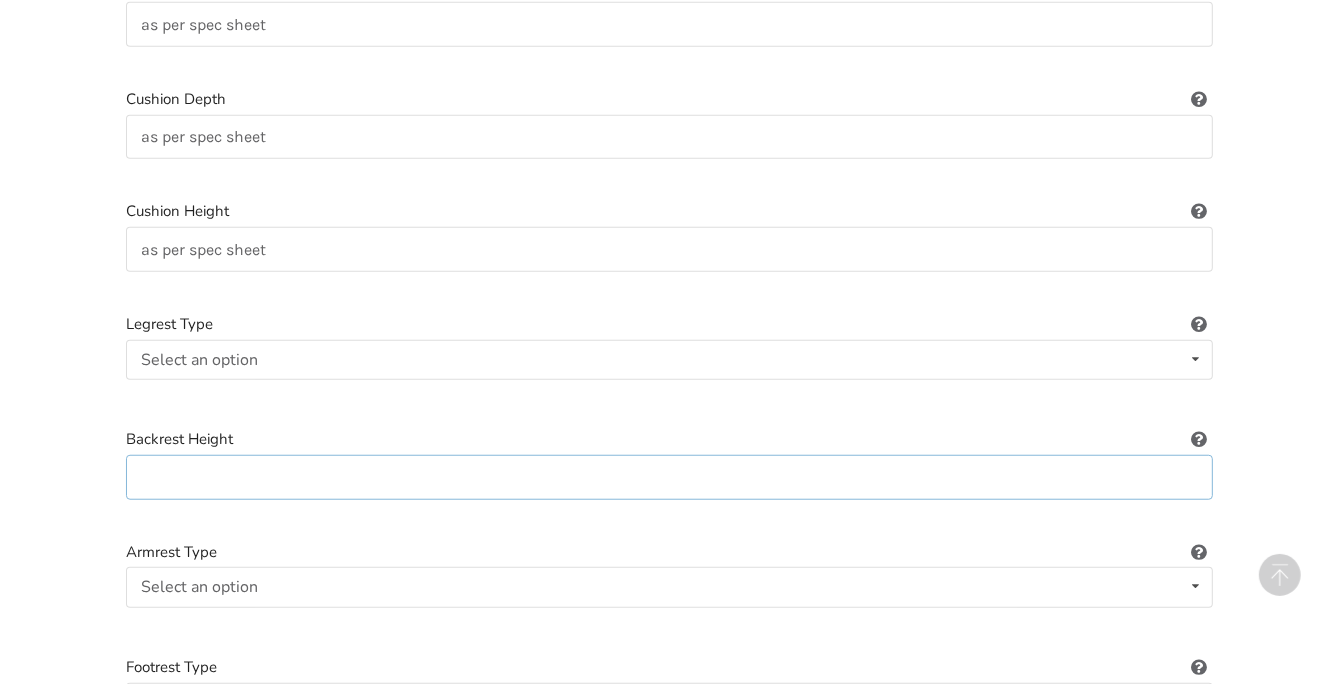 click at bounding box center [669, 477] 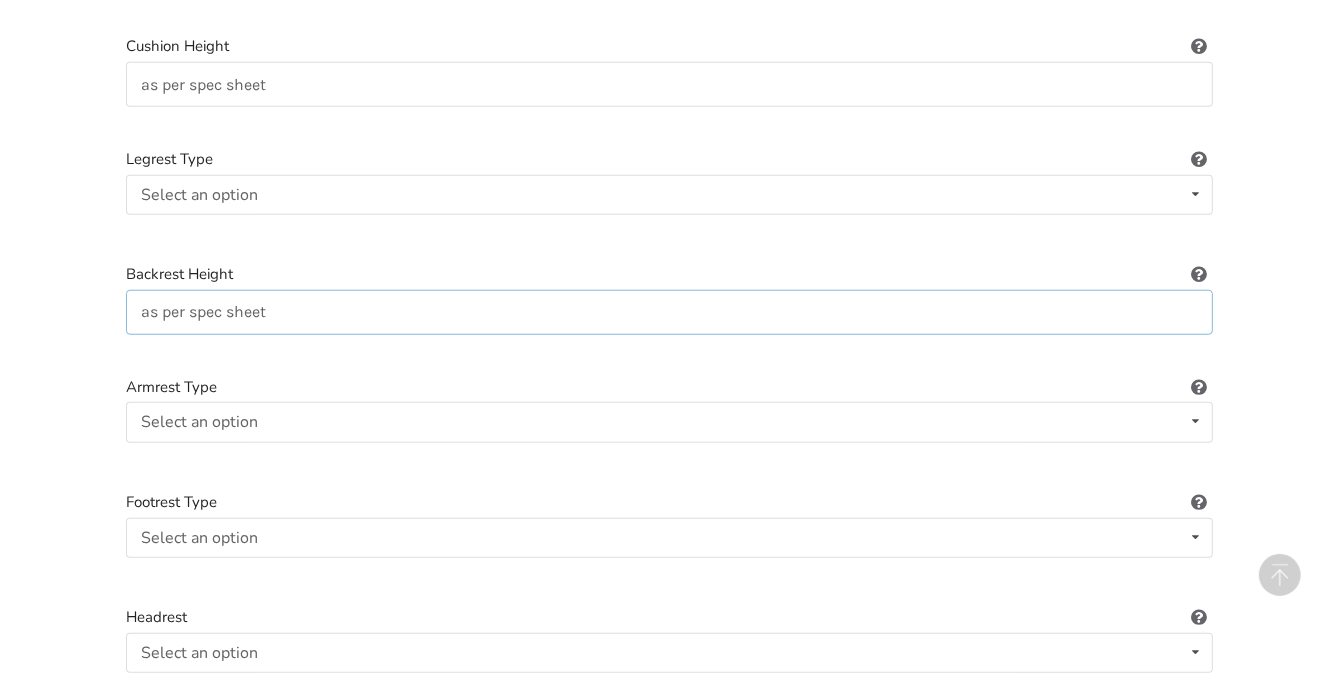 scroll, scrollTop: 1488, scrollLeft: 0, axis: vertical 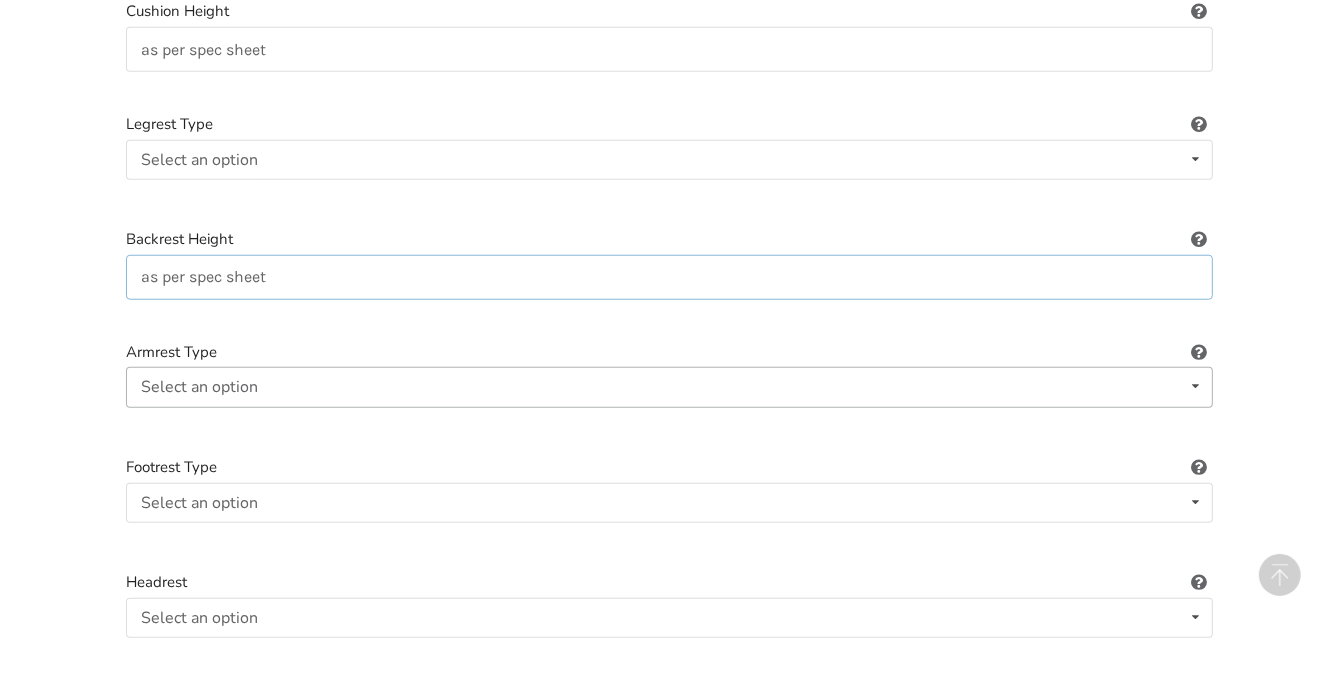 type on "as per spec sheet" 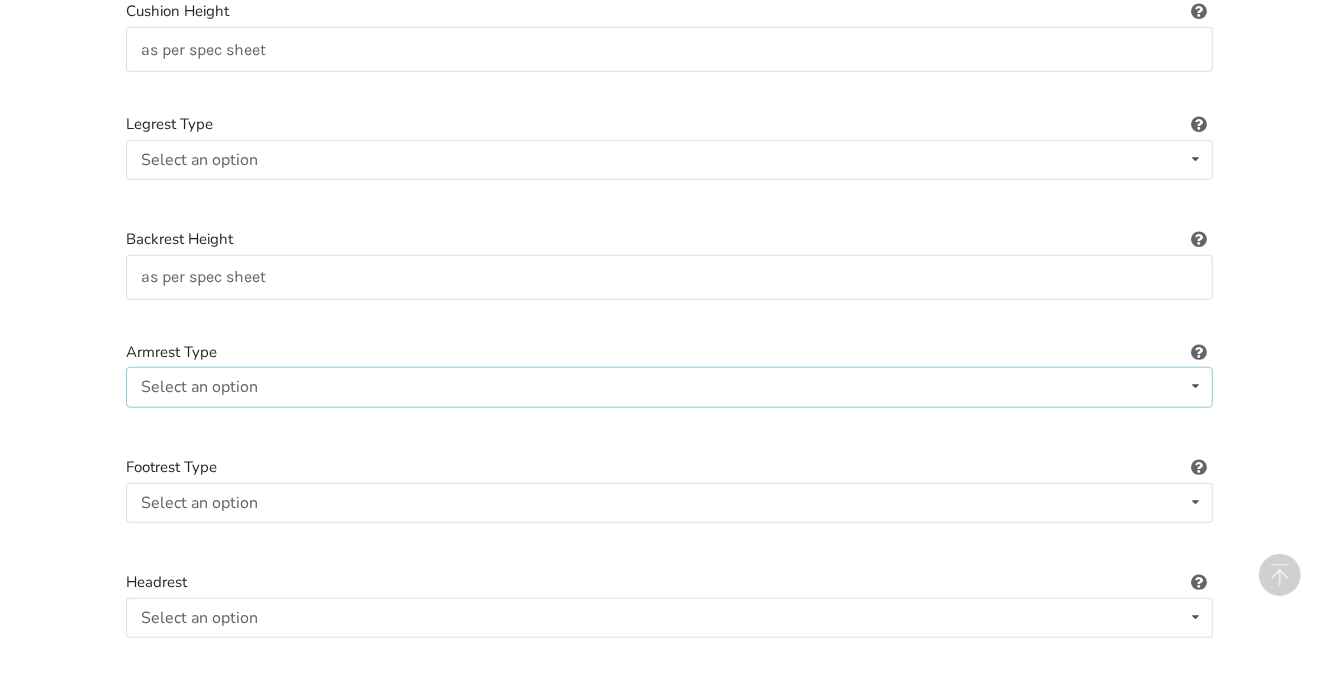 click on "Select an option Fixed Removeable Flip back" at bounding box center [669, 387] 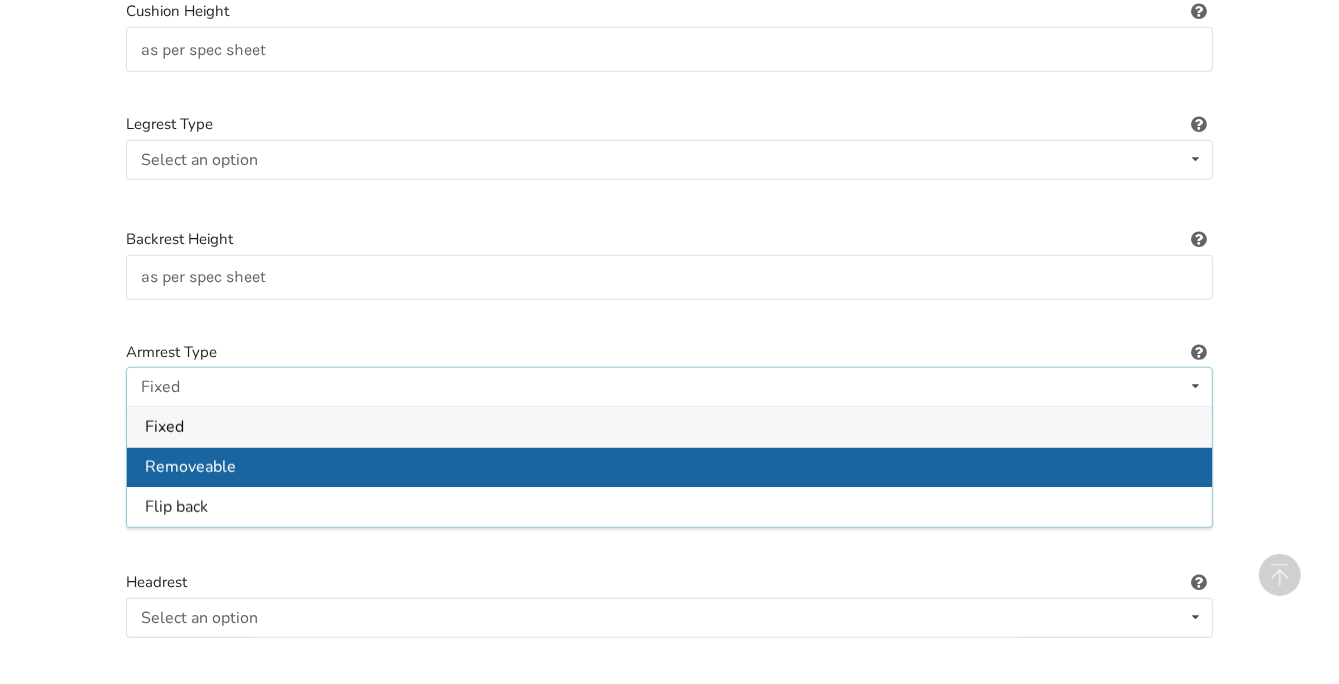 click on "Removeable" at bounding box center [190, 467] 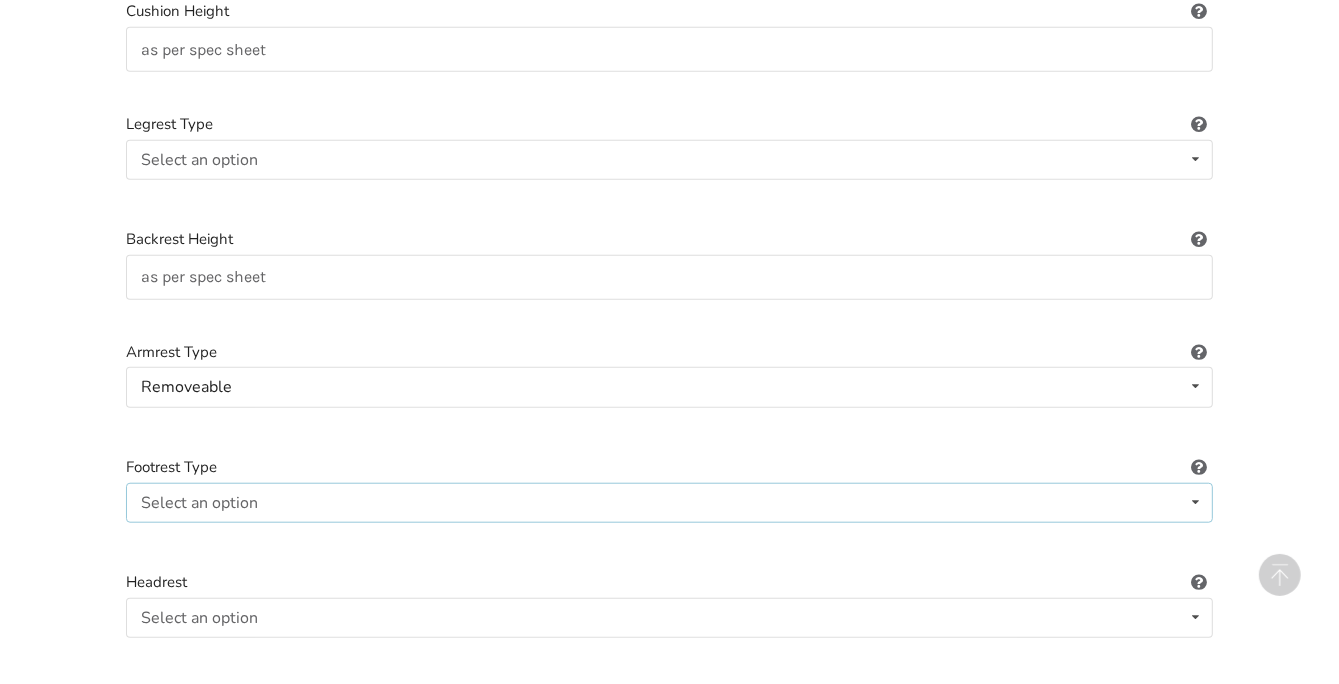 click on "Select an option Standard Angle-adjustable" at bounding box center (669, 503) 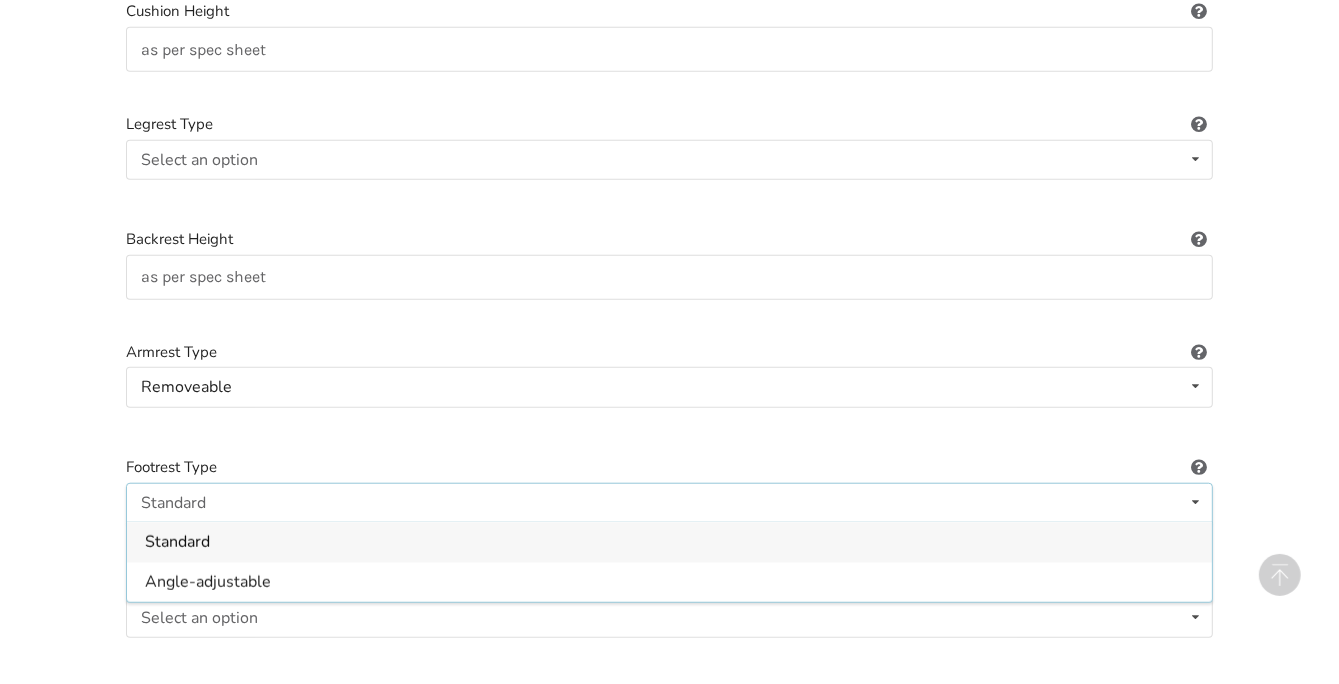 click on "Standard" at bounding box center (177, 543) 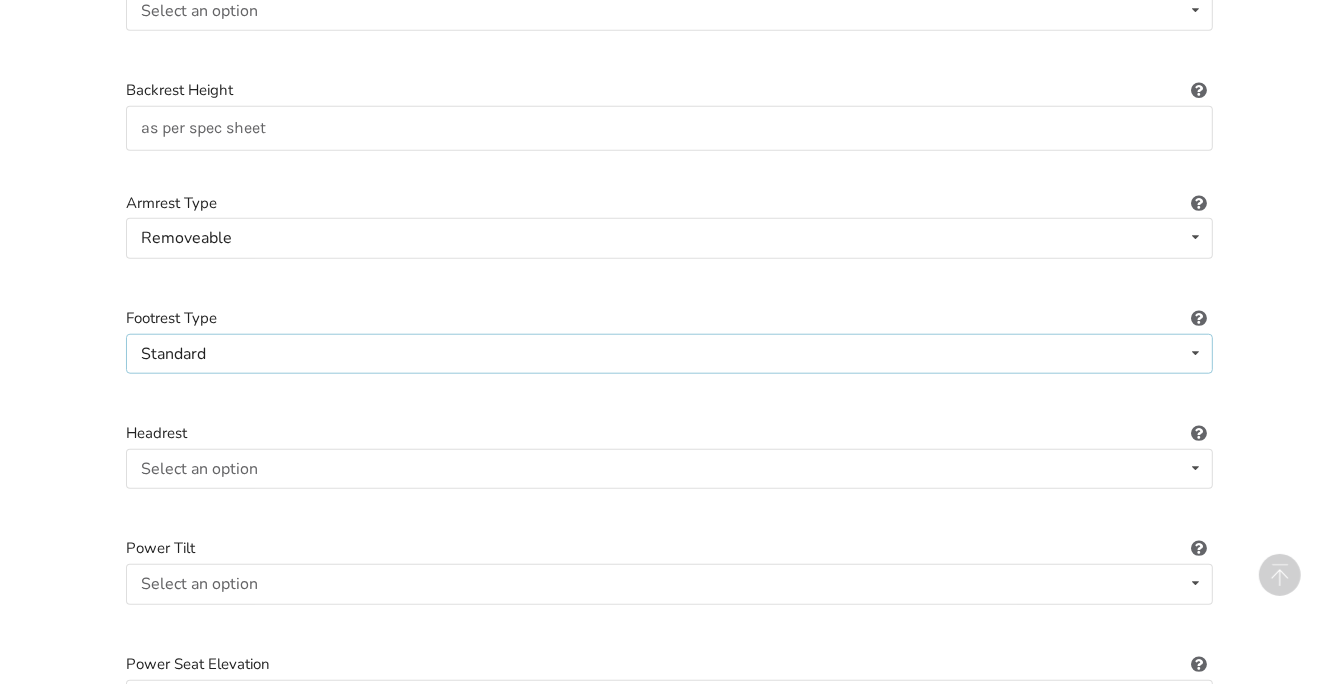 scroll, scrollTop: 1688, scrollLeft: 0, axis: vertical 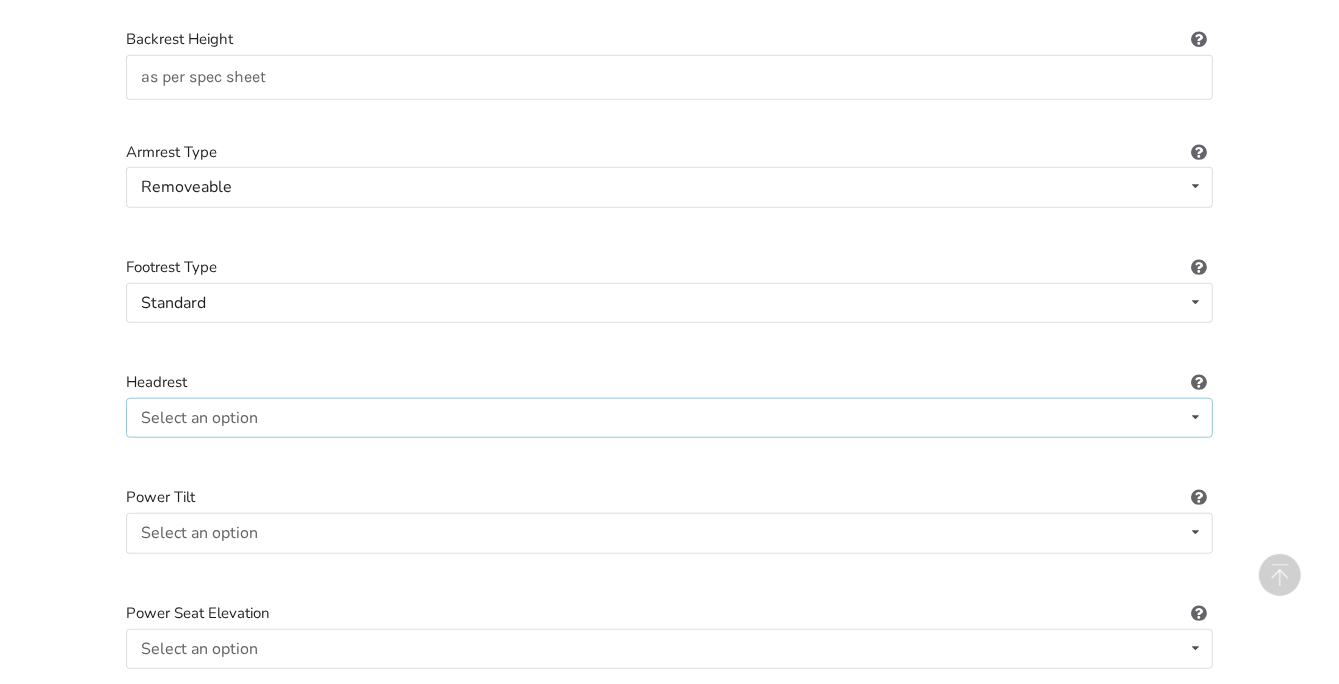 click on "Select an option Included Not included" at bounding box center [669, 418] 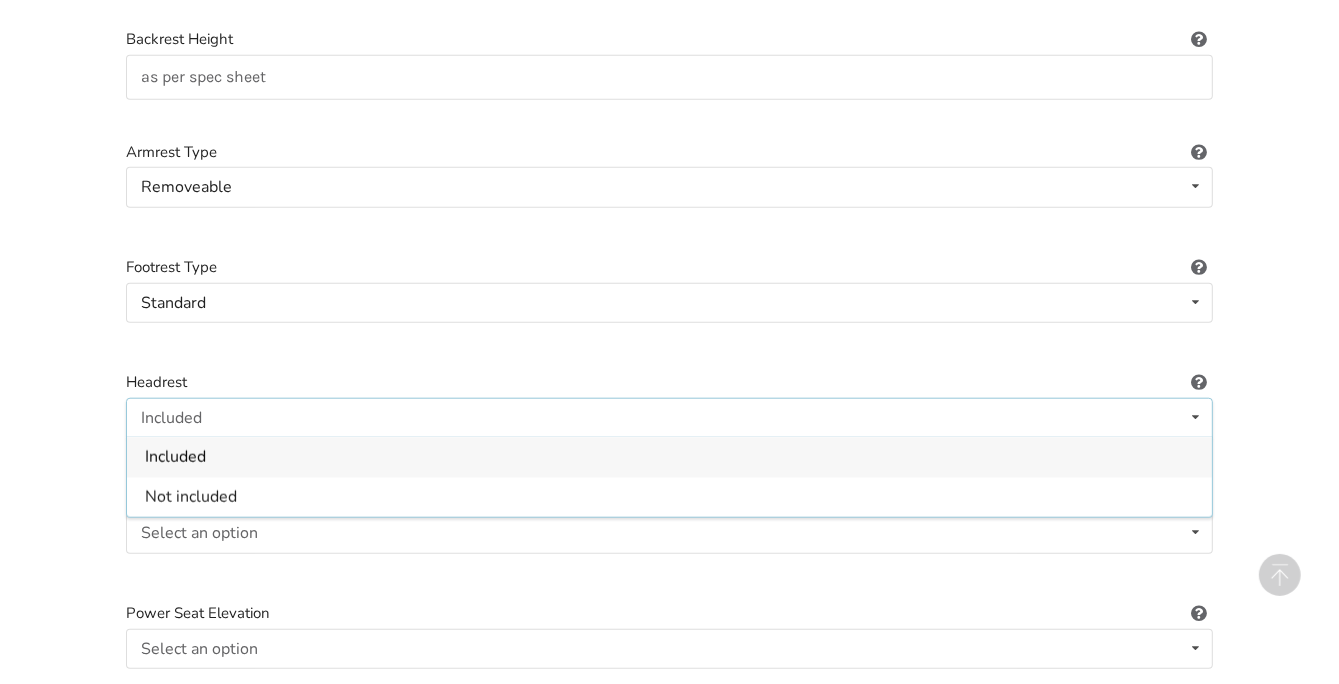click on "Included" at bounding box center [175, 458] 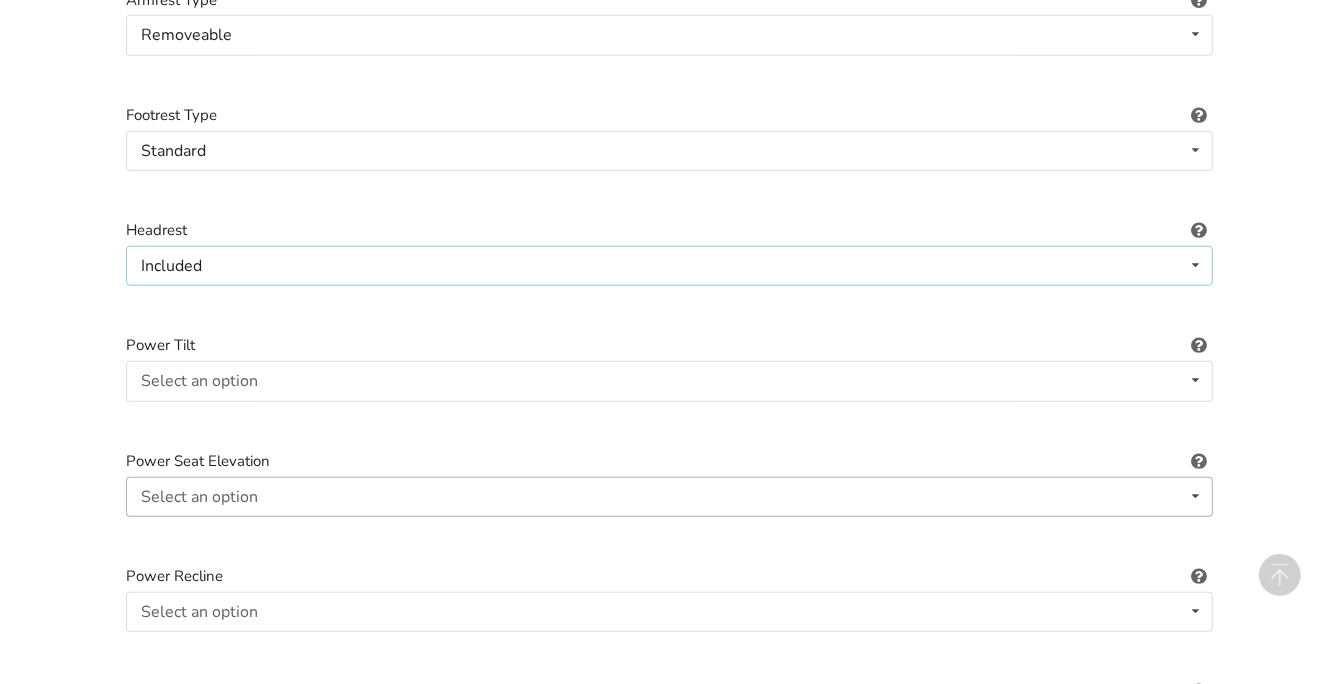 scroll, scrollTop: 1888, scrollLeft: 0, axis: vertical 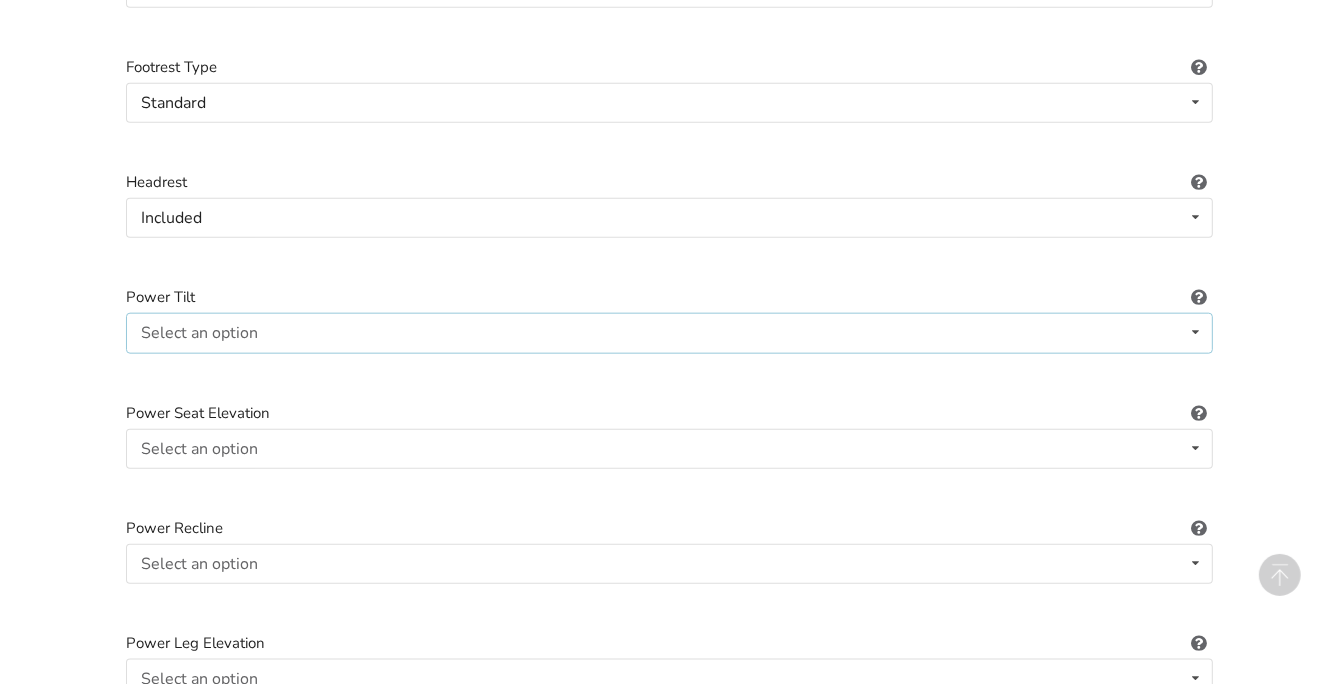 click on "Select an option Included Not included" at bounding box center (669, 333) 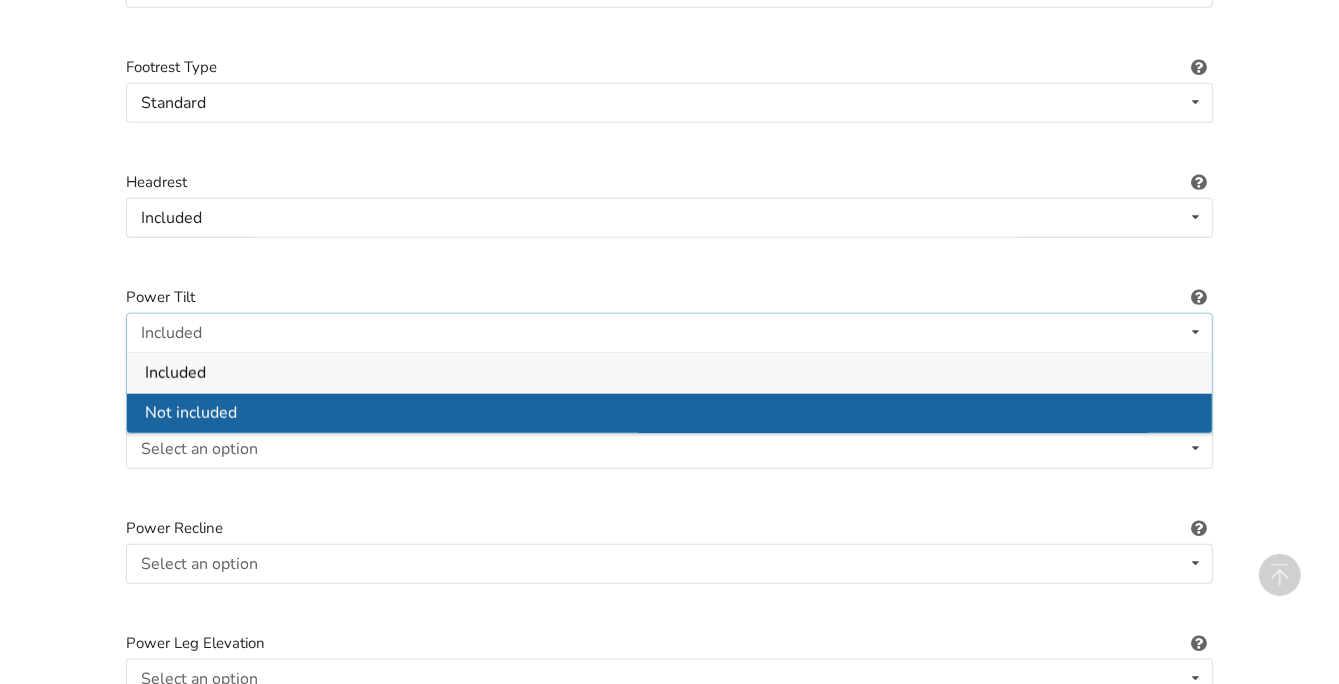 click on "Not included" at bounding box center [191, 413] 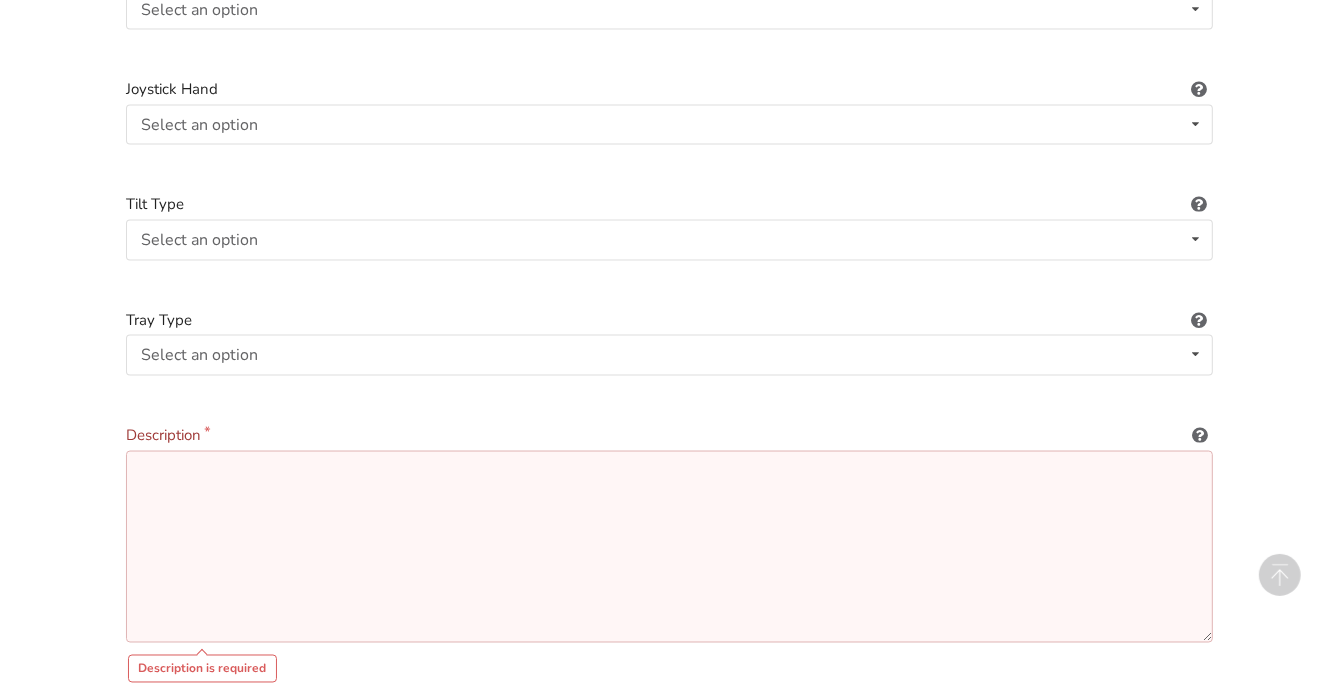 scroll, scrollTop: 2888, scrollLeft: 0, axis: vertical 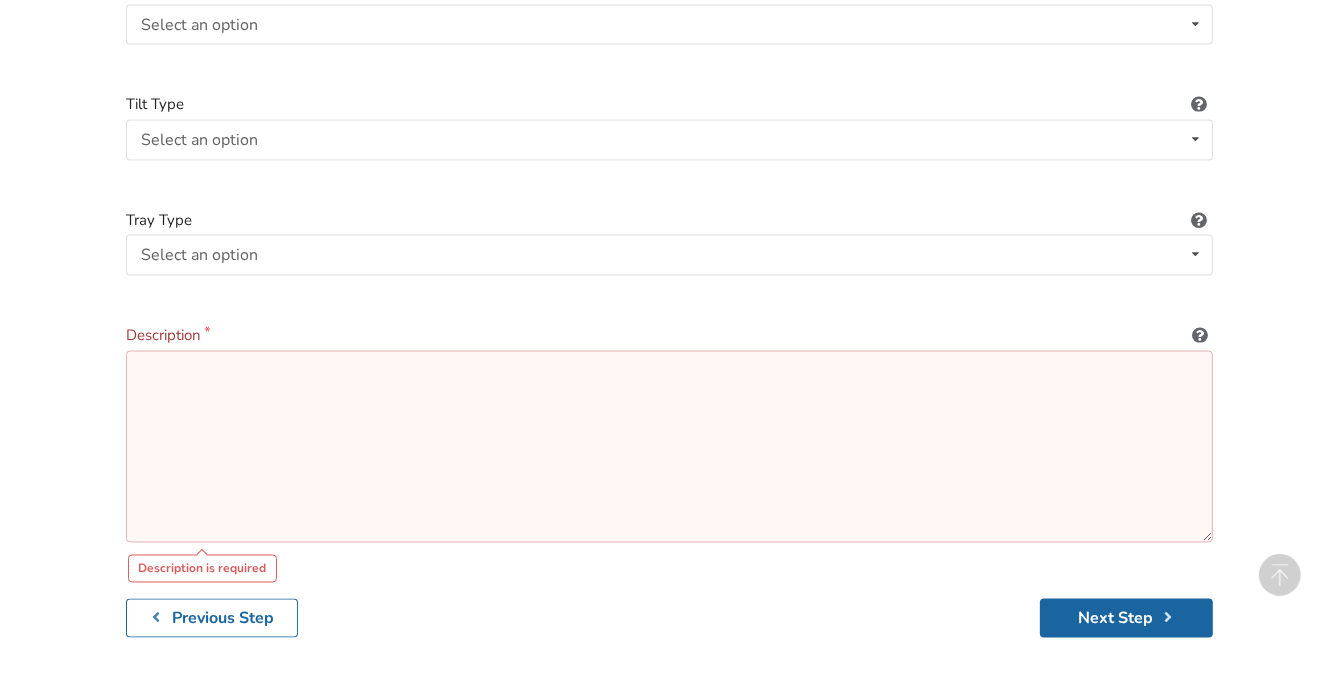 click at bounding box center (669, 447) 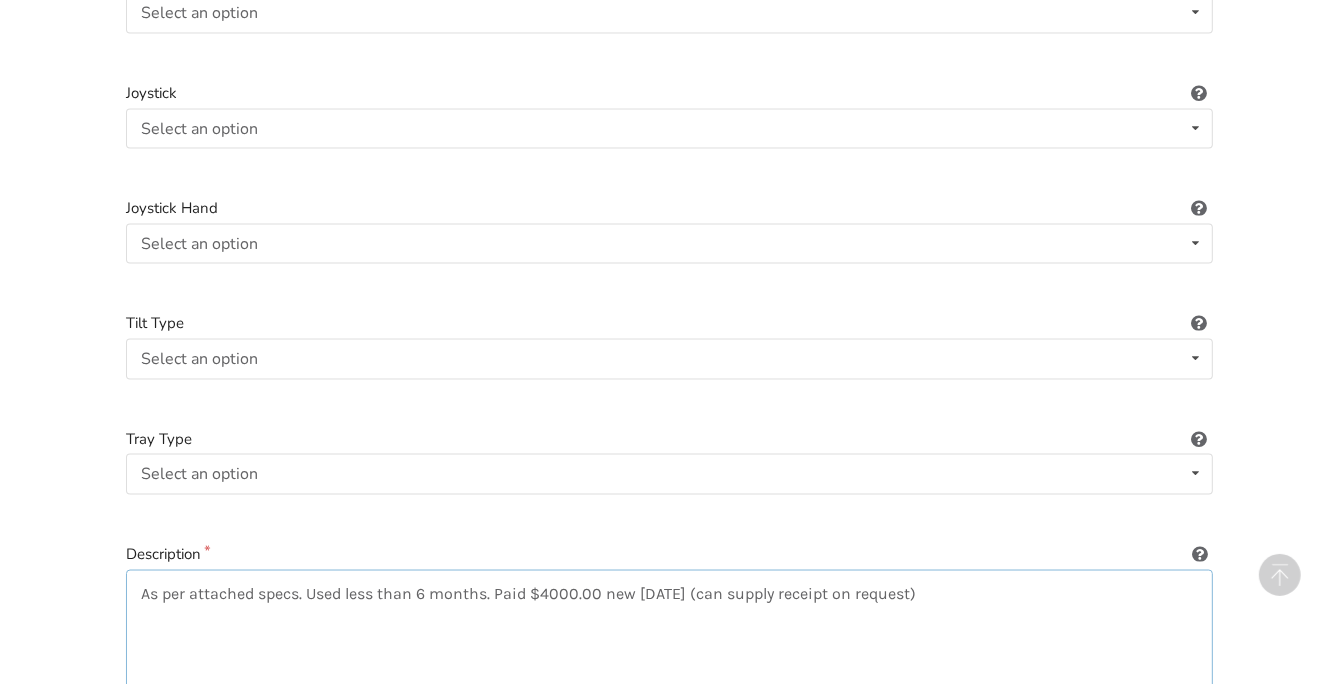 scroll, scrollTop: 2888, scrollLeft: 0, axis: vertical 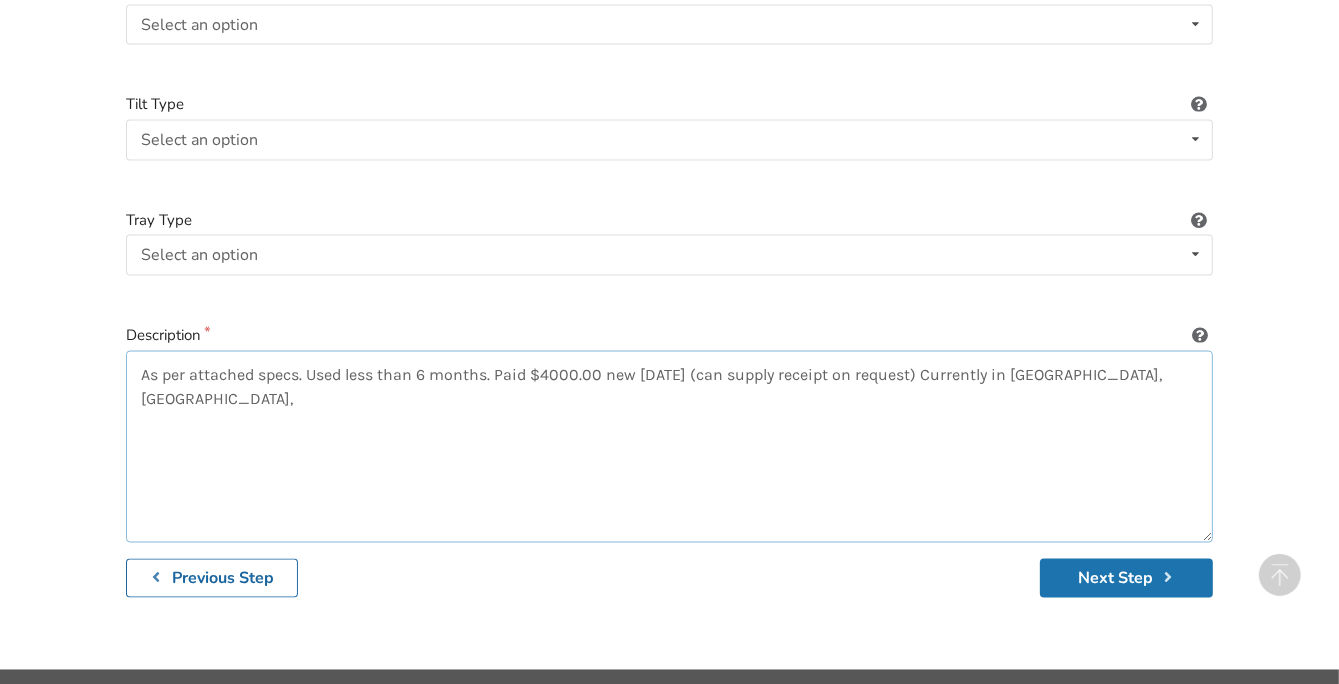 type on "As per attached specs. Used less than 6 months. Paid $4000.00 new march 2024 (can supply receipt on request) Currently in View Royal, Vancouver Island," 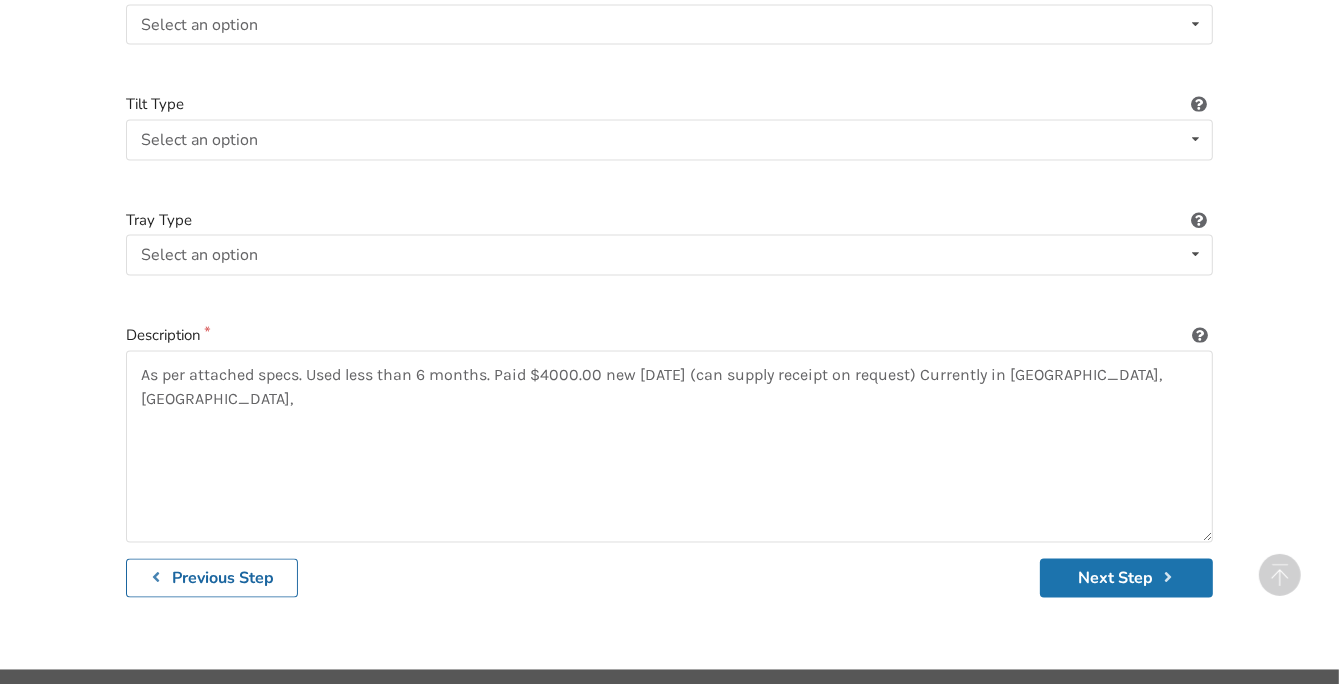click on "Next Step" at bounding box center (1126, 578) 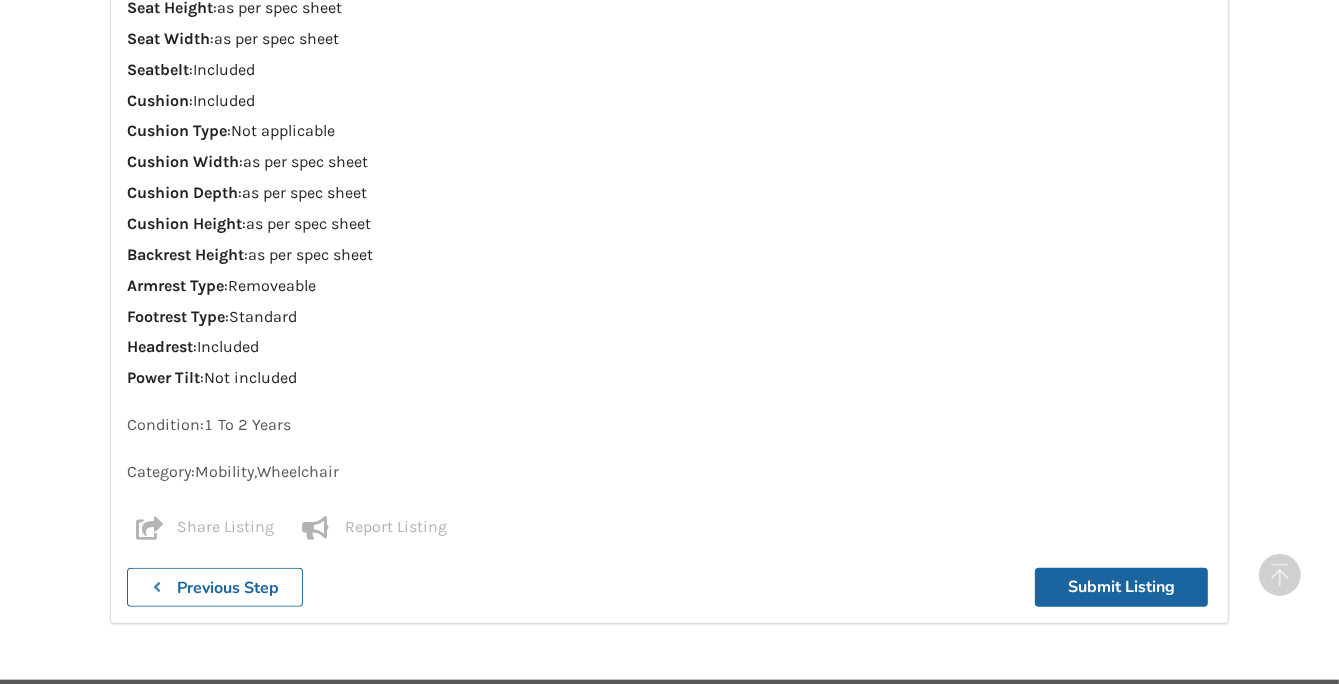 scroll, scrollTop: 1613, scrollLeft: 0, axis: vertical 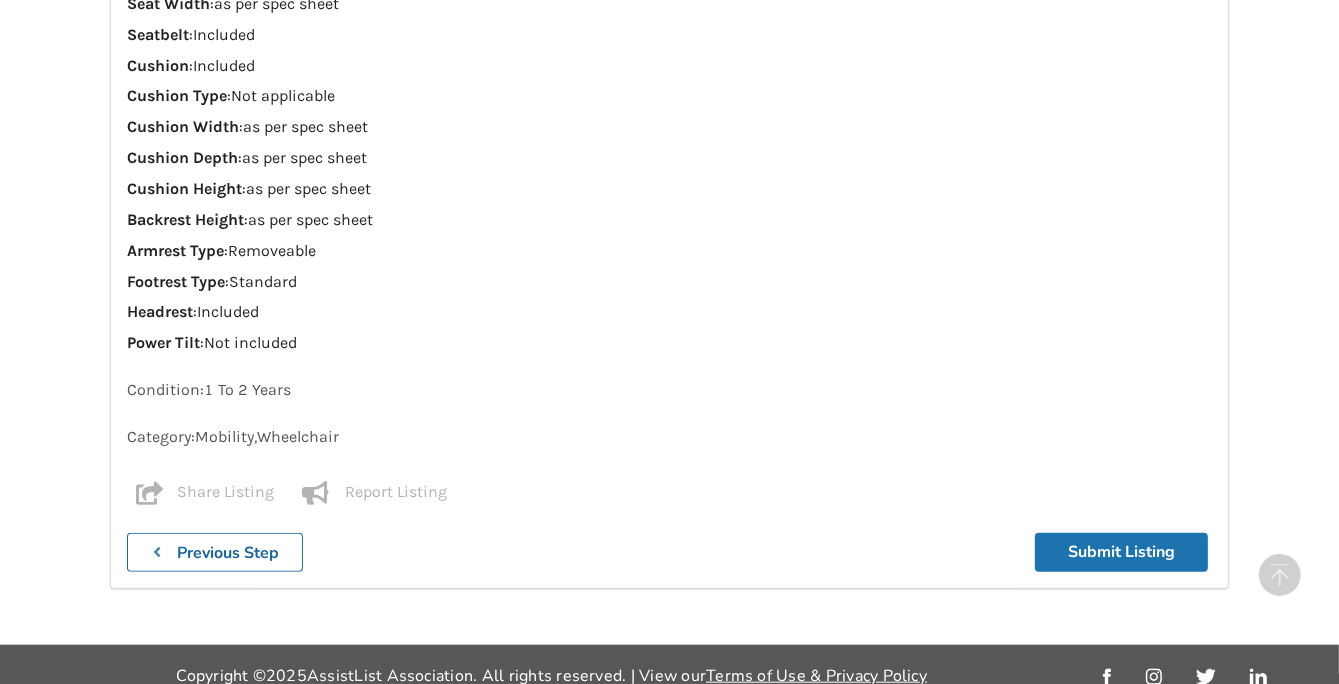 click on "Submit Listing" at bounding box center [1121, 552] 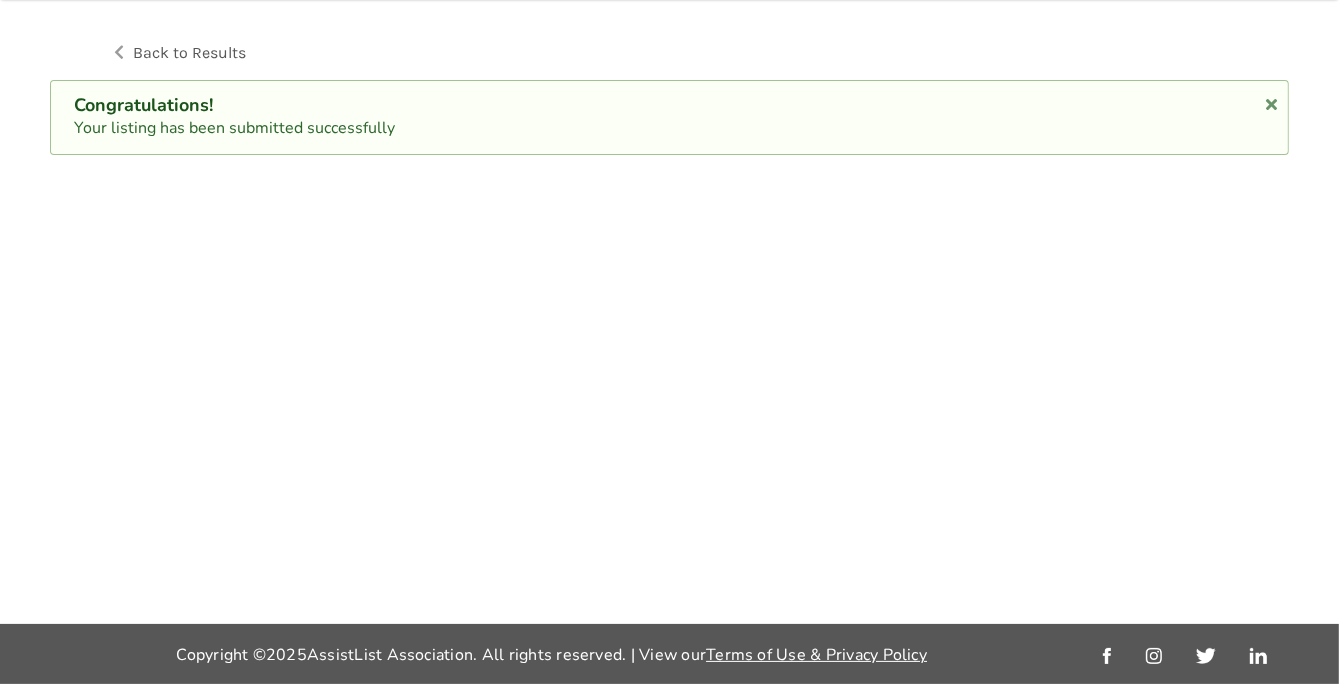 scroll, scrollTop: 0, scrollLeft: 0, axis: both 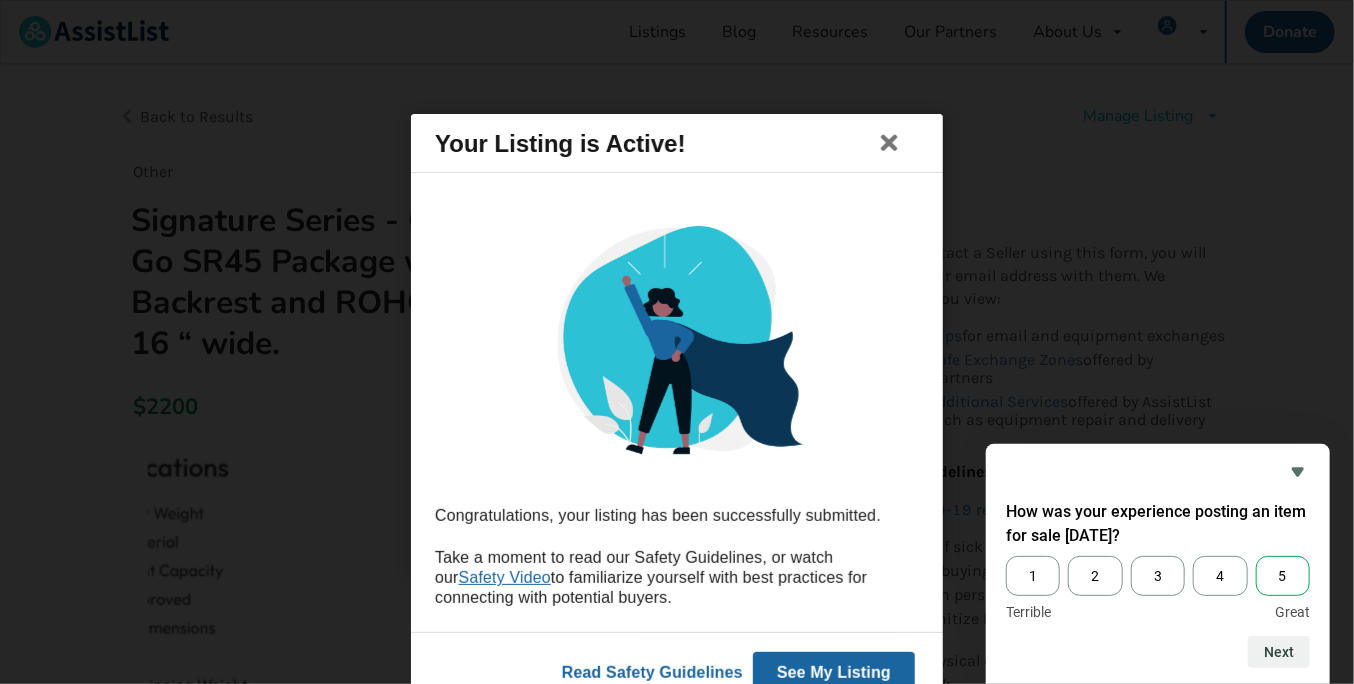 click on "5" at bounding box center [1283, 576] 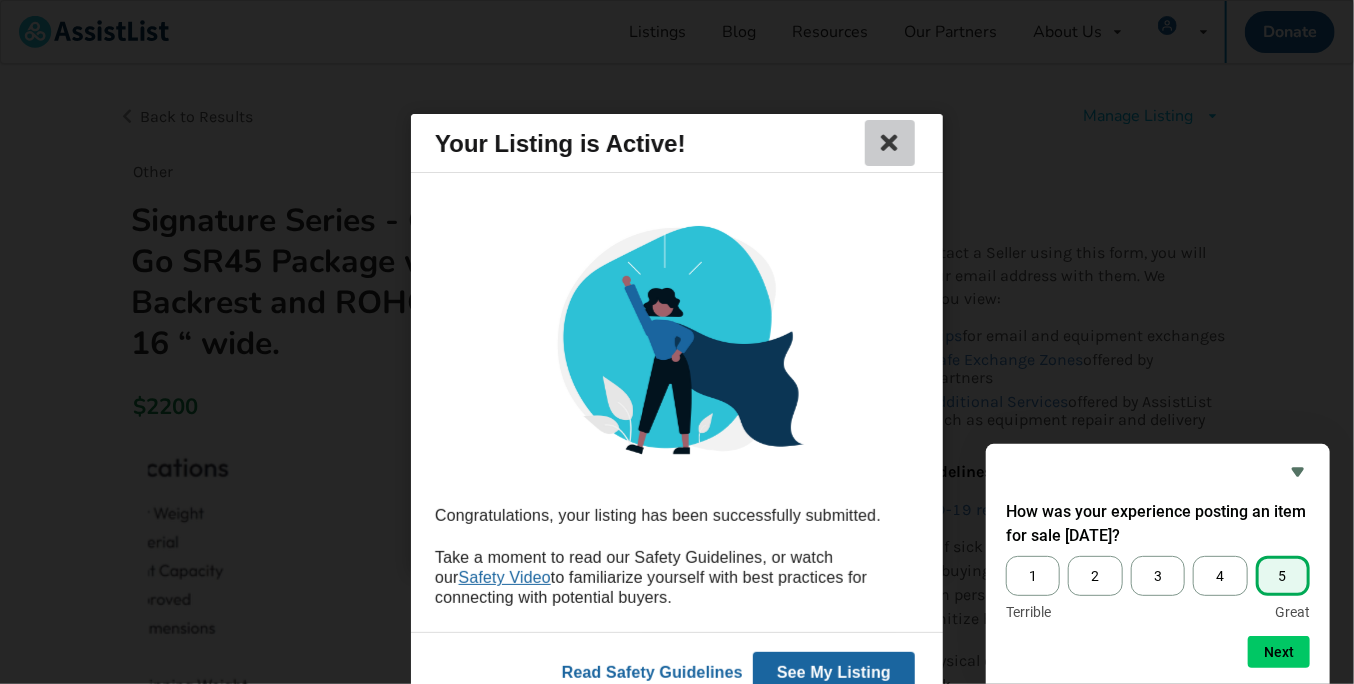 click at bounding box center [890, 143] 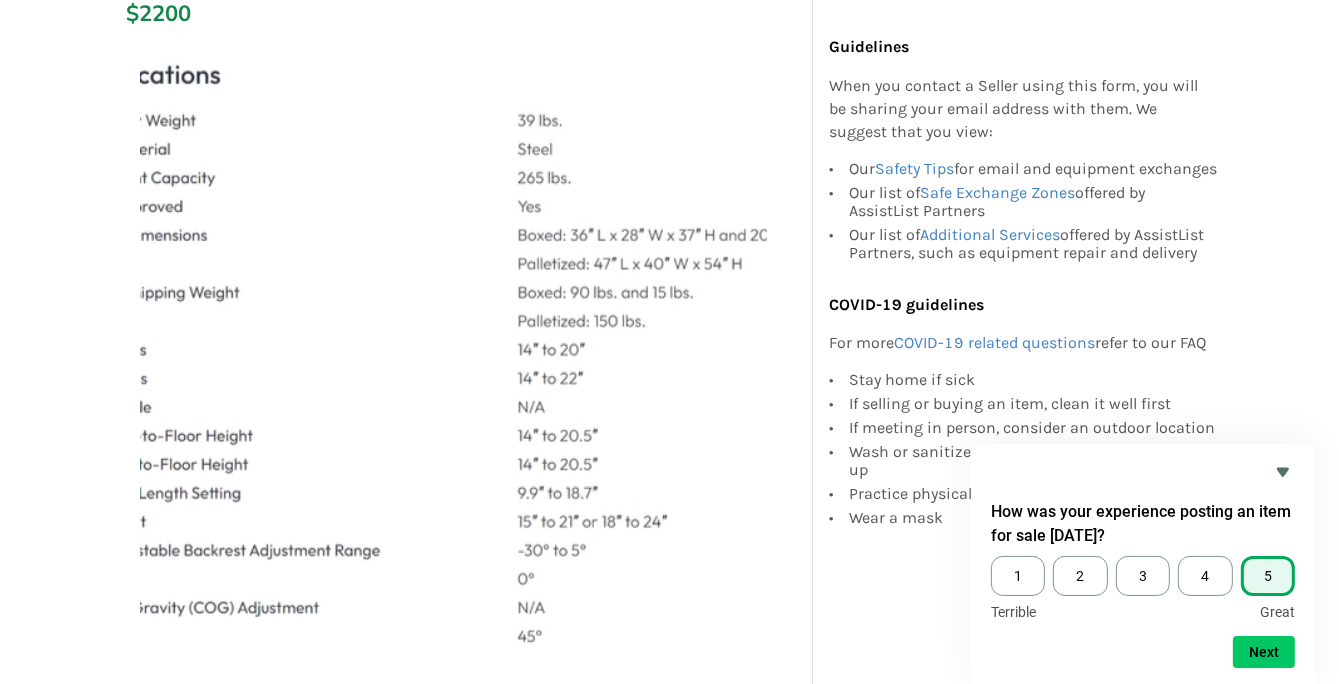 scroll, scrollTop: 400, scrollLeft: 0, axis: vertical 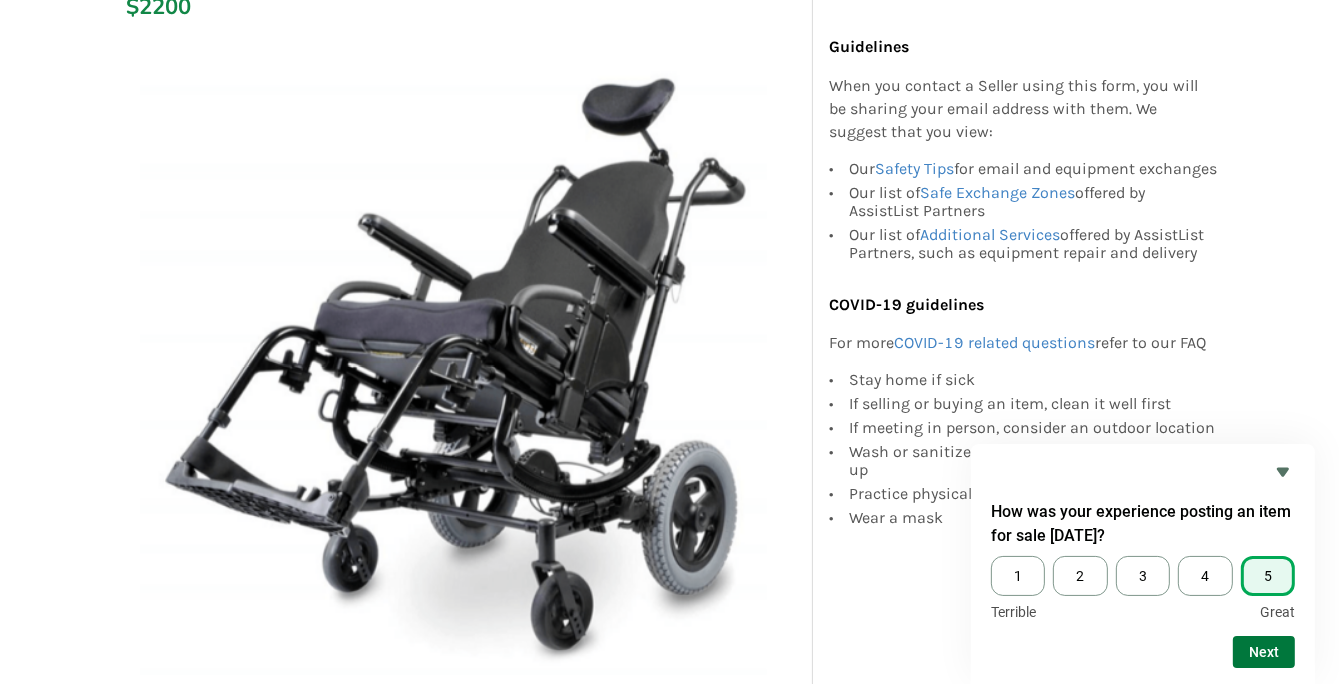 click on "Next" at bounding box center (1264, 652) 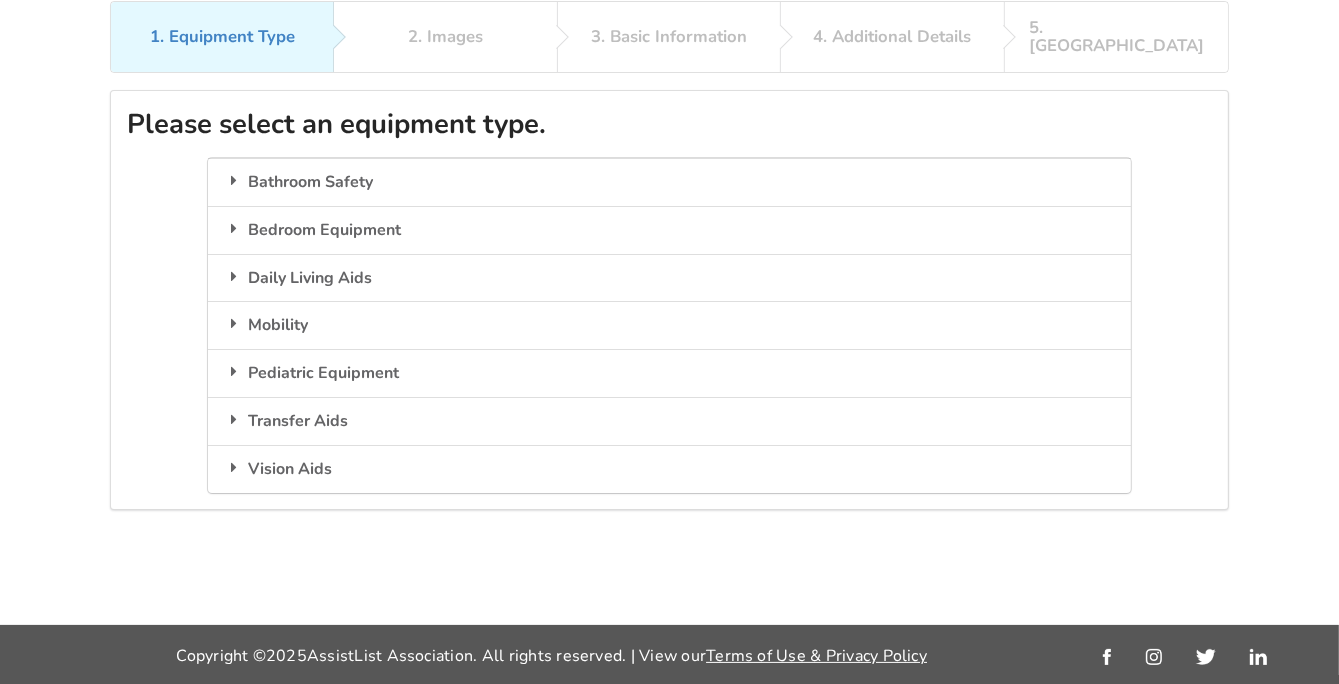 scroll, scrollTop: 0, scrollLeft: 0, axis: both 